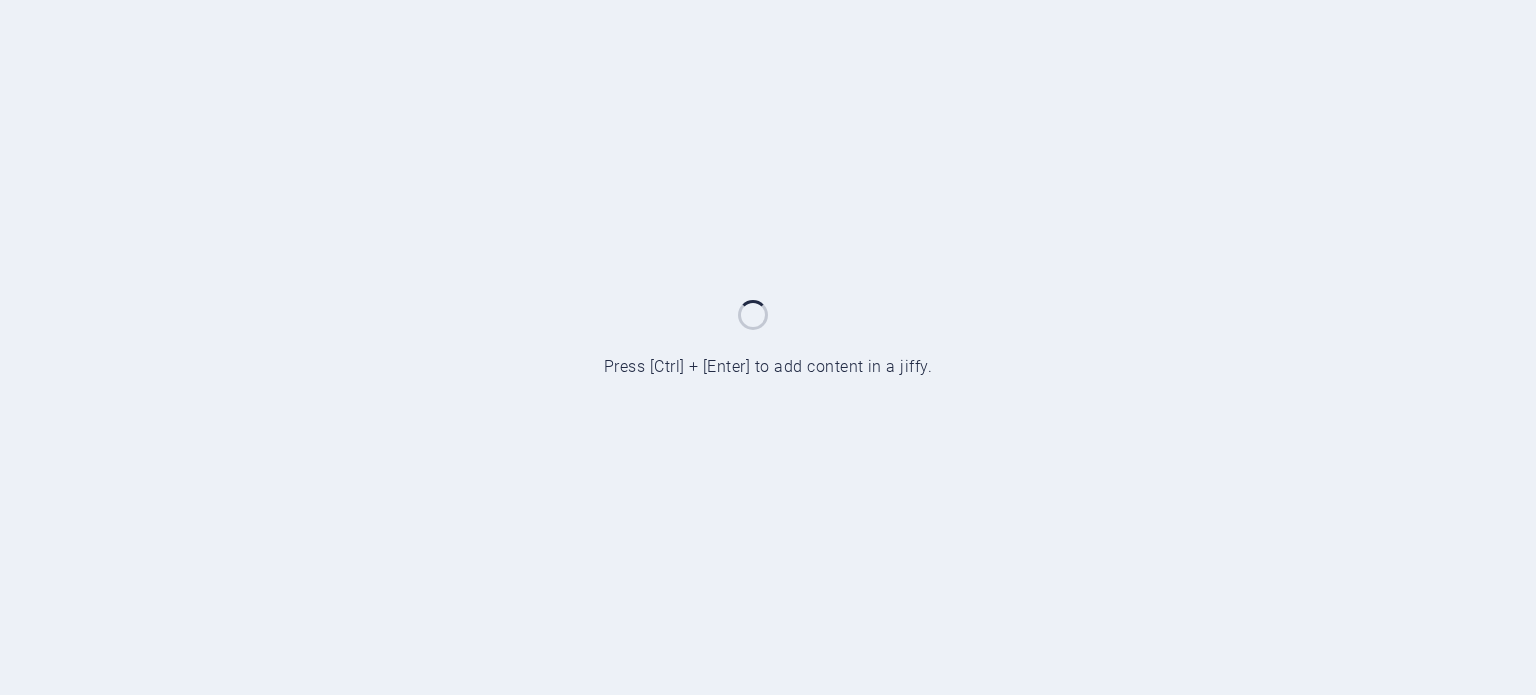 scroll, scrollTop: 0, scrollLeft: 0, axis: both 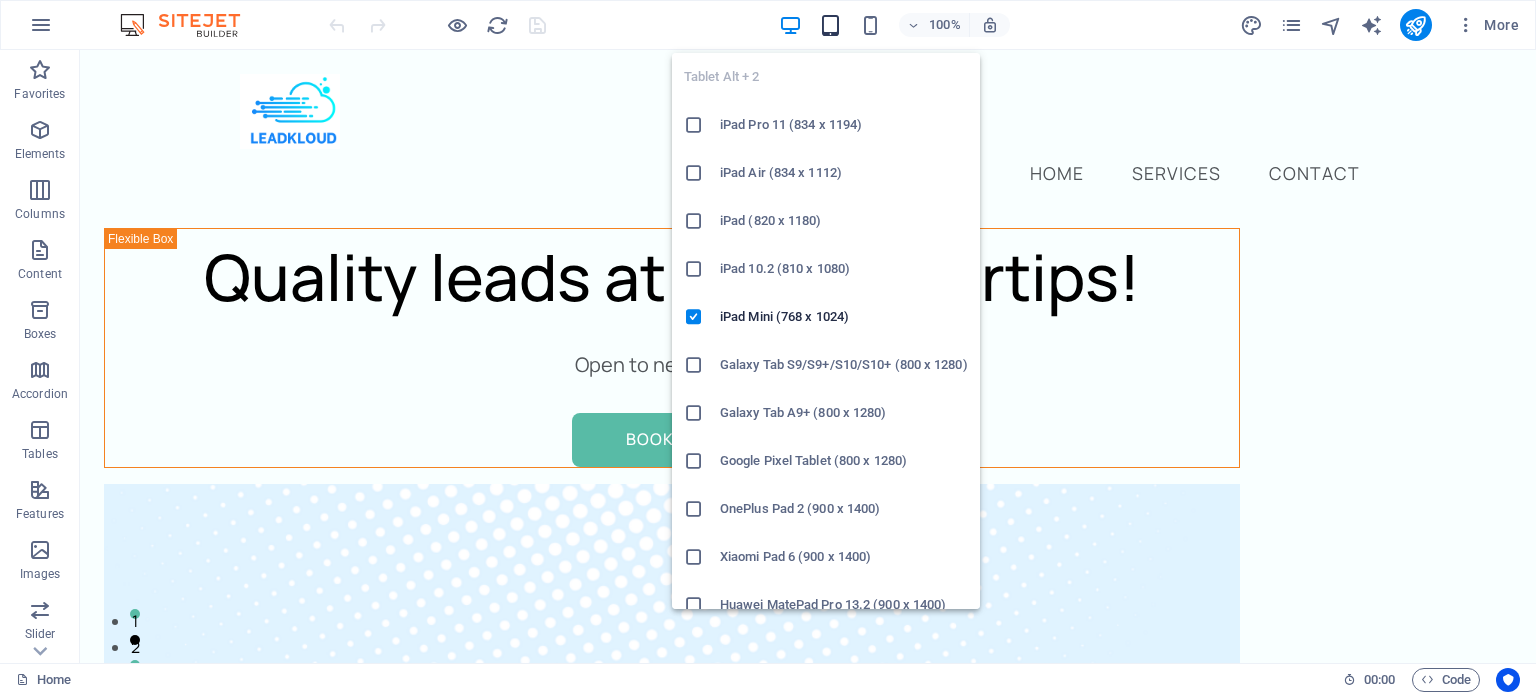 click at bounding box center [830, 25] 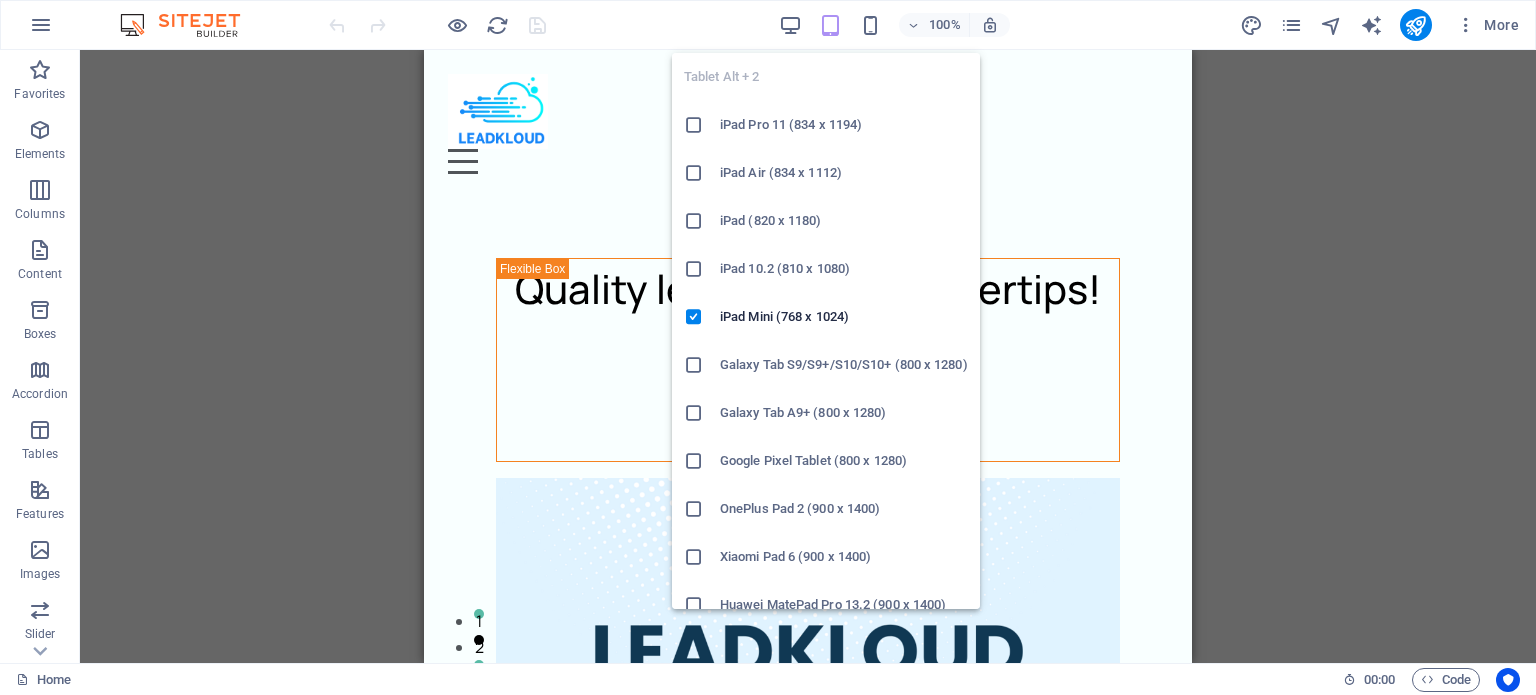 click on "iPad Pro 11 (834 x 1194)" at bounding box center (844, 125) 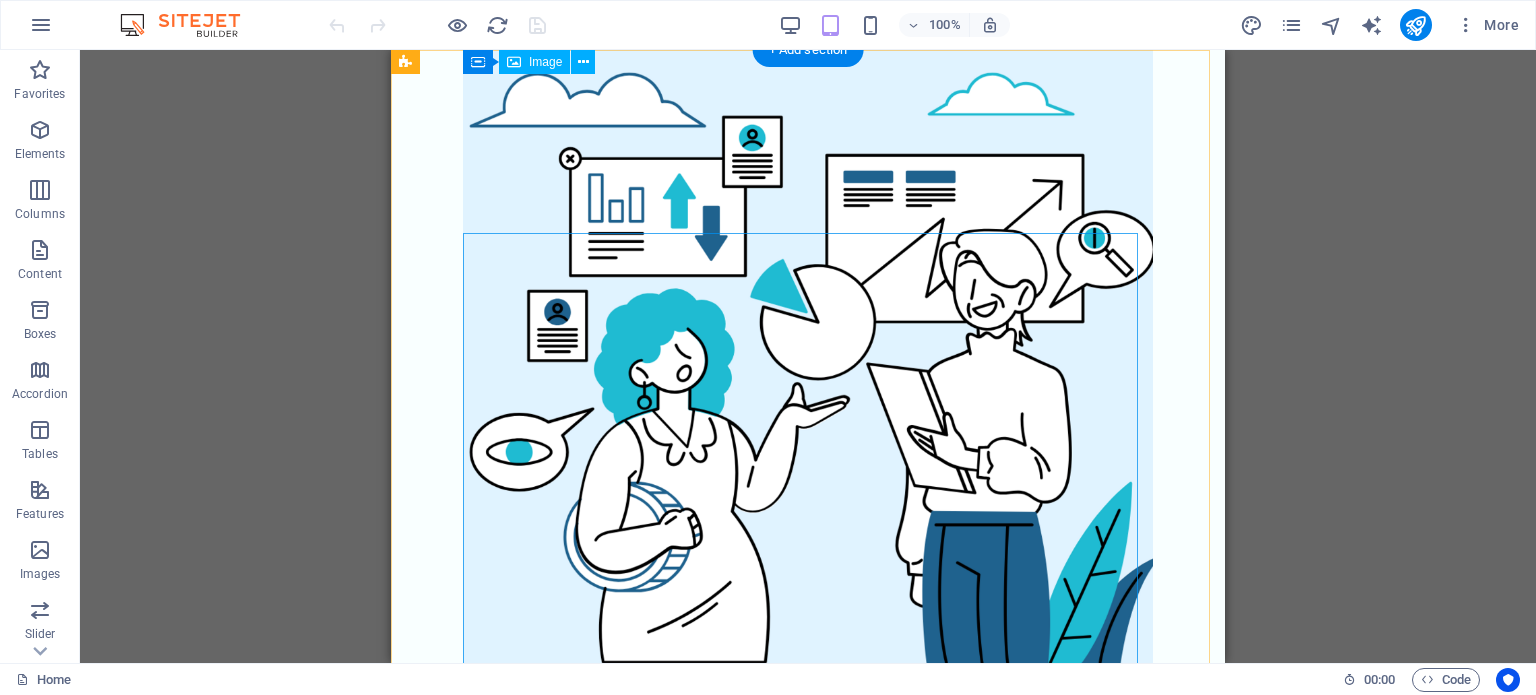 scroll, scrollTop: 0, scrollLeft: 0, axis: both 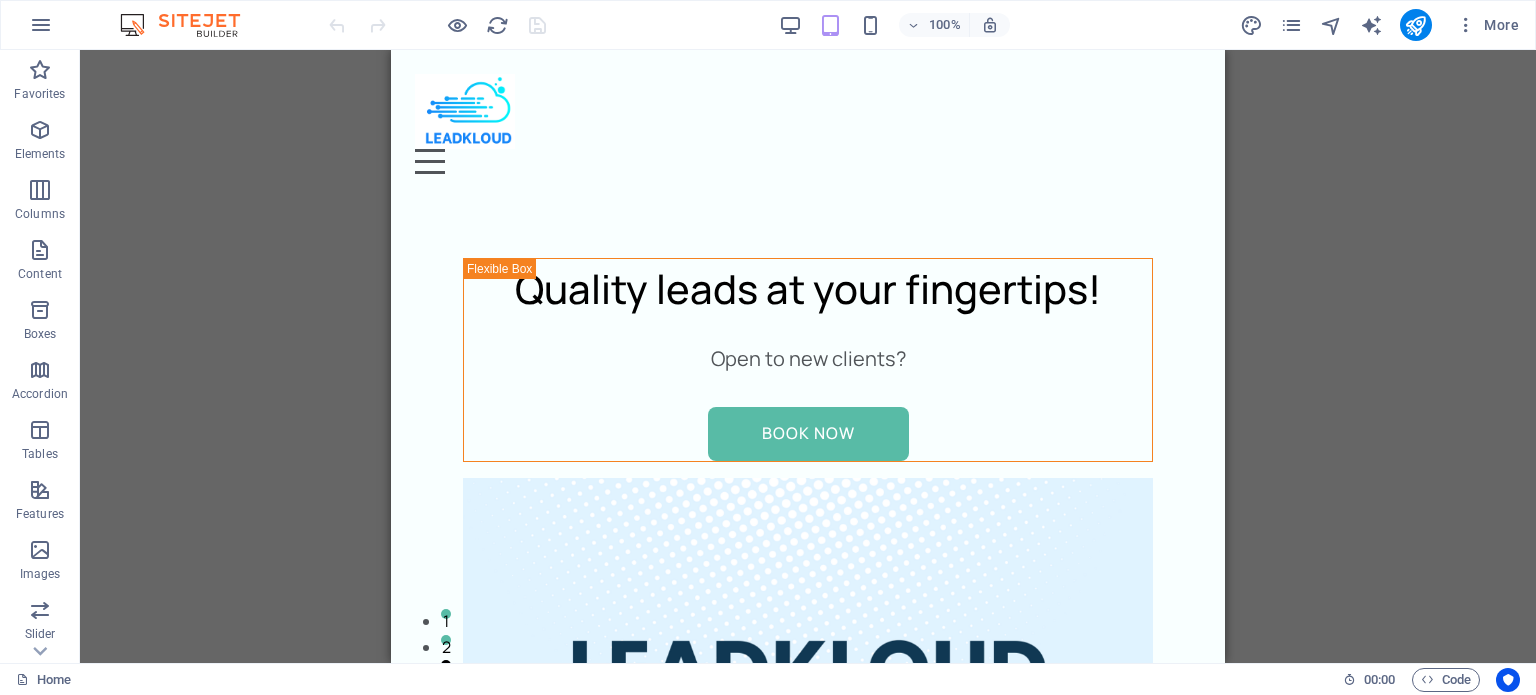 click on "100%" at bounding box center [894, 25] 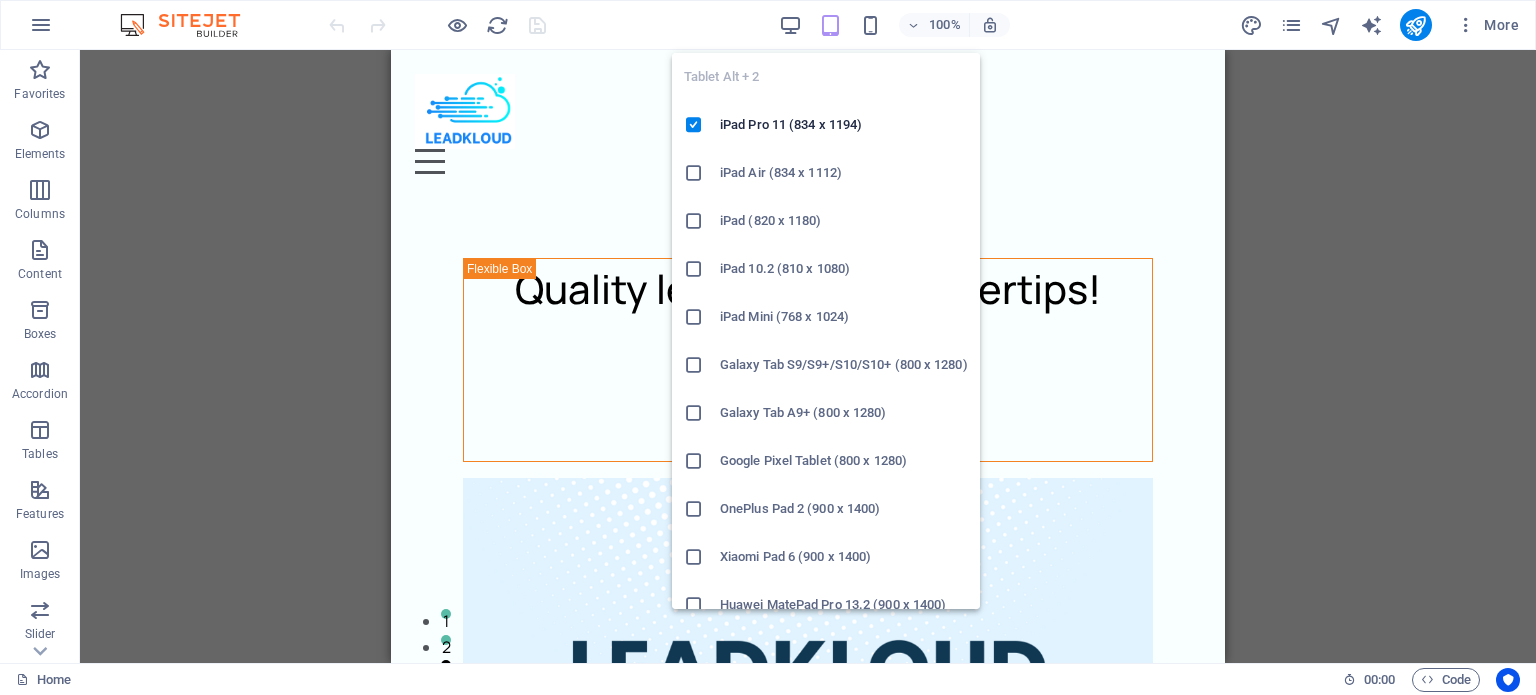 click at bounding box center (830, 25) 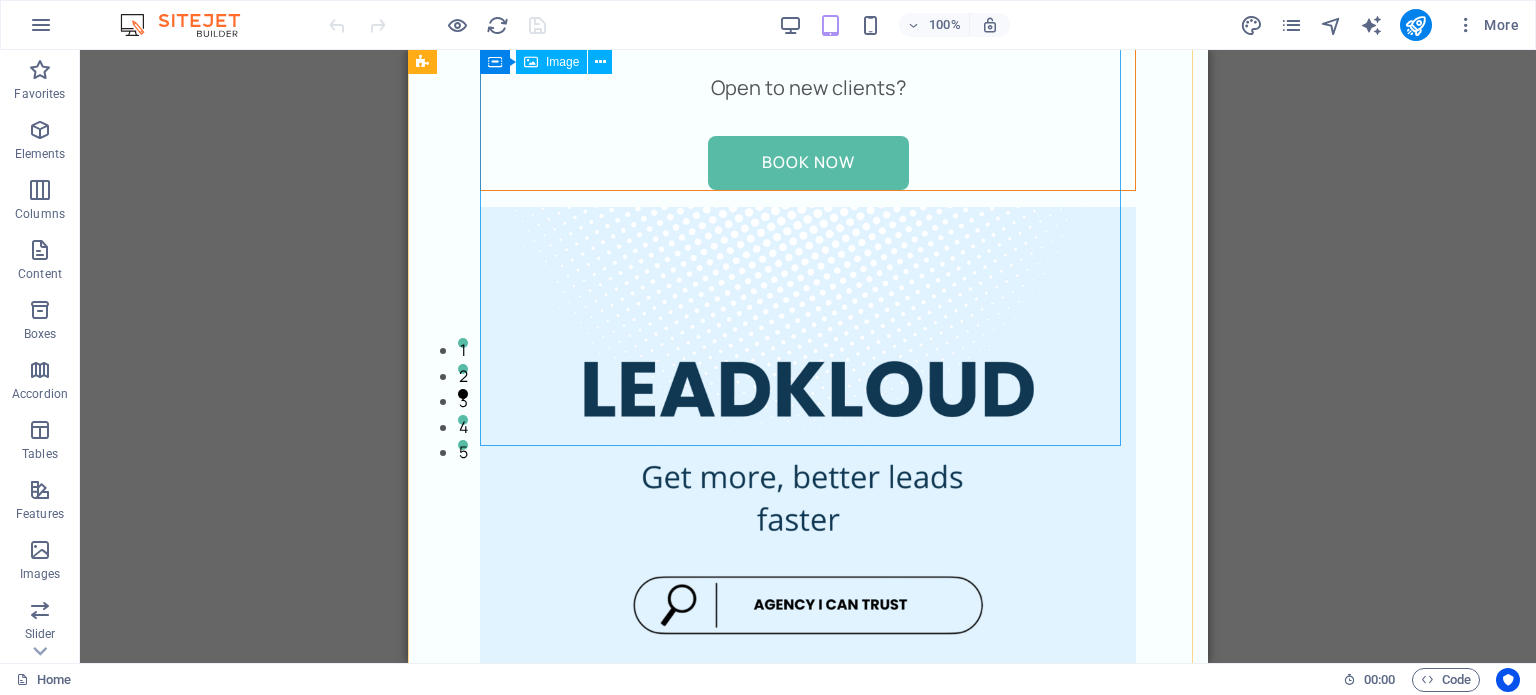 scroll, scrollTop: 0, scrollLeft: 0, axis: both 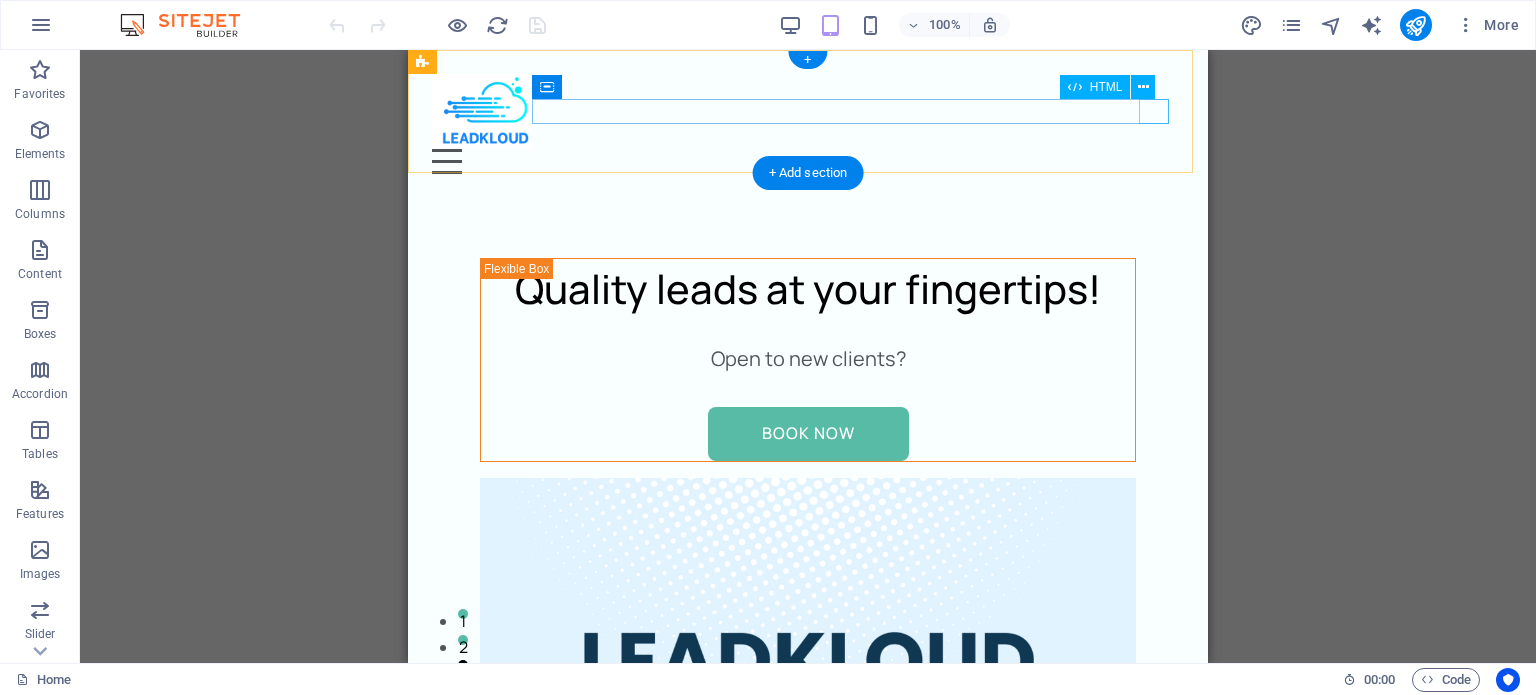 click at bounding box center [808, 161] 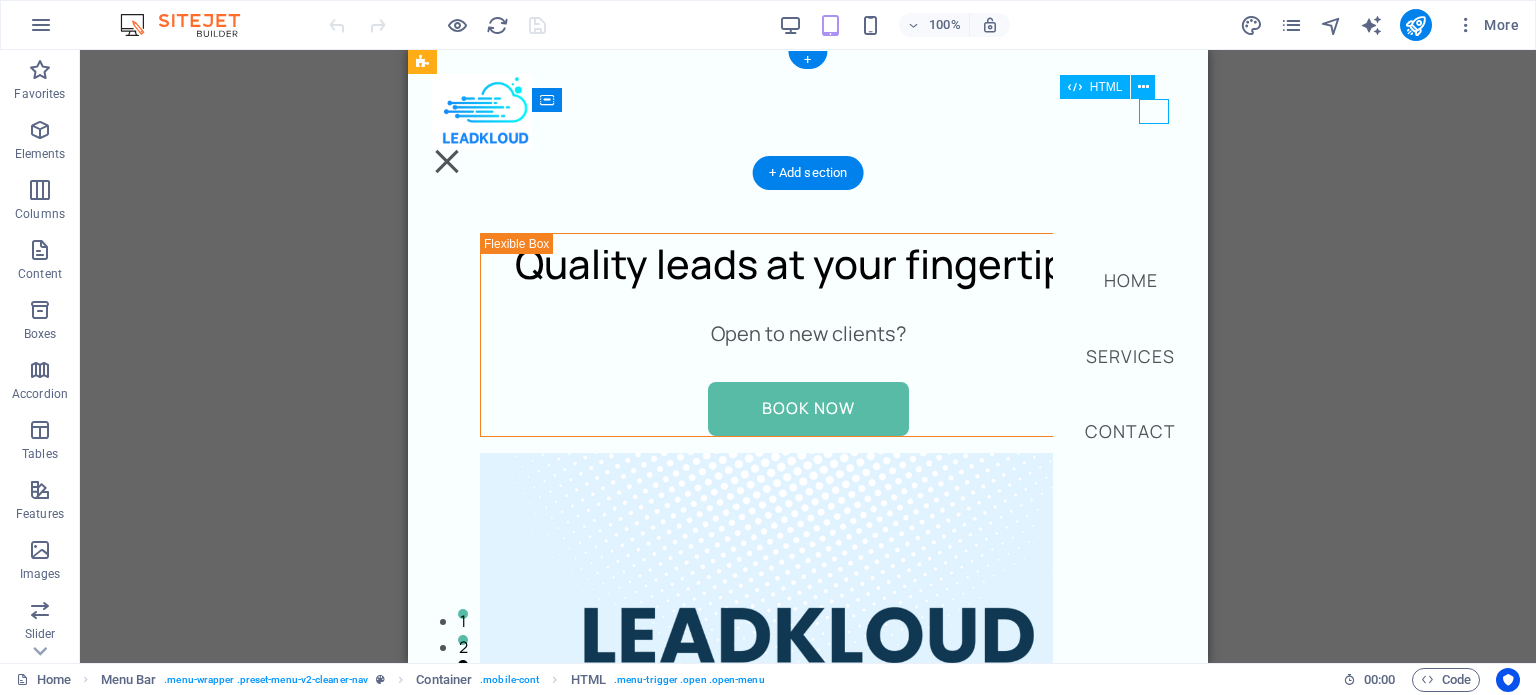 click at bounding box center (447, 161) 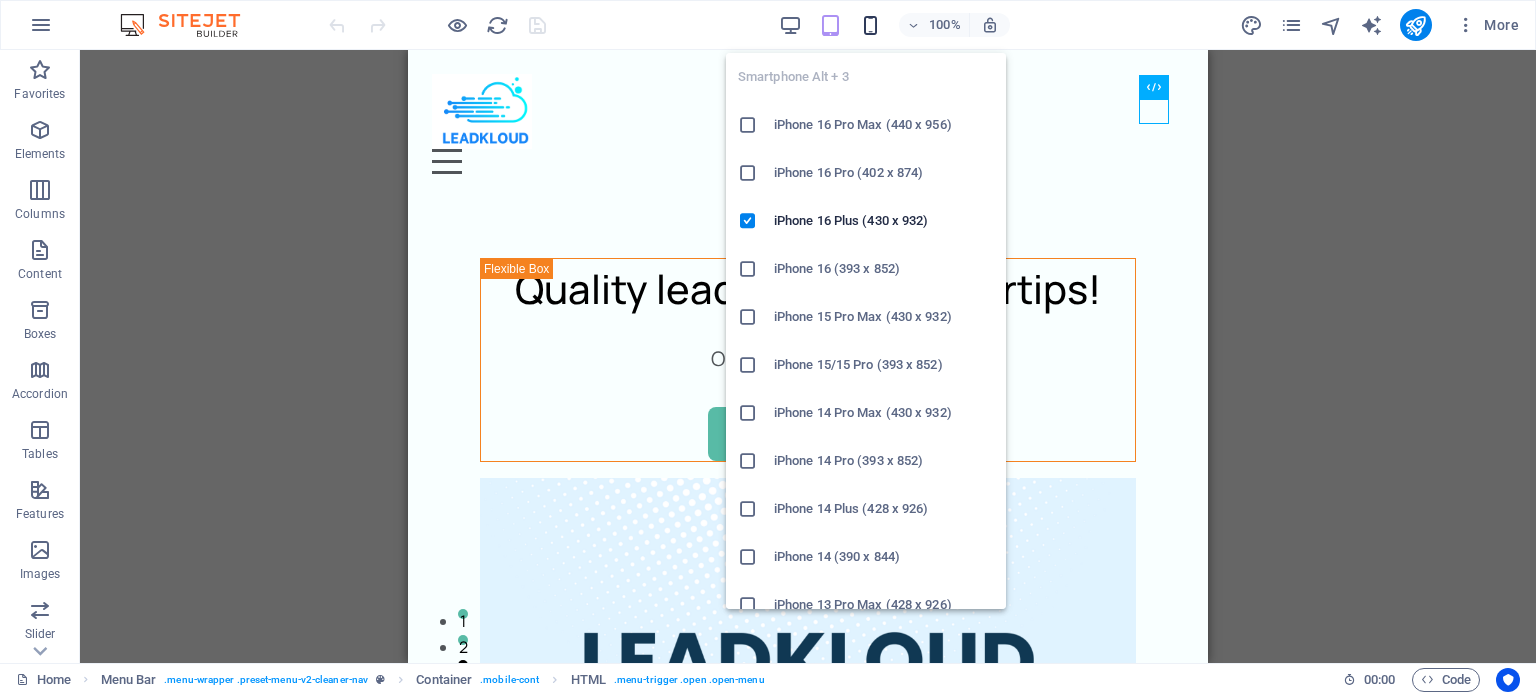 click at bounding box center [870, 25] 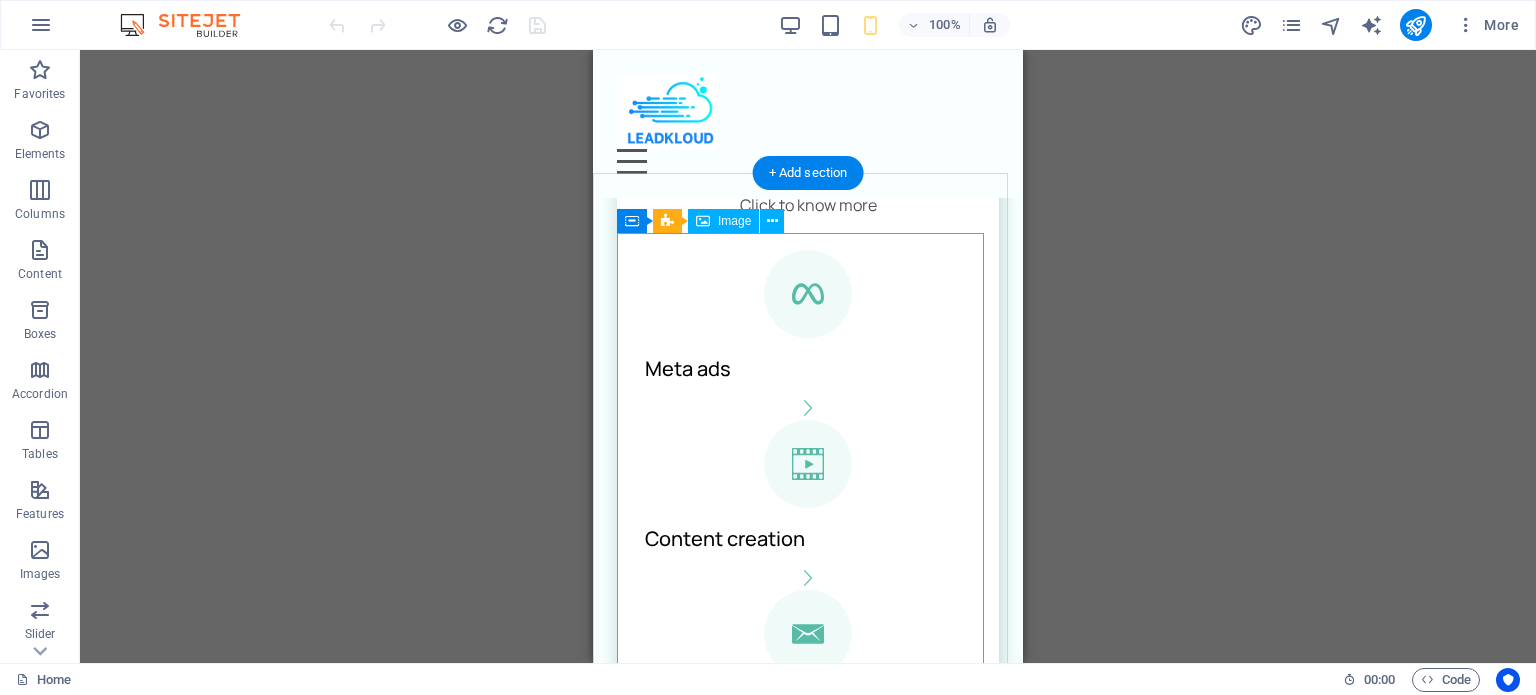 scroll, scrollTop: 0, scrollLeft: 0, axis: both 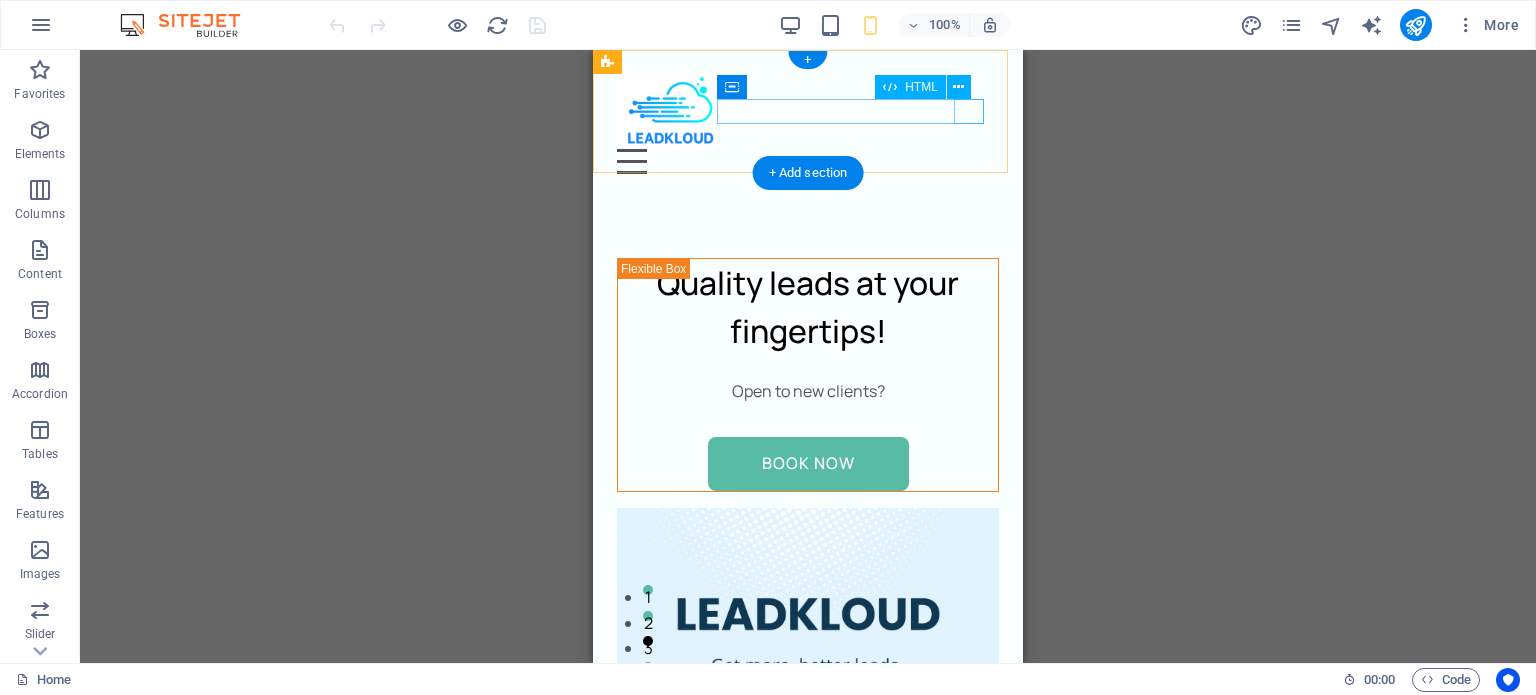 click at bounding box center [808, 161] 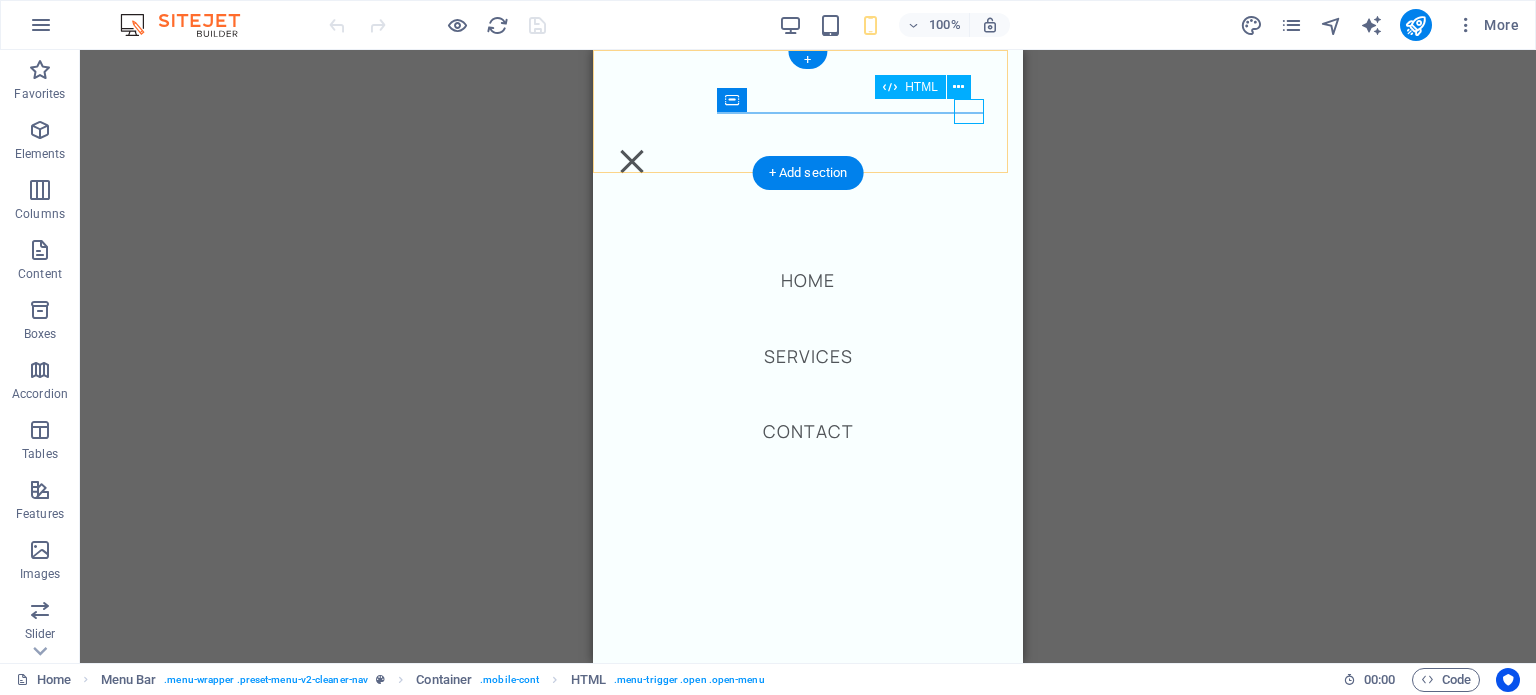 click at bounding box center [632, 161] 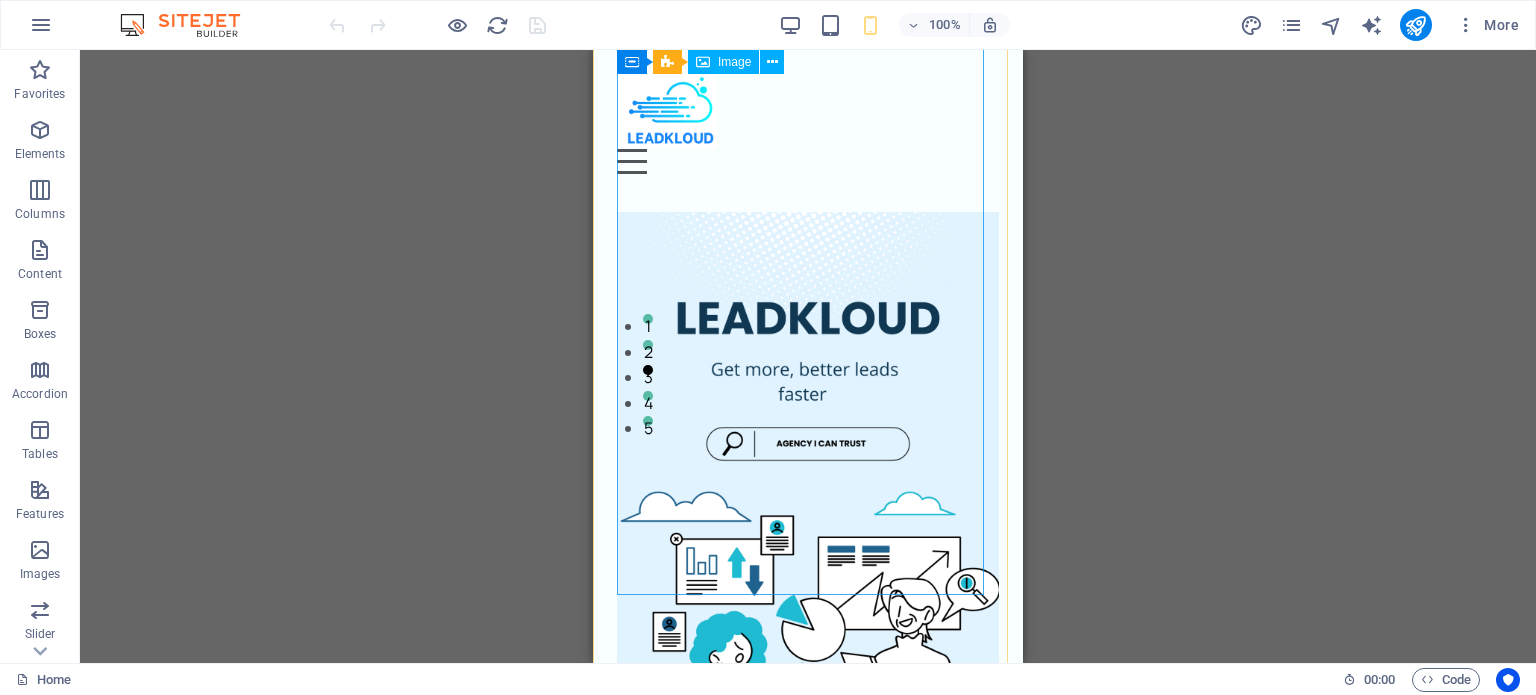 scroll, scrollTop: 0, scrollLeft: 0, axis: both 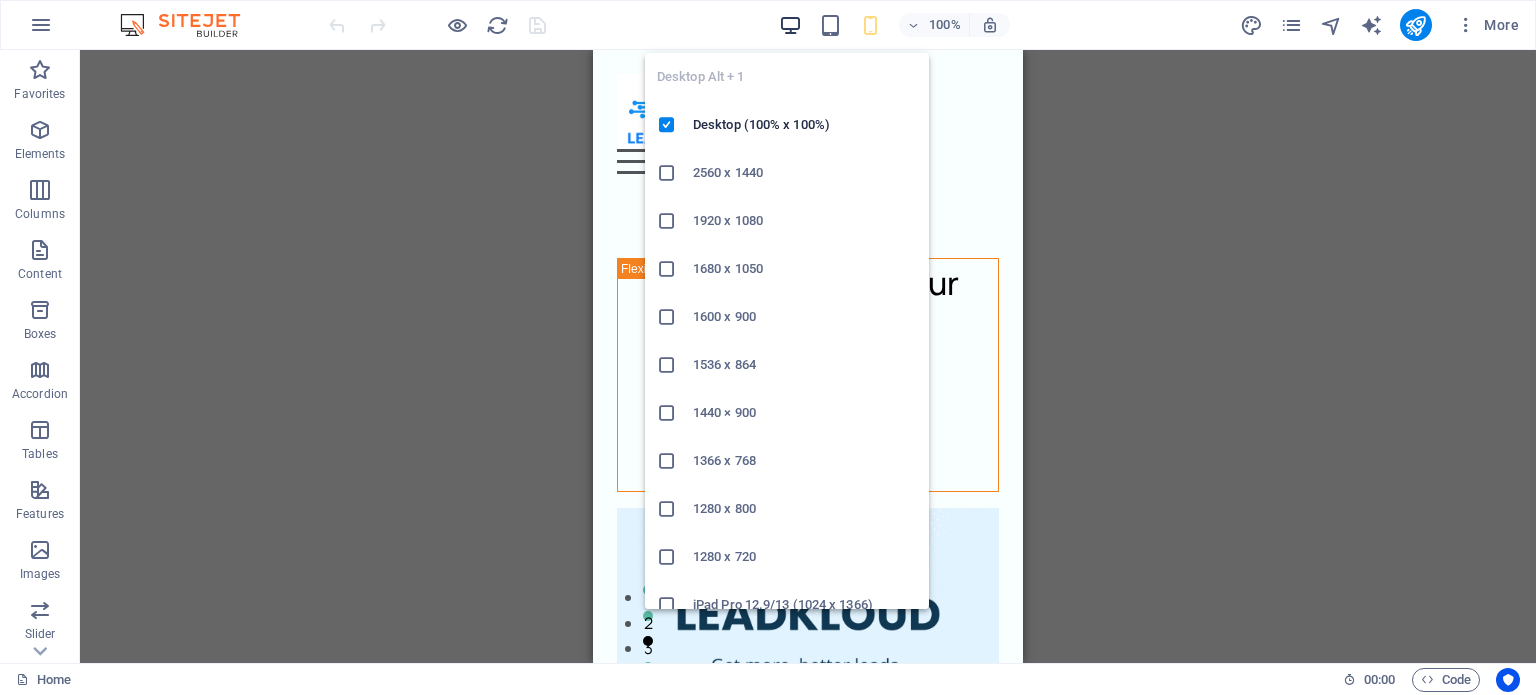 click at bounding box center [790, 25] 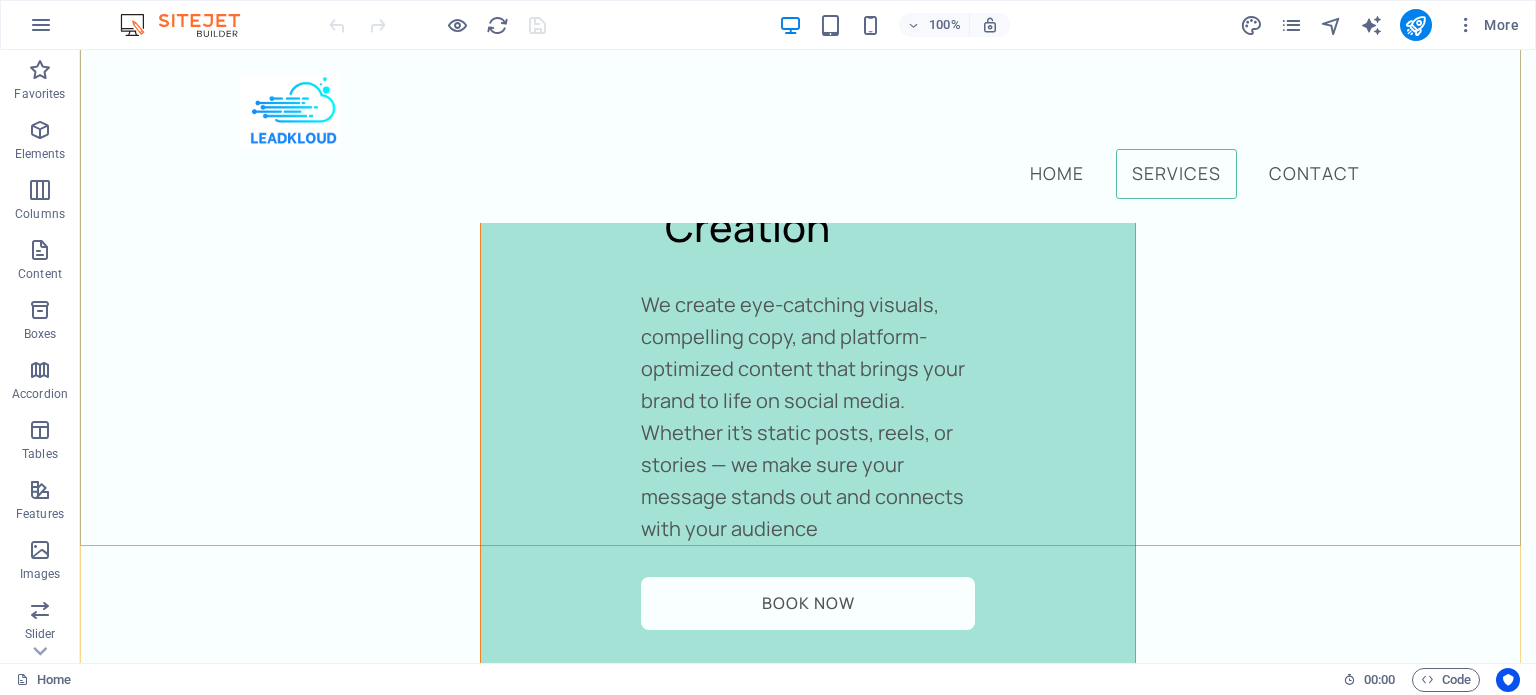 scroll, scrollTop: 4078, scrollLeft: 0, axis: vertical 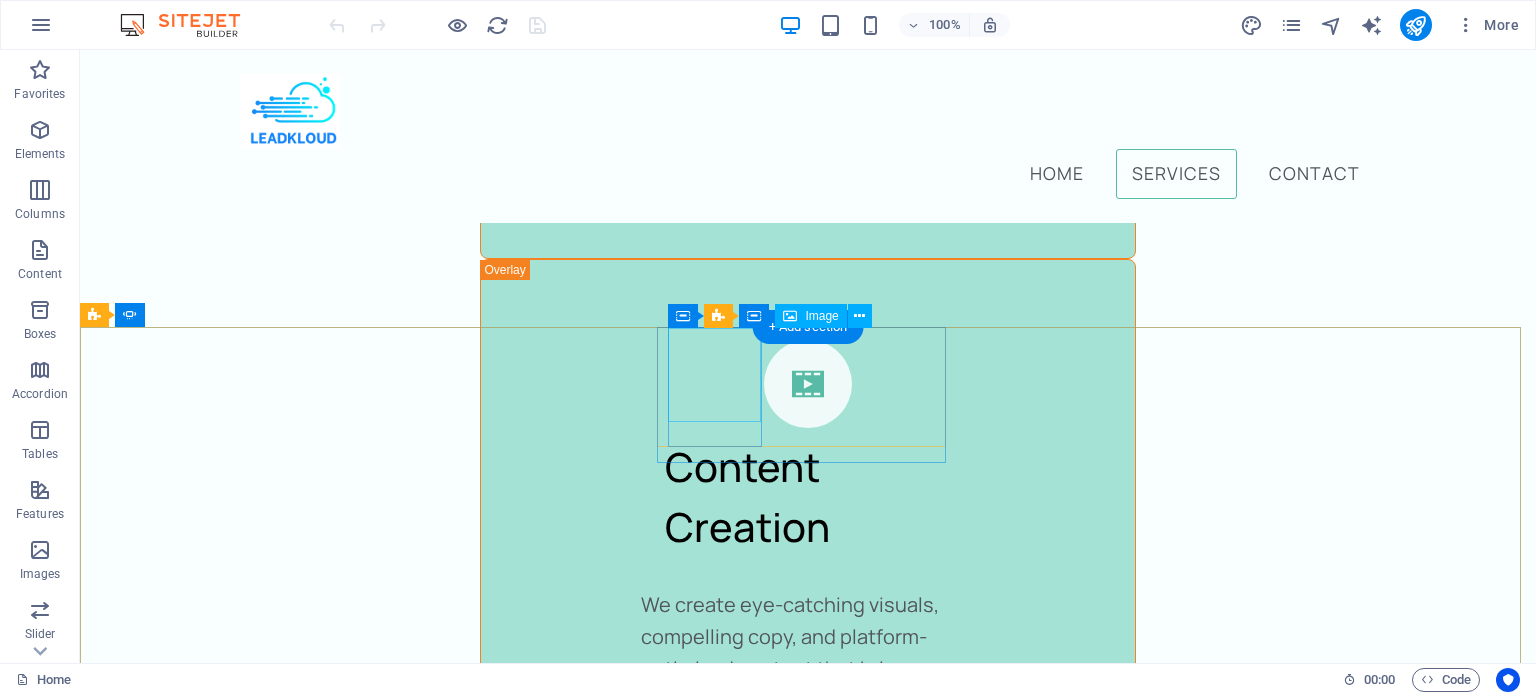 click at bounding box center (-1517, 6897) 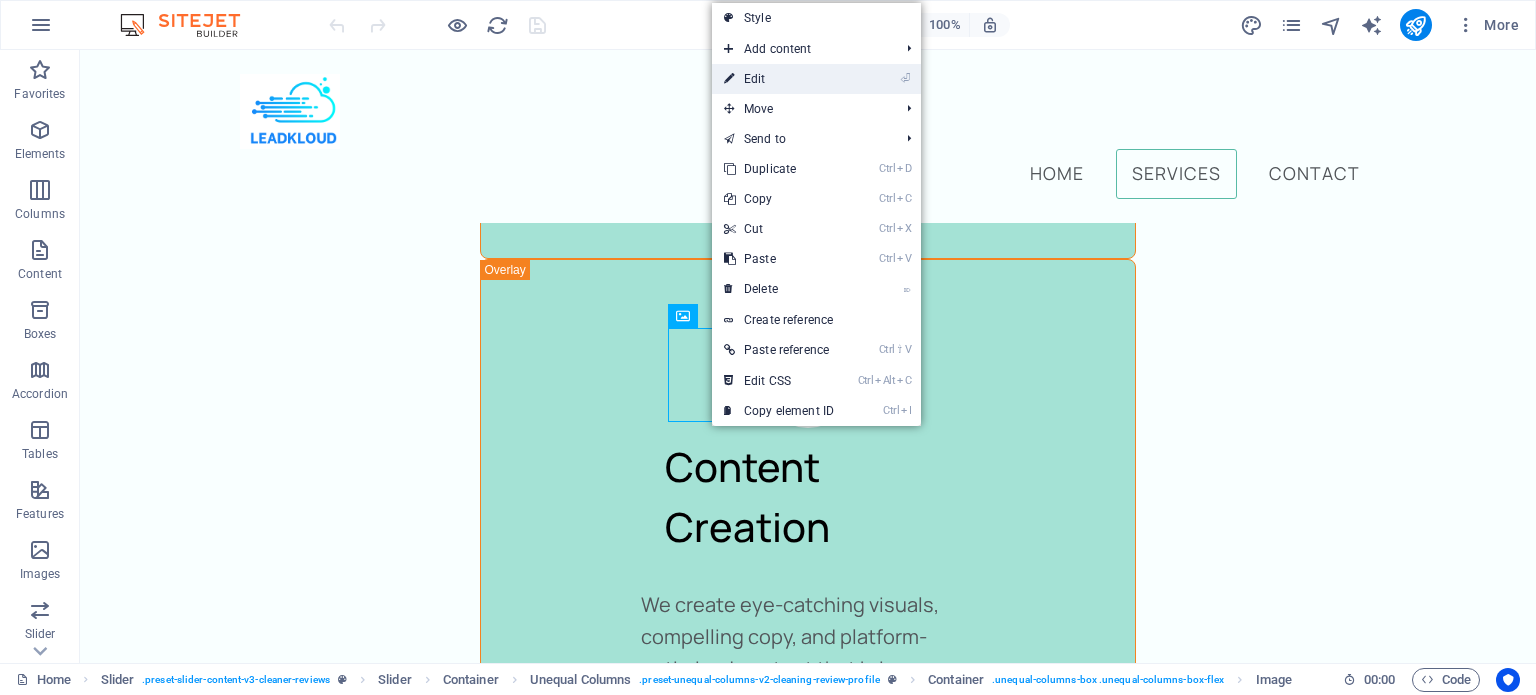 click on "⏎  Edit" at bounding box center [779, 79] 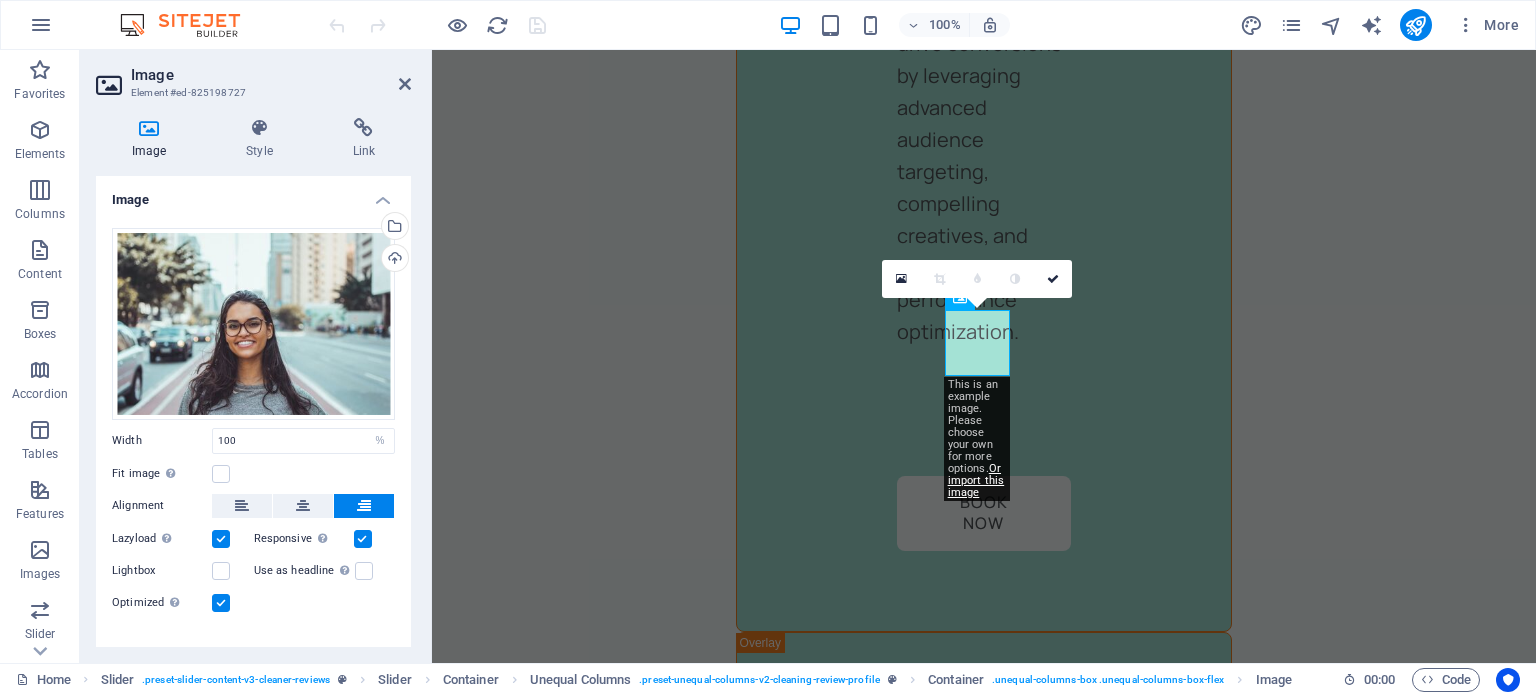 scroll, scrollTop: 4969, scrollLeft: 0, axis: vertical 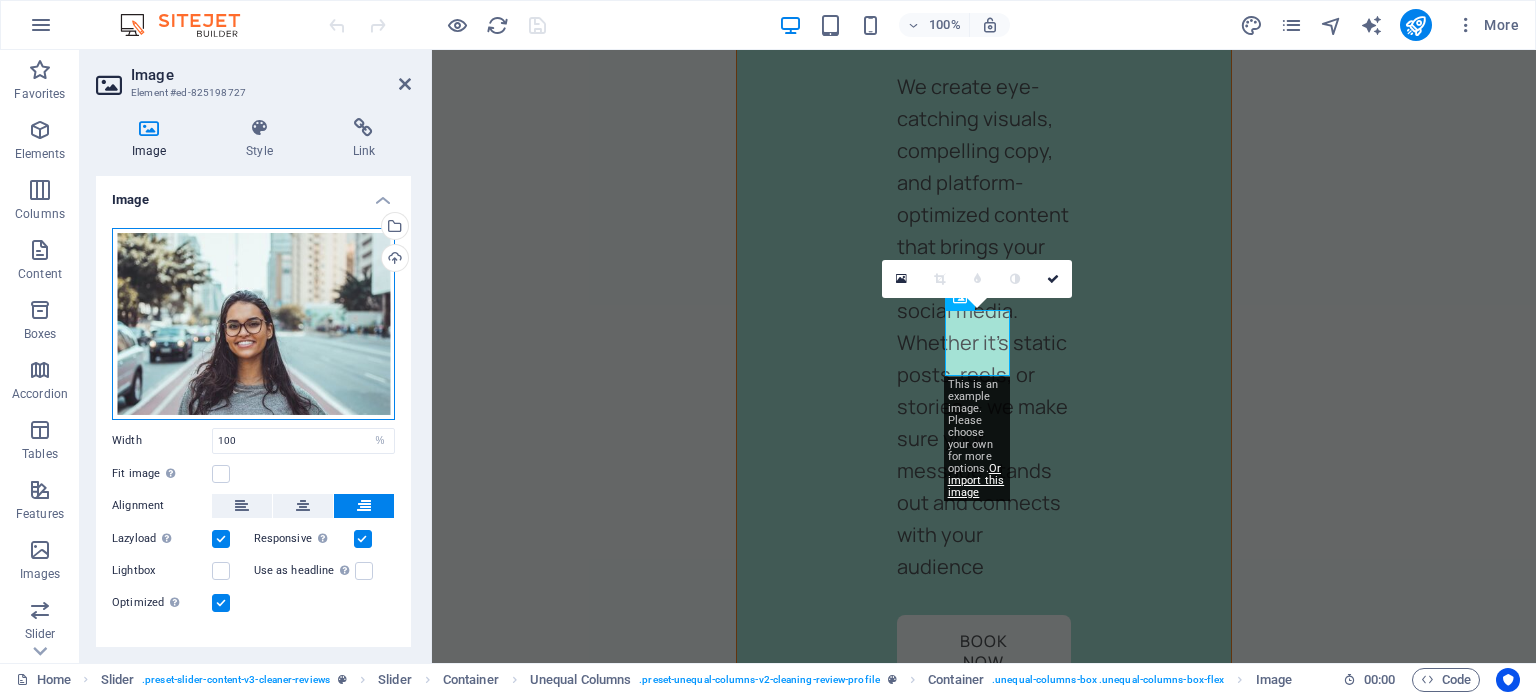 click on "Drag files here, click to choose files or select files from Files or our free stock photos & videos" at bounding box center (253, 324) 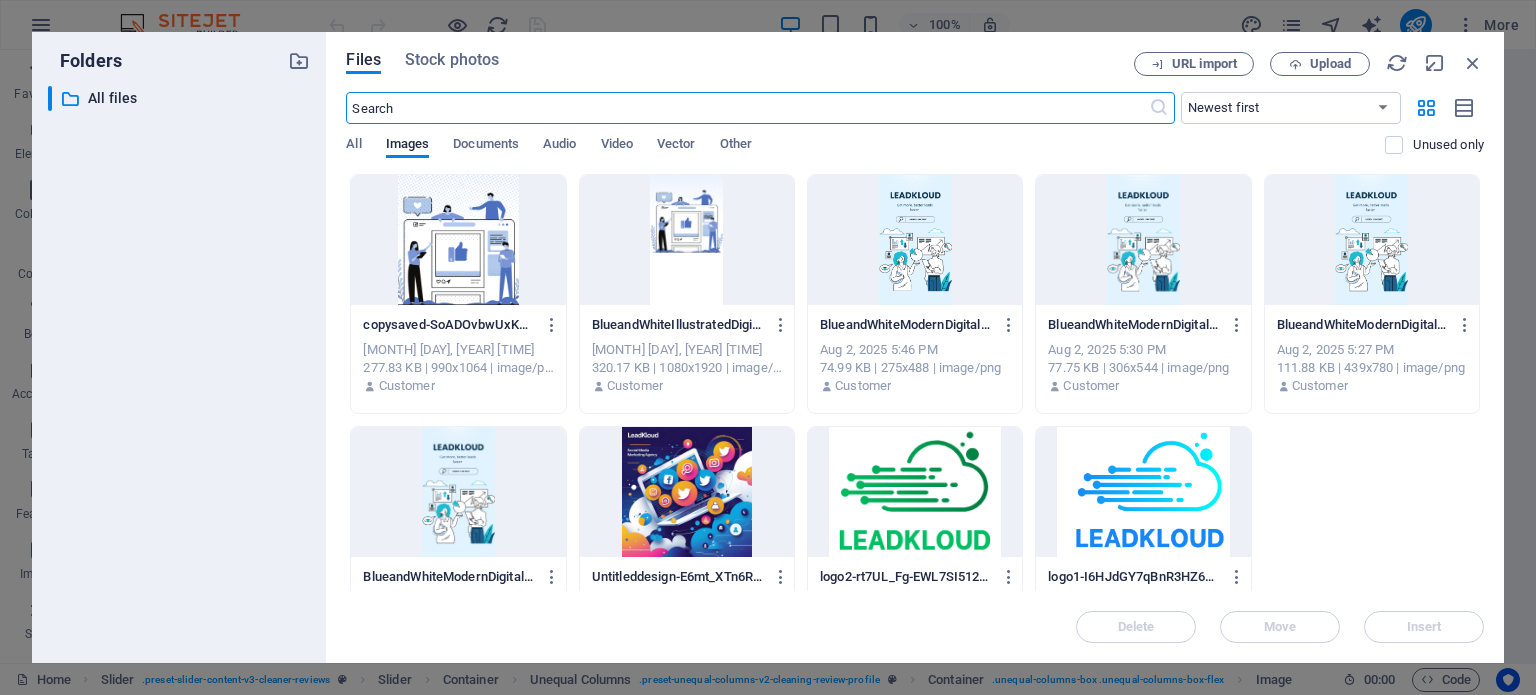 scroll, scrollTop: 5428, scrollLeft: 0, axis: vertical 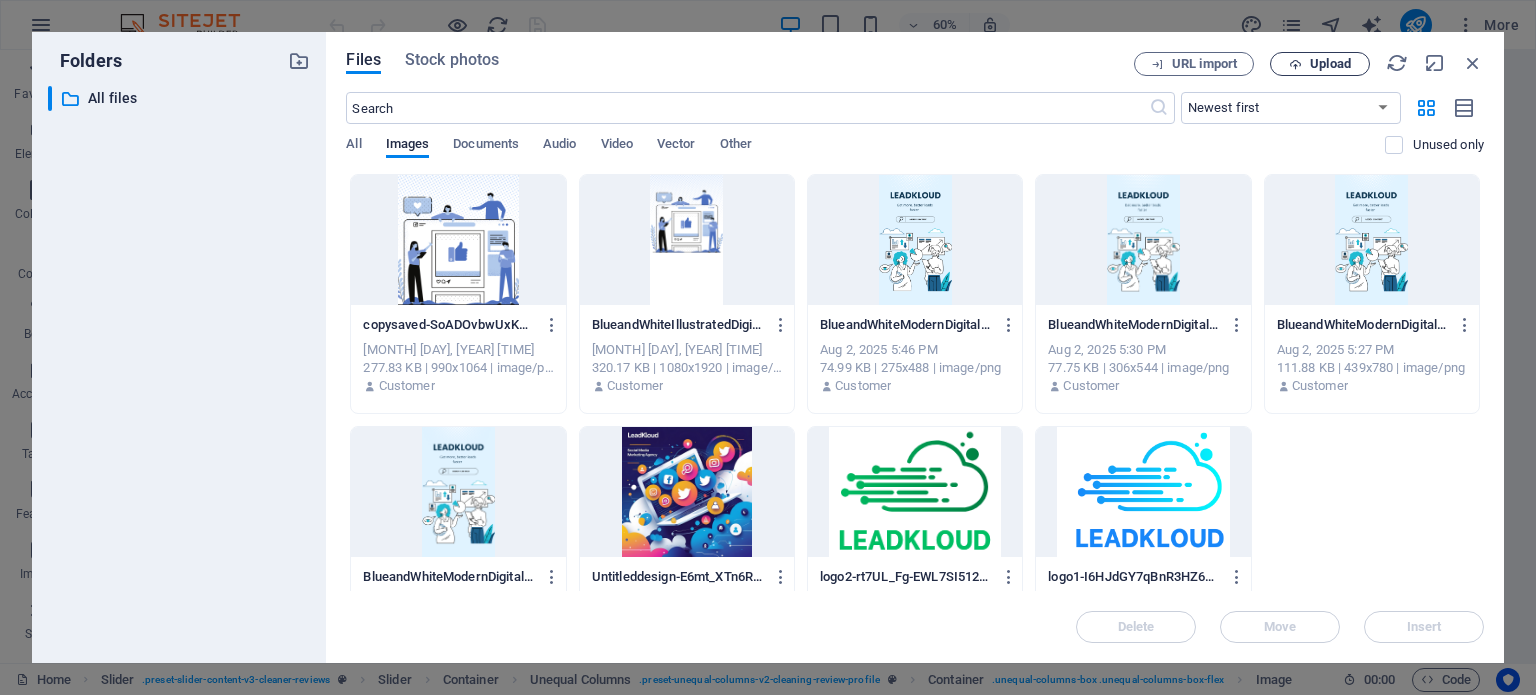 click on "Upload" at bounding box center (1330, 64) 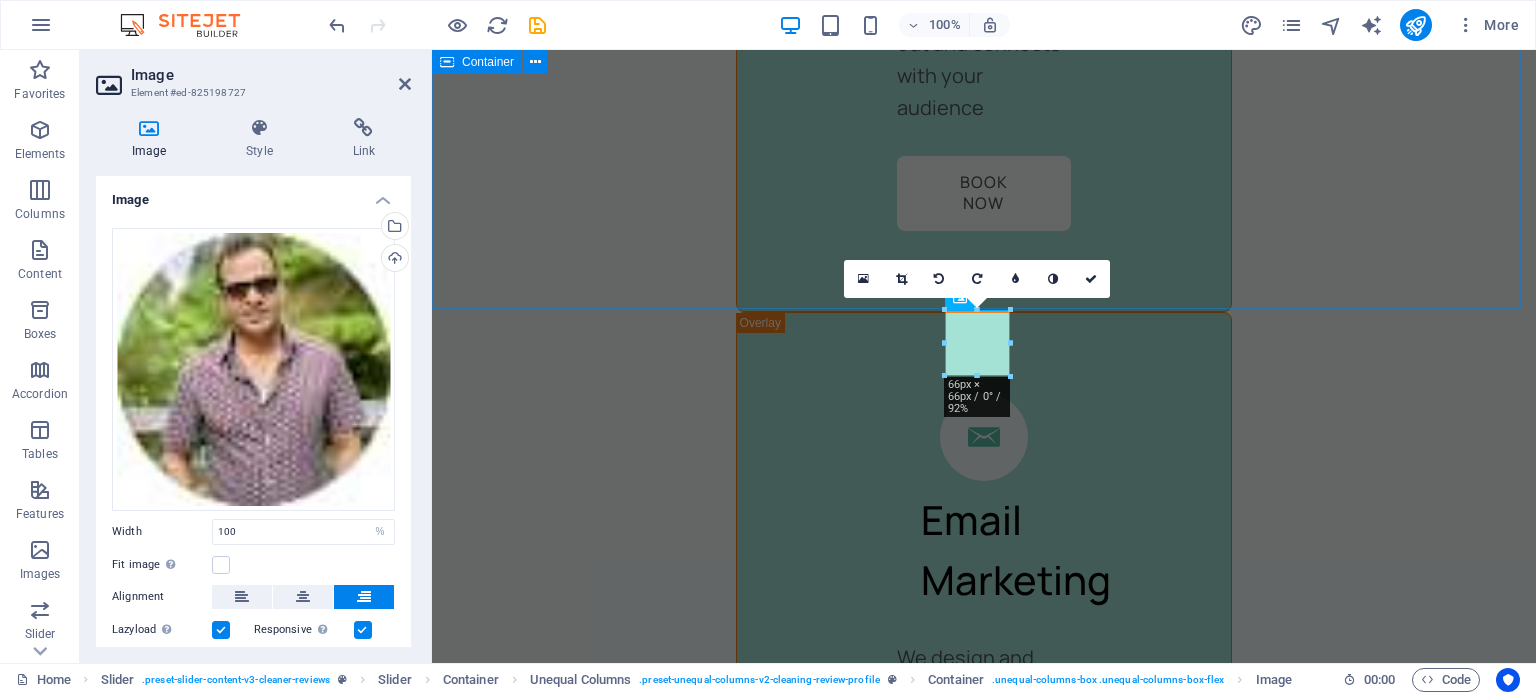 scroll, scrollTop: 4969, scrollLeft: 0, axis: vertical 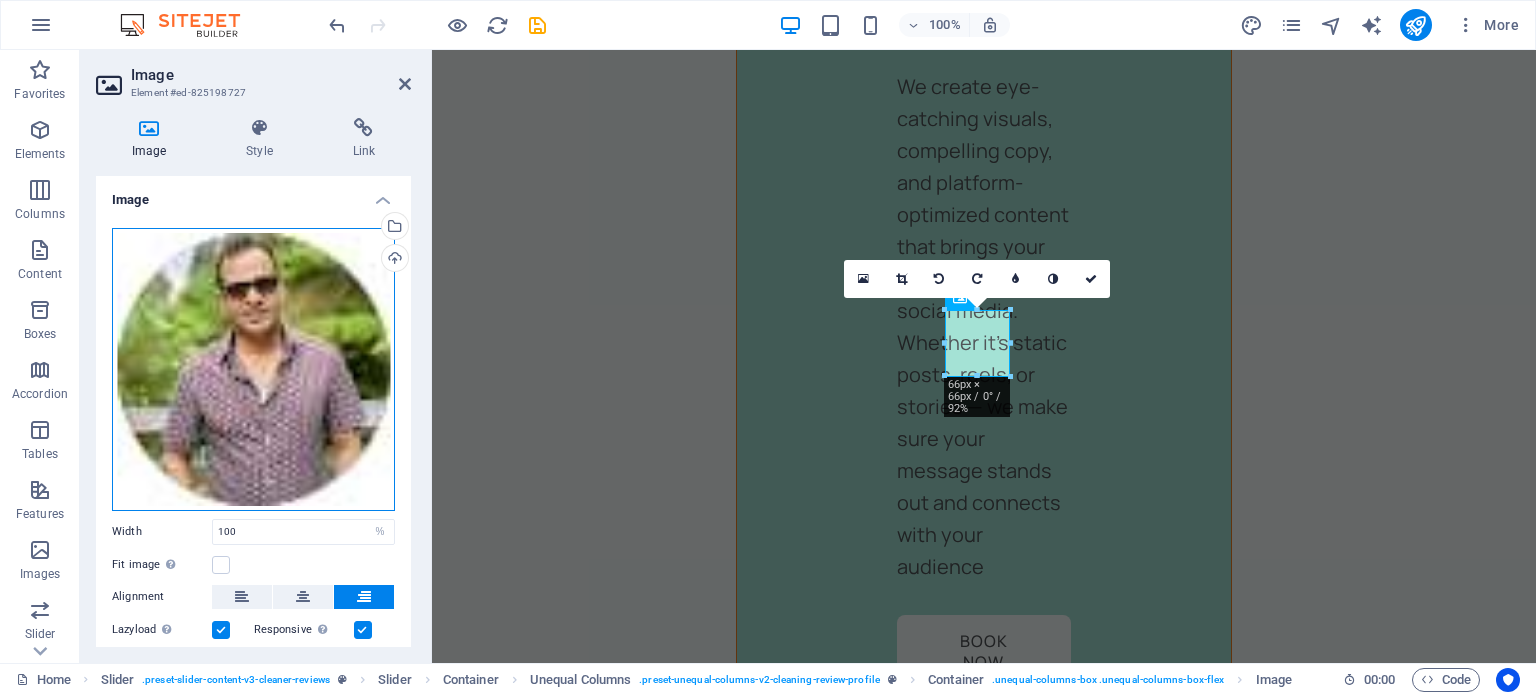 drag, startPoint x: 247, startPoint y: 335, endPoint x: 244, endPoint y: 376, distance: 41.109608 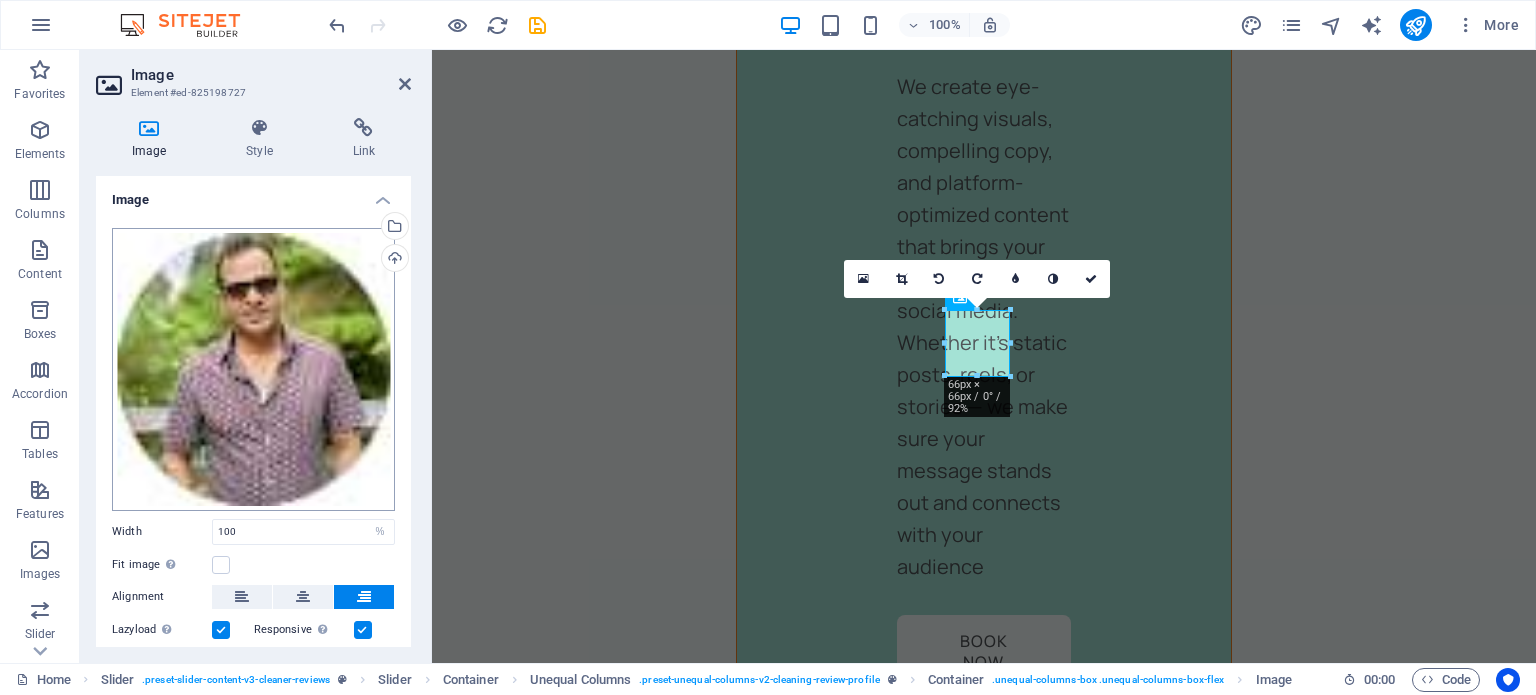 scroll, scrollTop: 5428, scrollLeft: 0, axis: vertical 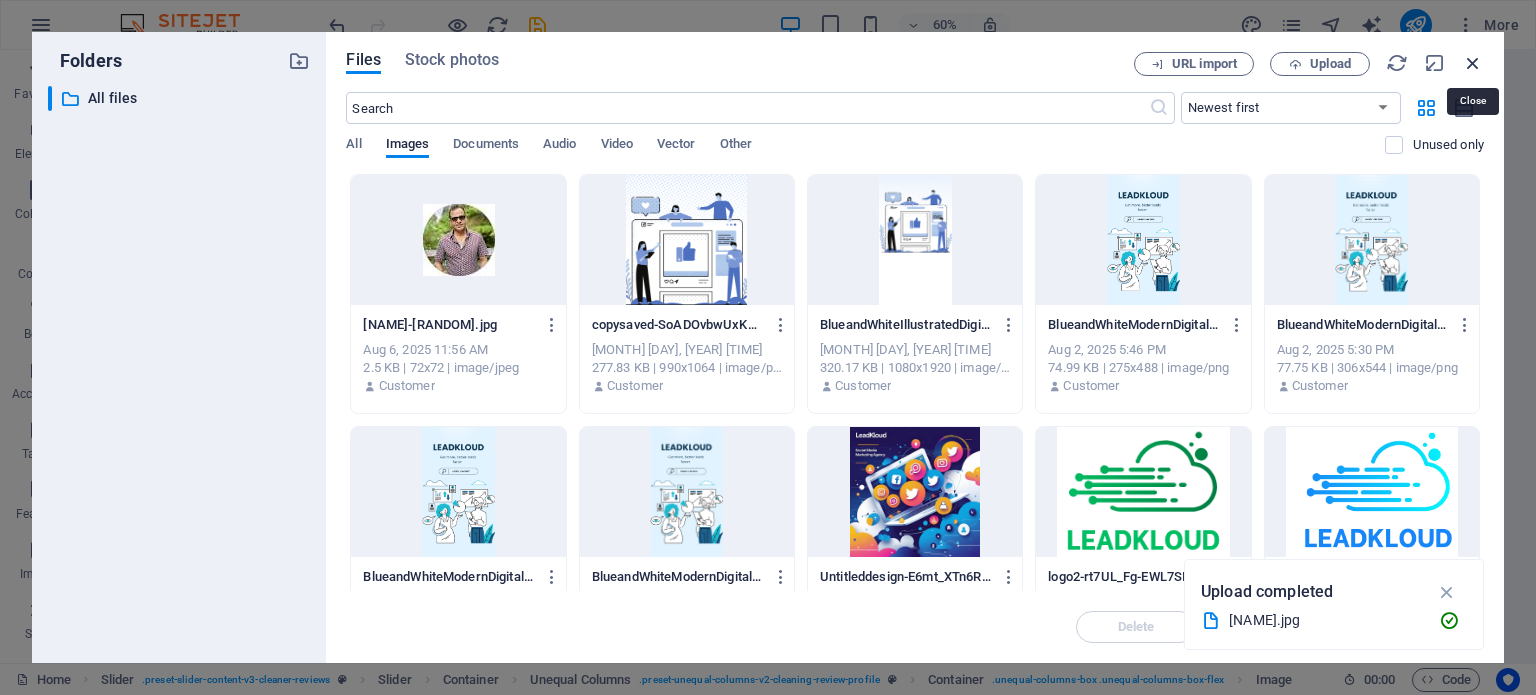 click at bounding box center [1473, 63] 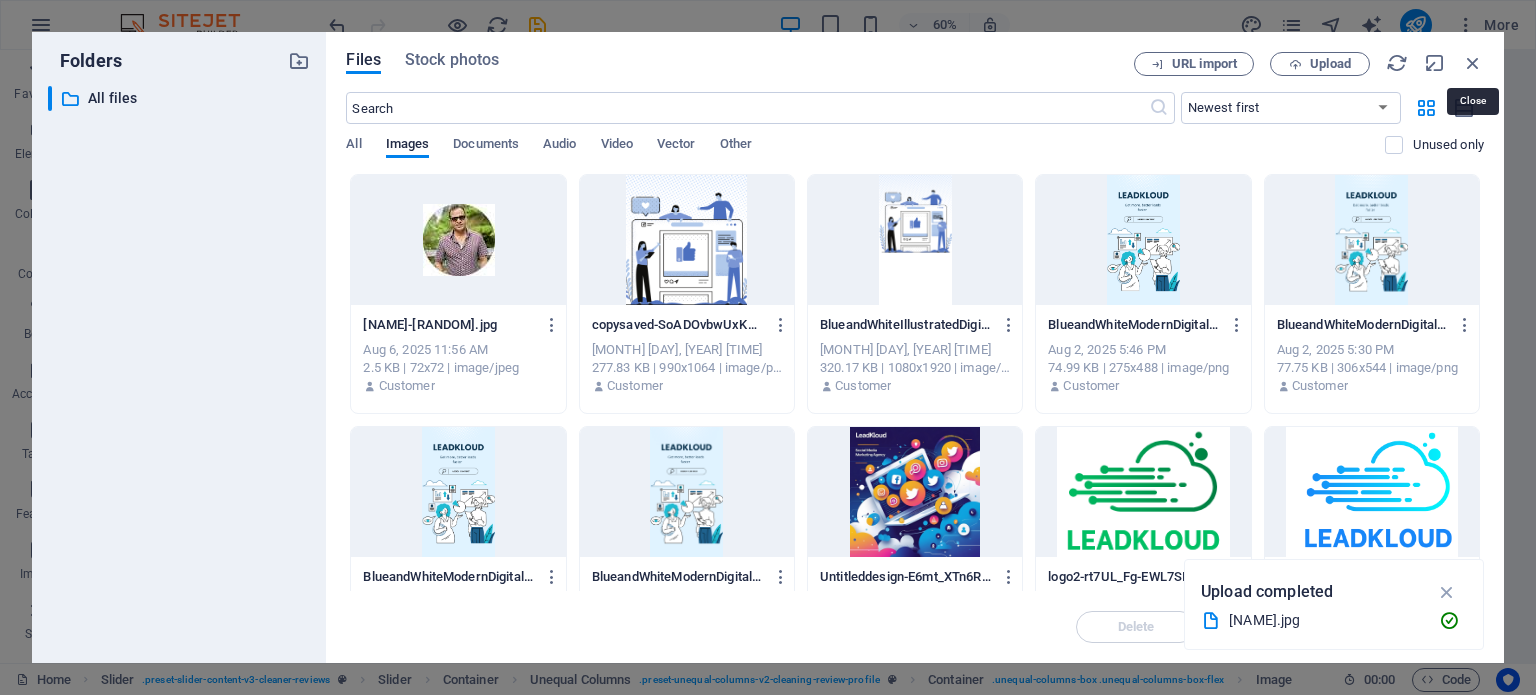 scroll, scrollTop: 4969, scrollLeft: 0, axis: vertical 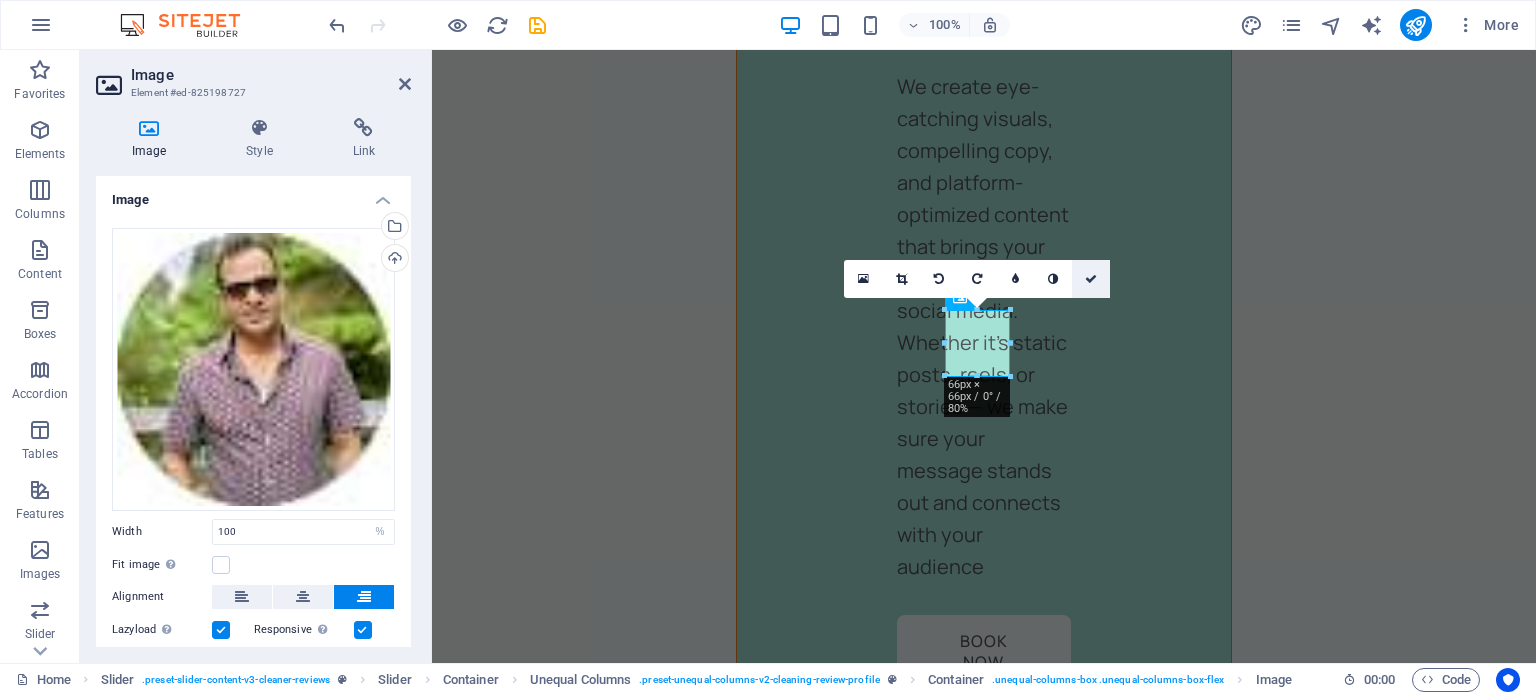 click at bounding box center (1091, 279) 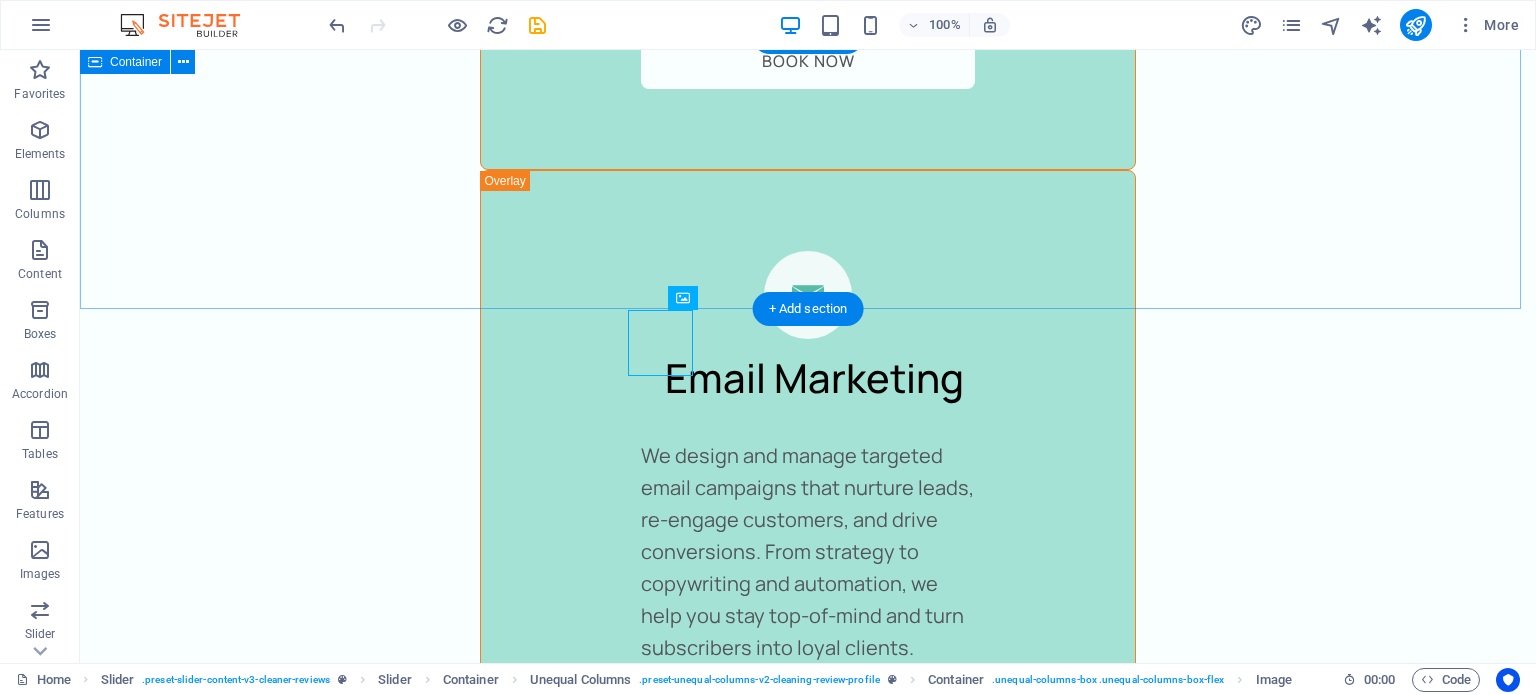 scroll, scrollTop: 4096, scrollLeft: 0, axis: vertical 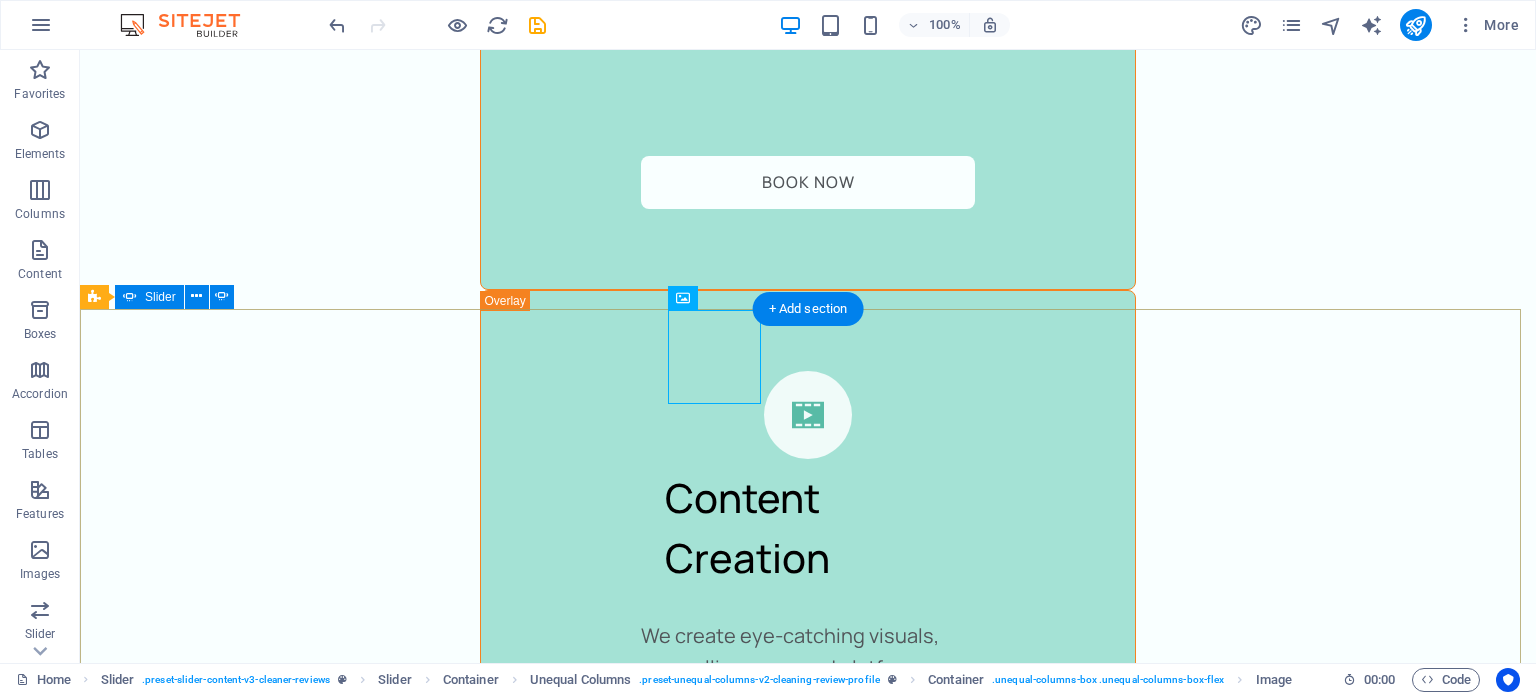 click on "[FIRST] [LAST], Bathroom Renovation Specialist 1 day ago “Bathroom Renovation Specialist” Leads started coming in within days!" We saw immediate results after partnering with Leadkloud. Their ad strategy was laser-focused, and we started getting calls from serious prospects within the first week. [FIRST] [LAST], Home Builder 1 day ago “They handled everything for us.” "They handled everything for us." As a small business owner, I didn’t have time to manage ads or content. Leadkloud took the reins and delivered — now we’re getting more inquiries than ever without lifting a finger. [FIRST] [LAST], Home Contractor 1 day ago "Game changer for our business!" Leadkloud helped us generate more qualified leads in two weeks than we had in the past three months. The Meta Ads strategy was on point — we’re now booking jobs consistently. [FIRST] [LAST], Interior Designer 1 day ago “Professional, responsive, and results-driven” Professional, responsive, and results-driven."* [FIRST] [LAST], Landscaping Business Owner 1 day ago" at bounding box center (808, 7172) 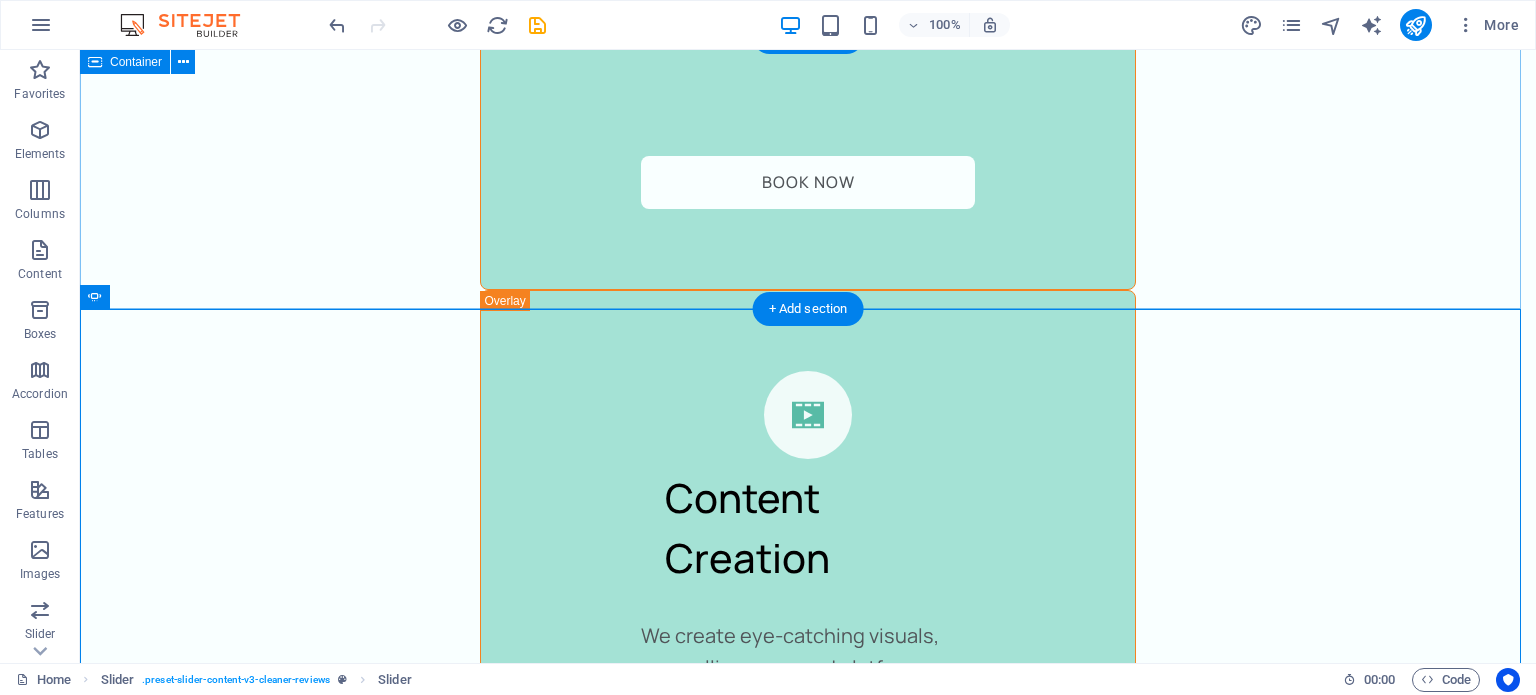 click on "What our customers are saying Don’t take our word for it - Have a look at the feedback from our happy customers from over 5 years of service." at bounding box center [808, 1824] 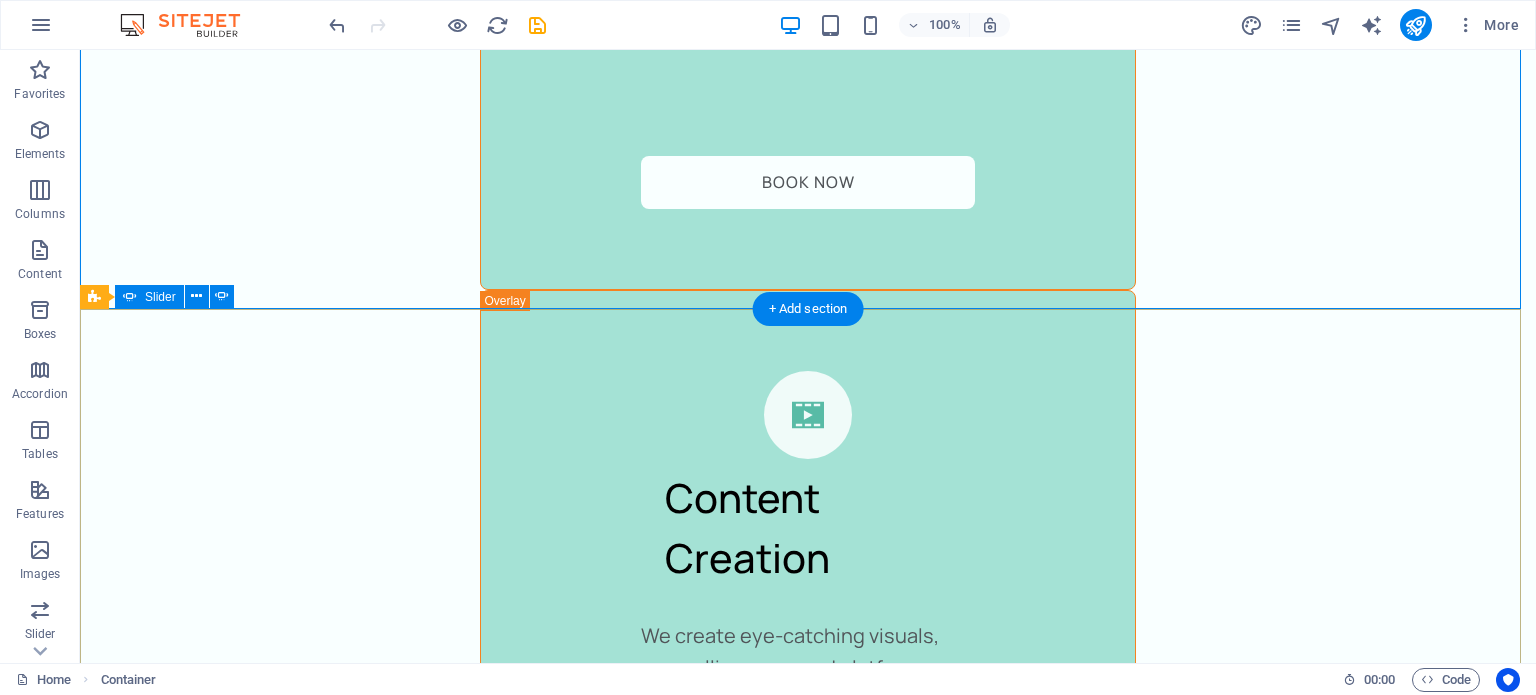 click on "[FIRST] [LAST], Bathroom Renovation Specialist 1 day ago “Bathroom Renovation Specialist” Leads started coming in within days!" We saw immediate results after partnering with Leadkloud. Their ad strategy was laser-focused, and we started getting calls from serious prospects within the first week. [FIRST] [LAST], Home Builder 1 day ago “They handled everything for us.” "They handled everything for us." As a small business owner, I didn’t have time to manage ads or content. Leadkloud took the reins and delivered — now we’re getting more inquiries than ever without lifting a finger. [FIRST] [LAST], Home Contractor 1 day ago "Game changer for our business!" Leadkloud helped us generate more qualified leads in two weeks than we had in the past three months. The Meta Ads strategy was on point — we’re now booking jobs consistently. [FIRST] [LAST], Interior Designer 1 day ago “Professional, responsive, and results-driven” Professional, responsive, and results-driven."* [FIRST] [LAST], Landscaping Business Owner 1 day ago" at bounding box center [808, 7172] 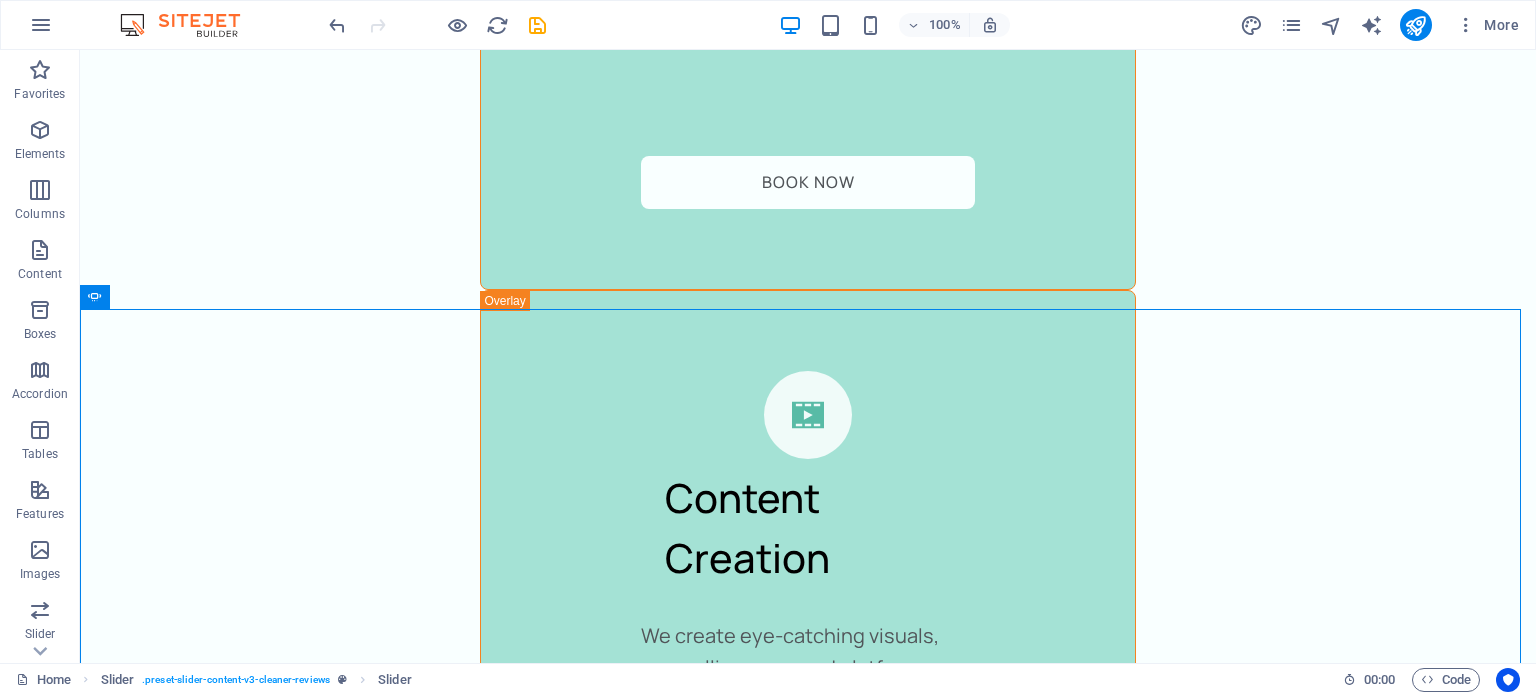 click on "100% More" at bounding box center (926, 25) 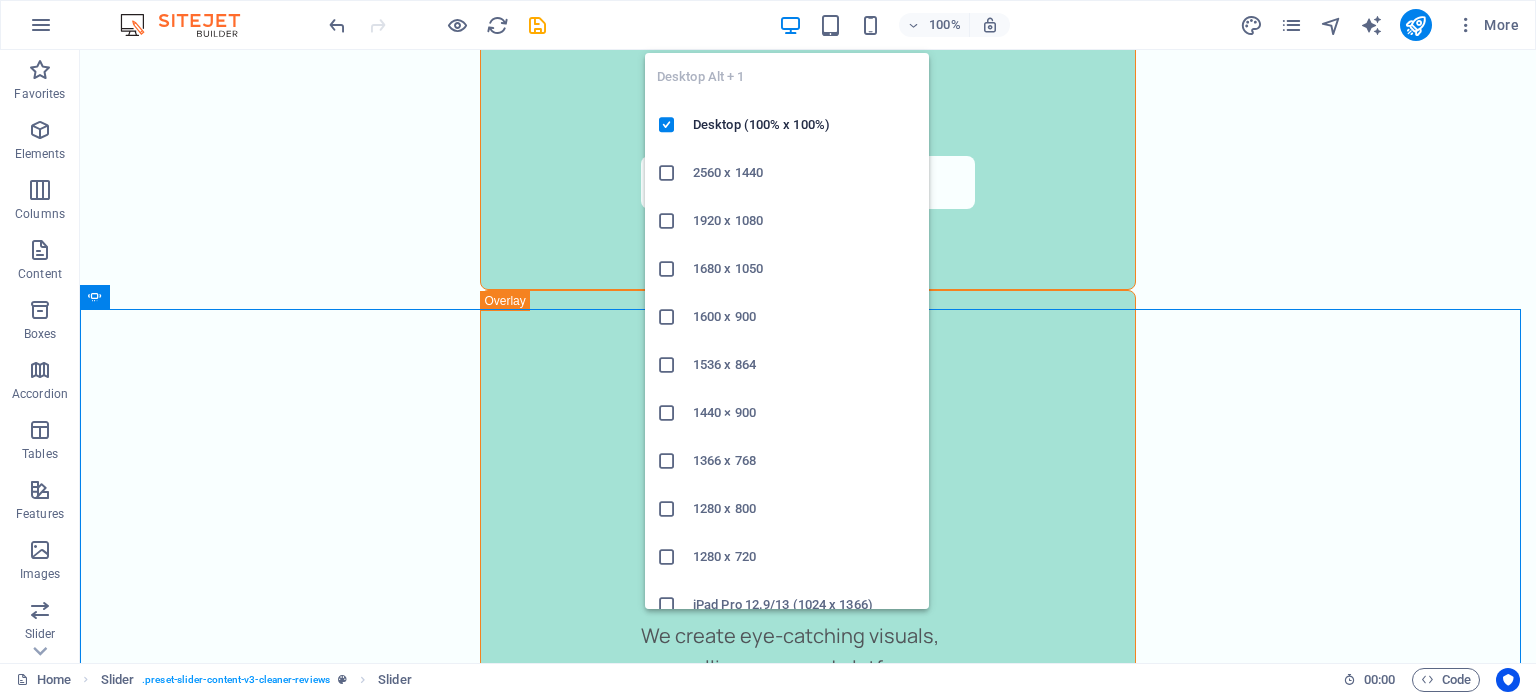 click at bounding box center [790, 25] 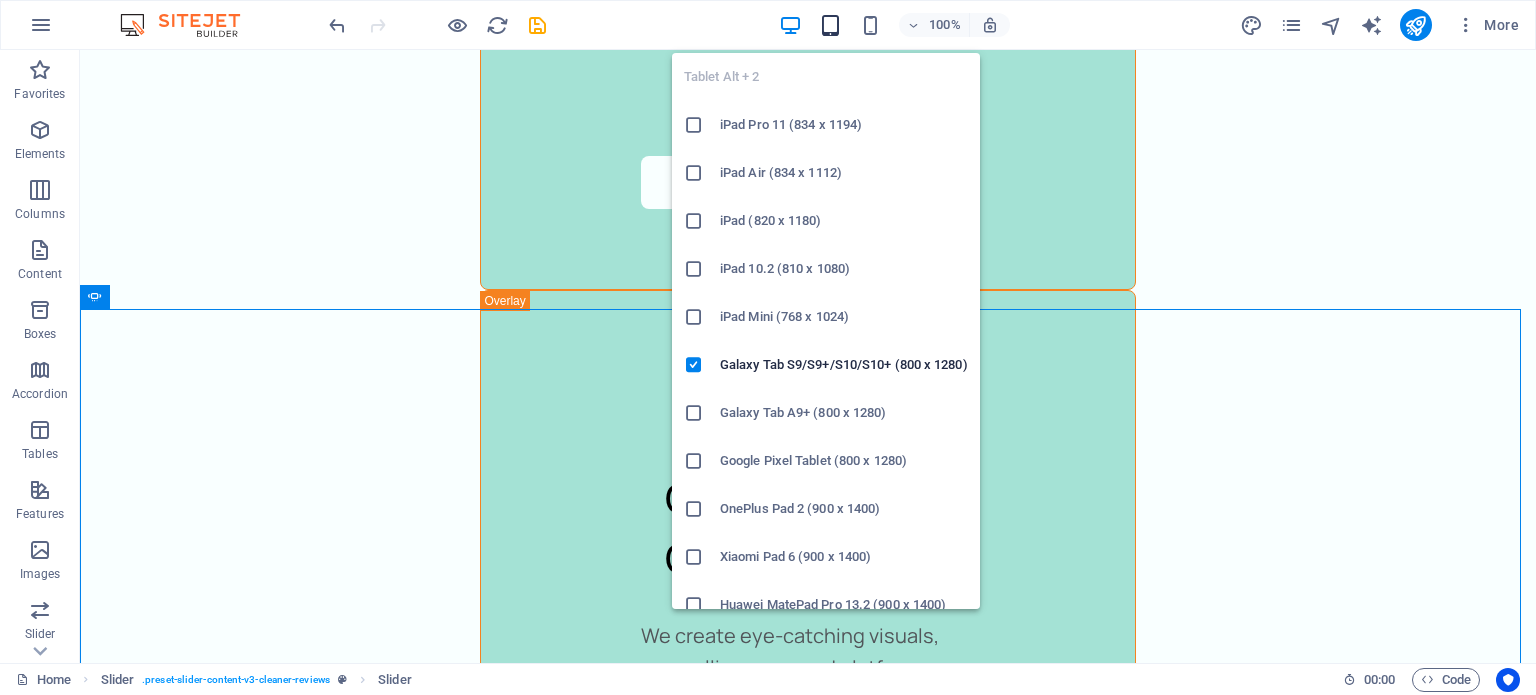 click at bounding box center [830, 25] 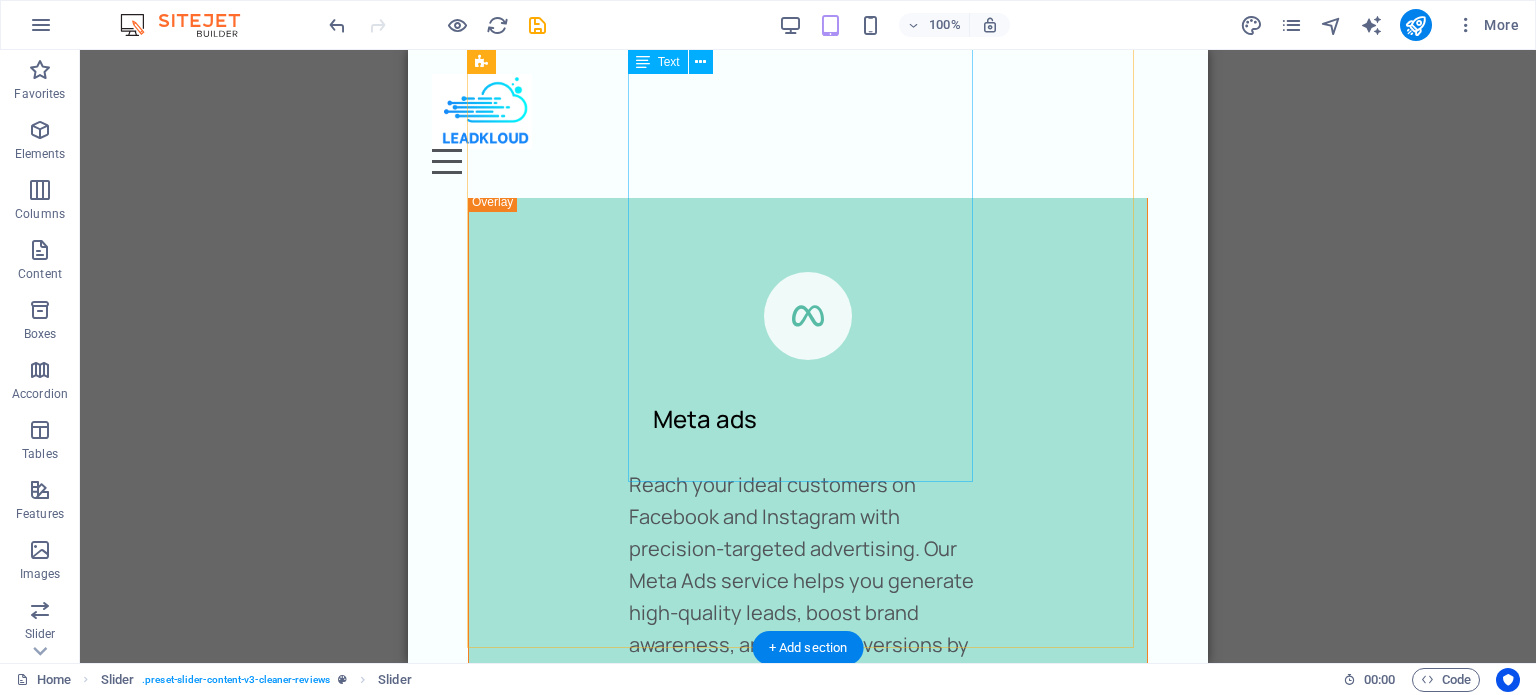 scroll, scrollTop: 2380, scrollLeft: 0, axis: vertical 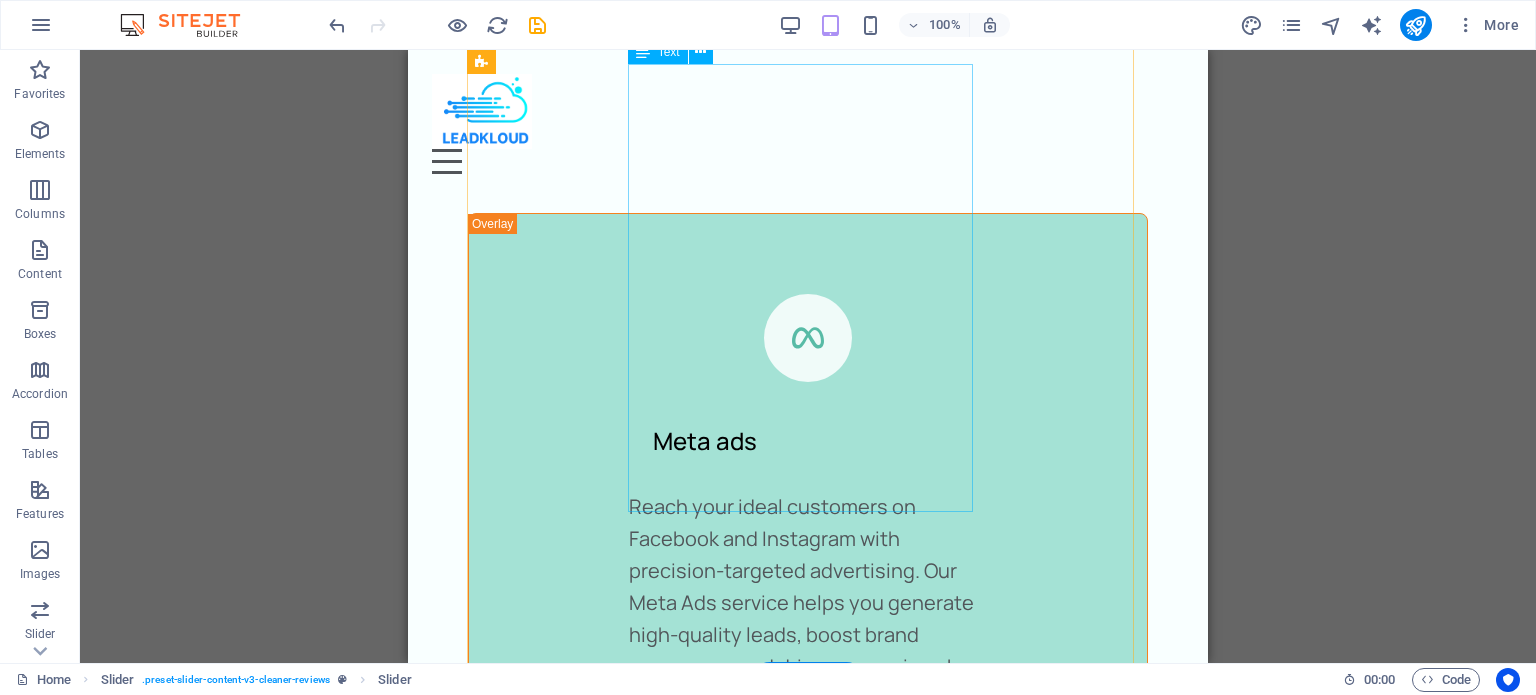 type 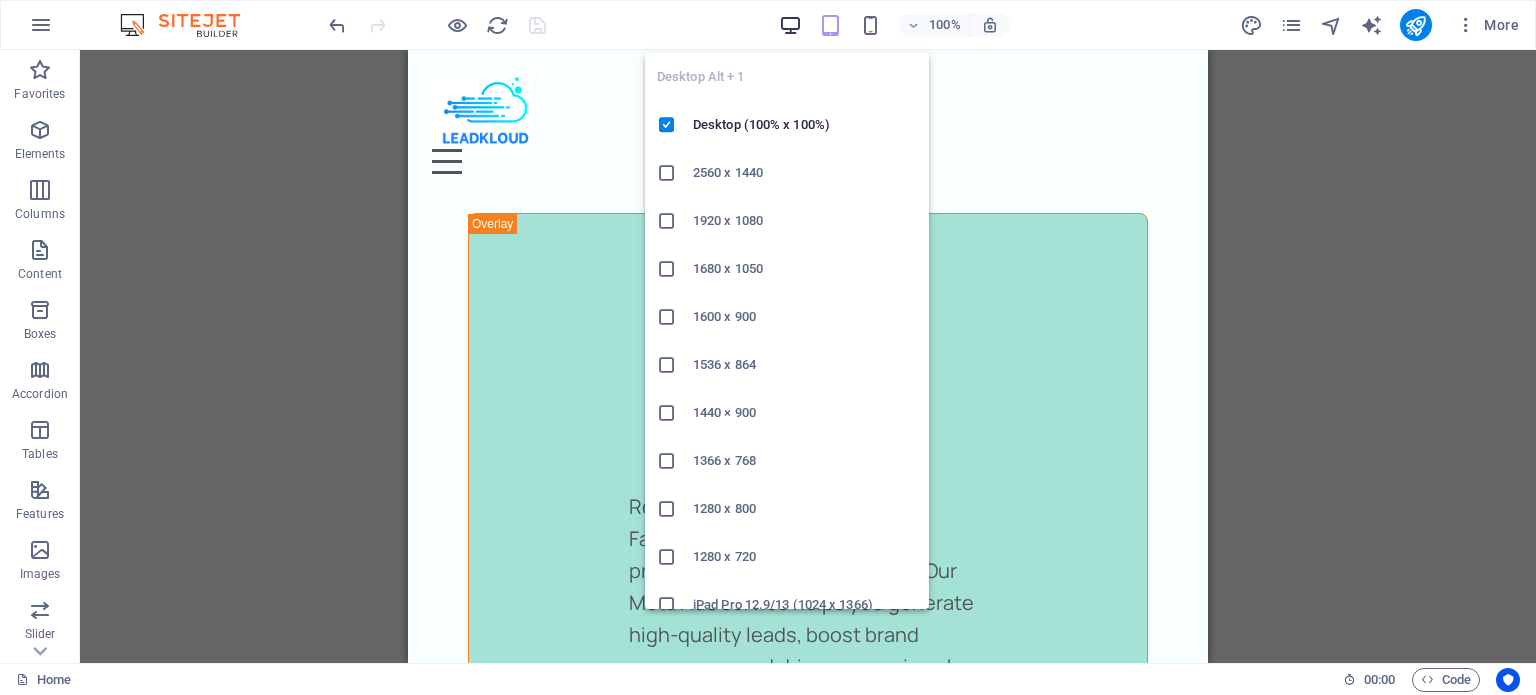 click at bounding box center (790, 25) 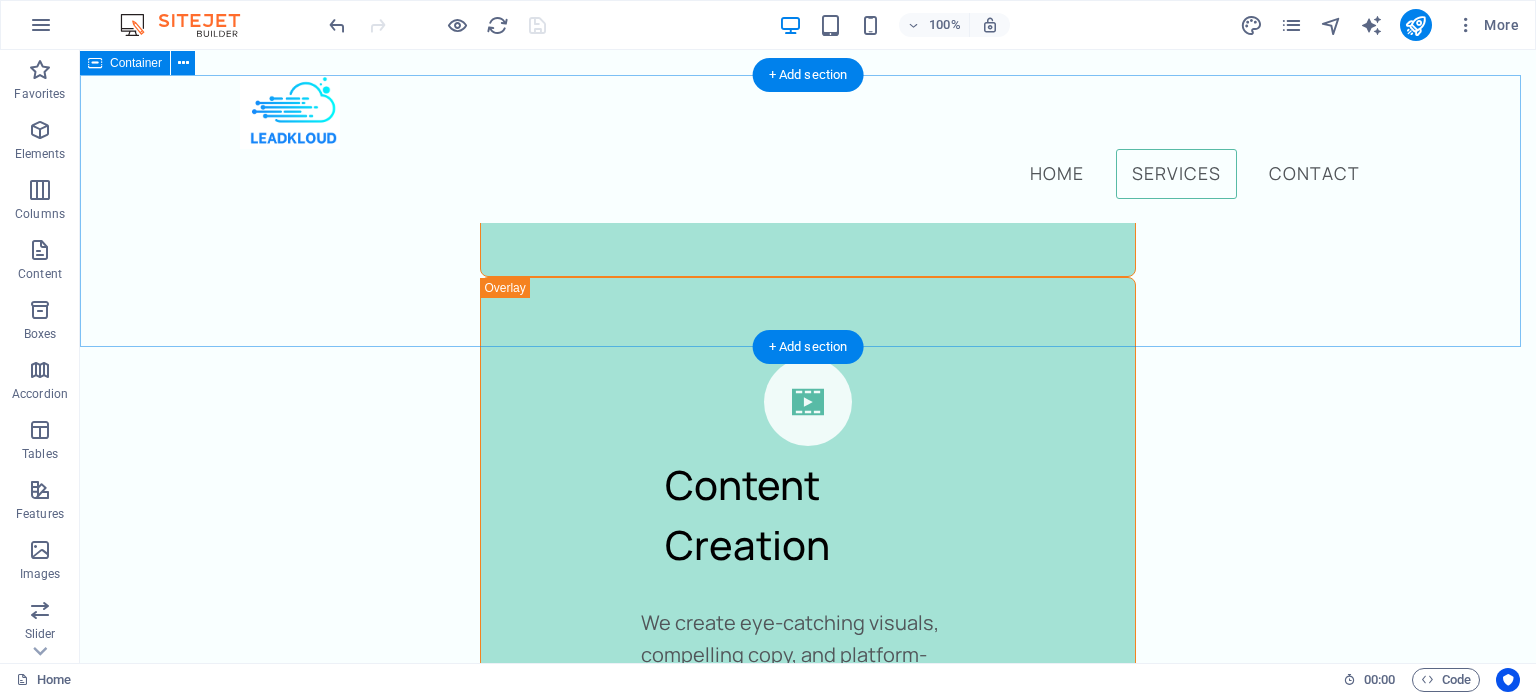 scroll, scrollTop: 4058, scrollLeft: 0, axis: vertical 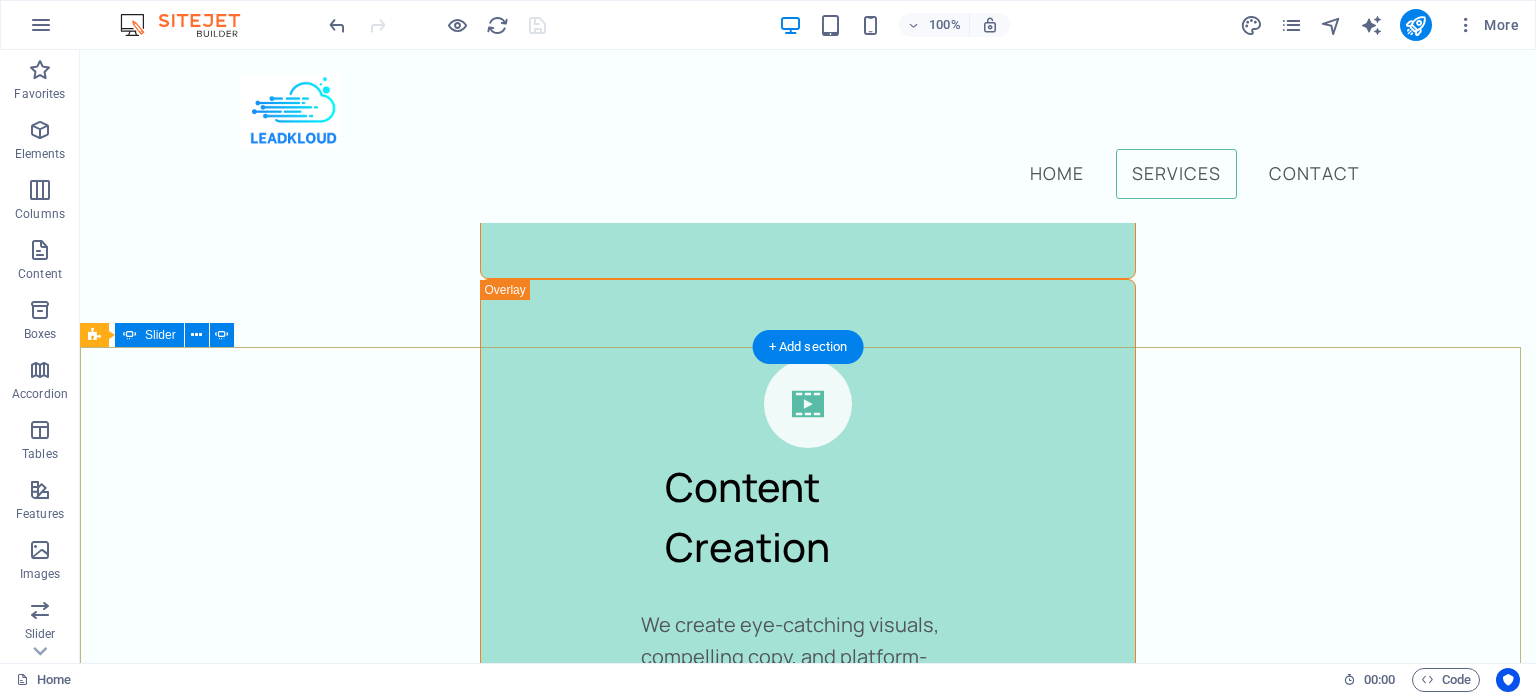 click on "[FIRST] [LAST], Bathroom Renovation Specialist 1 day ago “Bathroom Renovation Specialist” Leads started coming in within days!" We saw immediate results after partnering with Leadkloud. Their ad strategy was laser-focused, and we started getting calls from serious prospects within the first week. [FIRST] [LAST], Home Builder 1 day ago “They handled everything for us.” "They handled everything for us." As a small business owner, I didn’t have time to manage ads or content. Leadkloud took the reins and delivered — now we’re getting more inquiries than ever without lifting a finger. [FIRST] [LAST], Home Contractor 1 day ago "Game changer for our business!" Leadkloud helped us generate more qualified leads in two weeks than we had in the past three months. The Meta Ads strategy was on point — we’re now booking jobs consistently. [FIRST] [LAST], Interior Designer 1 day ago “Professional, responsive, and results-driven” Professional, responsive, and results-driven."* [FIRST] [LAST], Landscaping Business Owner 1 day ago" at bounding box center (808, 7160) 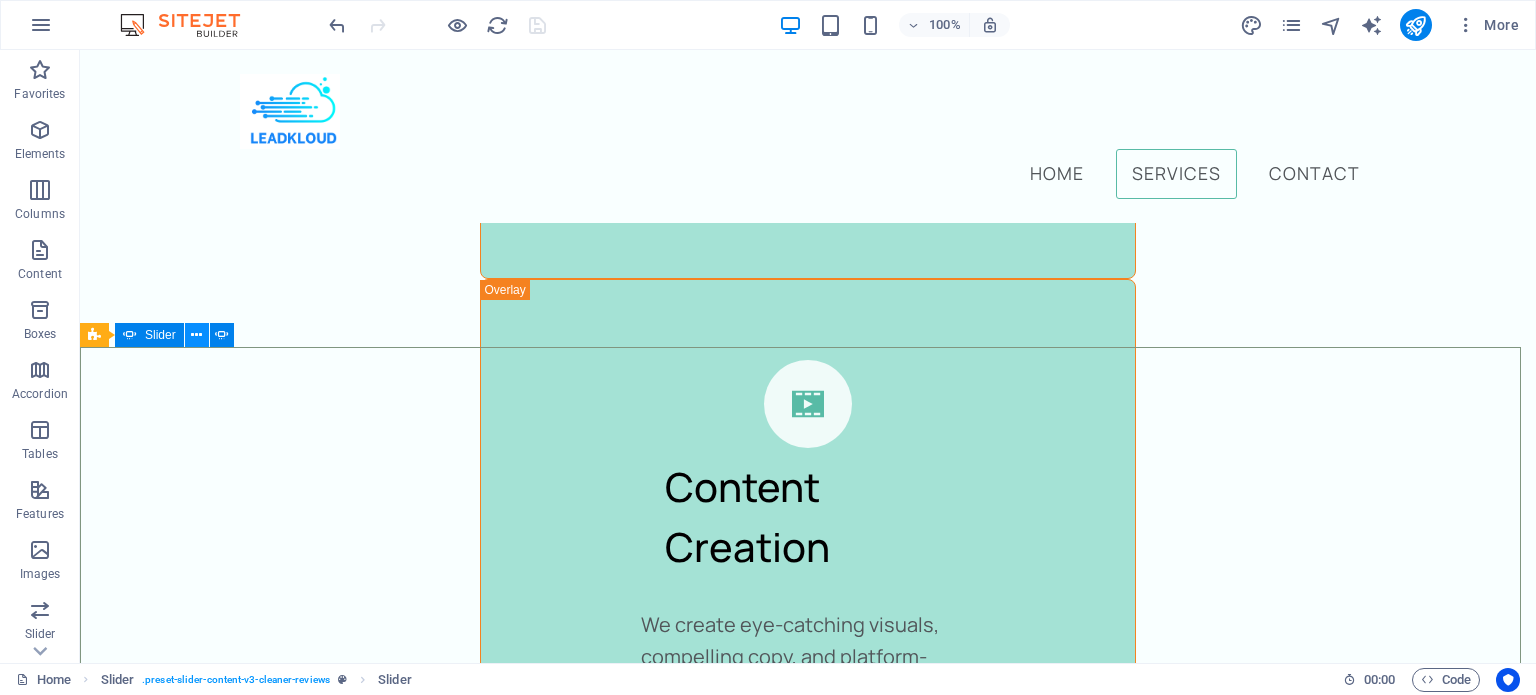 click at bounding box center [196, 335] 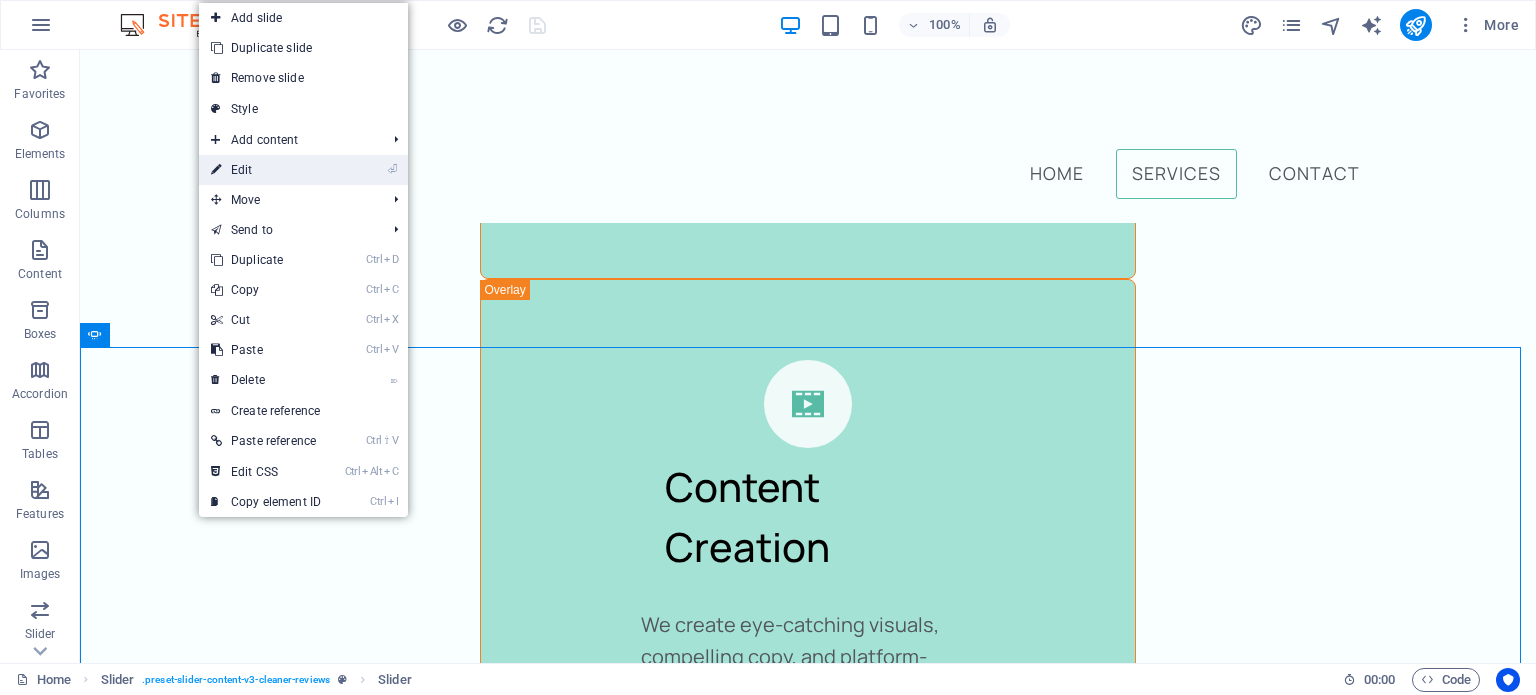click on "⏎  Edit" at bounding box center [266, 170] 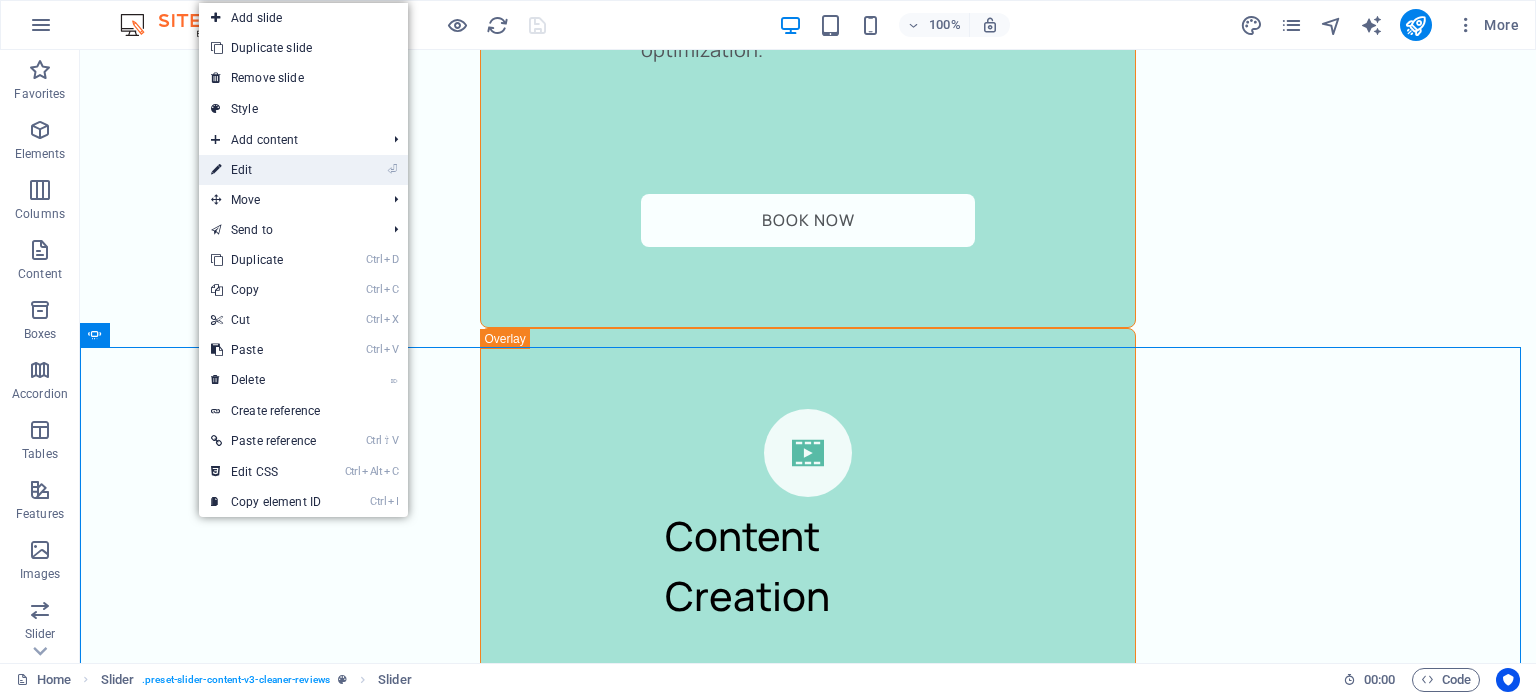 select on "%" 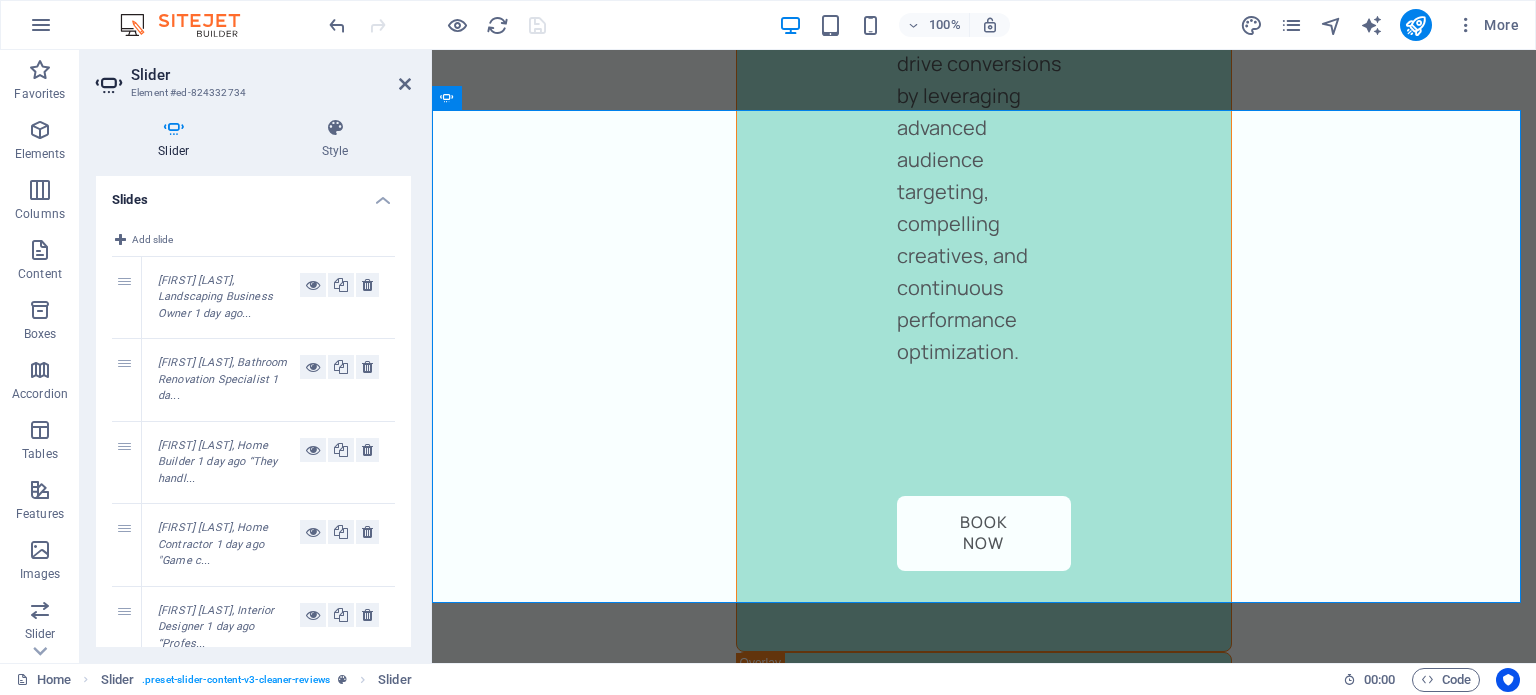 scroll, scrollTop: 5168, scrollLeft: 0, axis: vertical 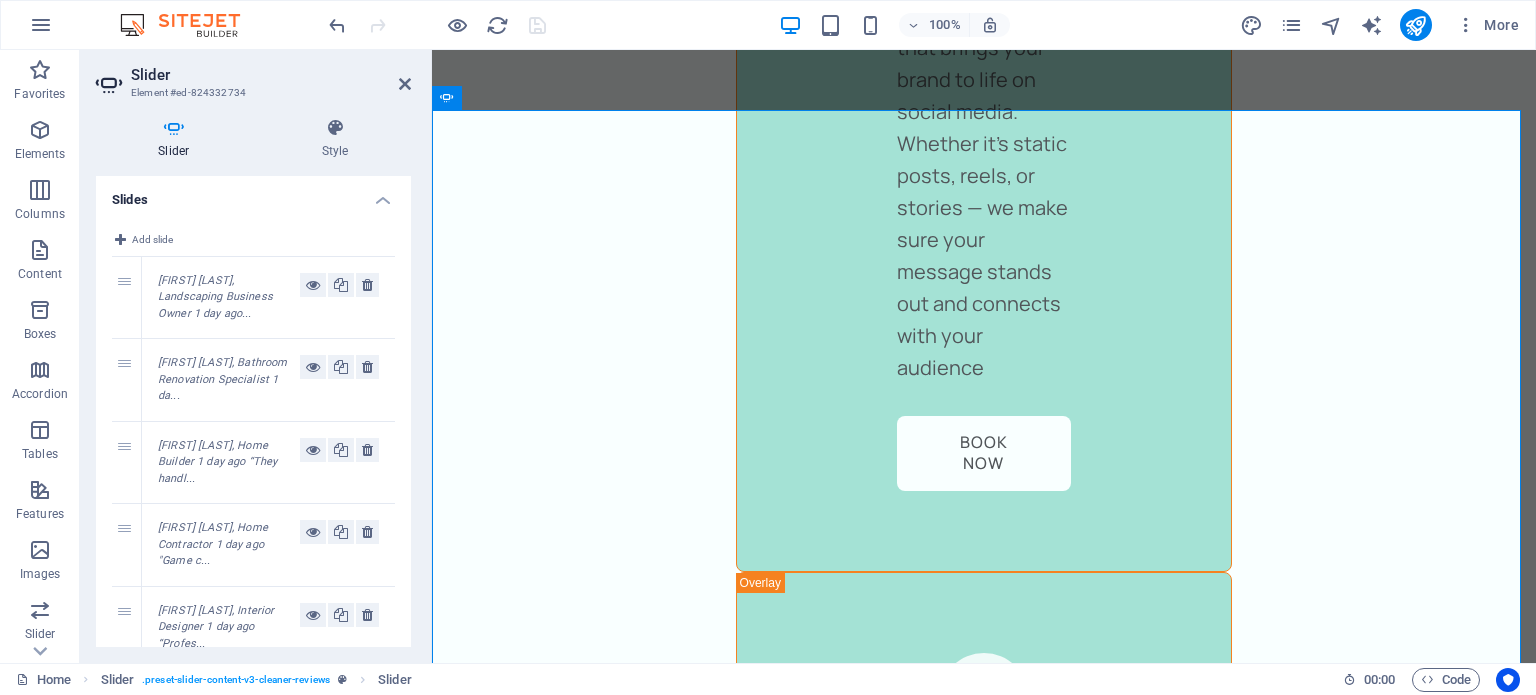 click on "[FIRST] [LAST], Home Contractor
1 day ago
"Game c..." at bounding box center [213, 544] 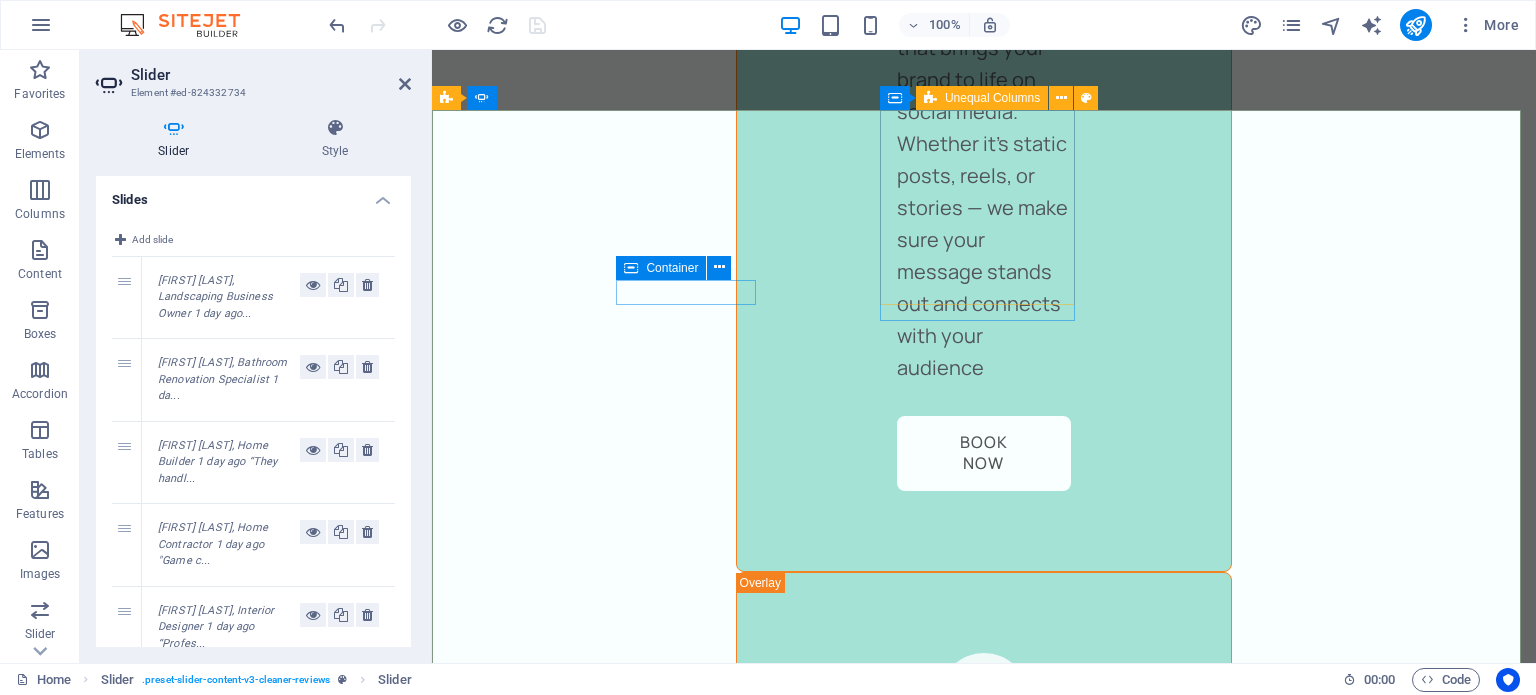 click on "[FIRST] [LAST], Home Contractor 1 day ago" at bounding box center (-1059, 8132) 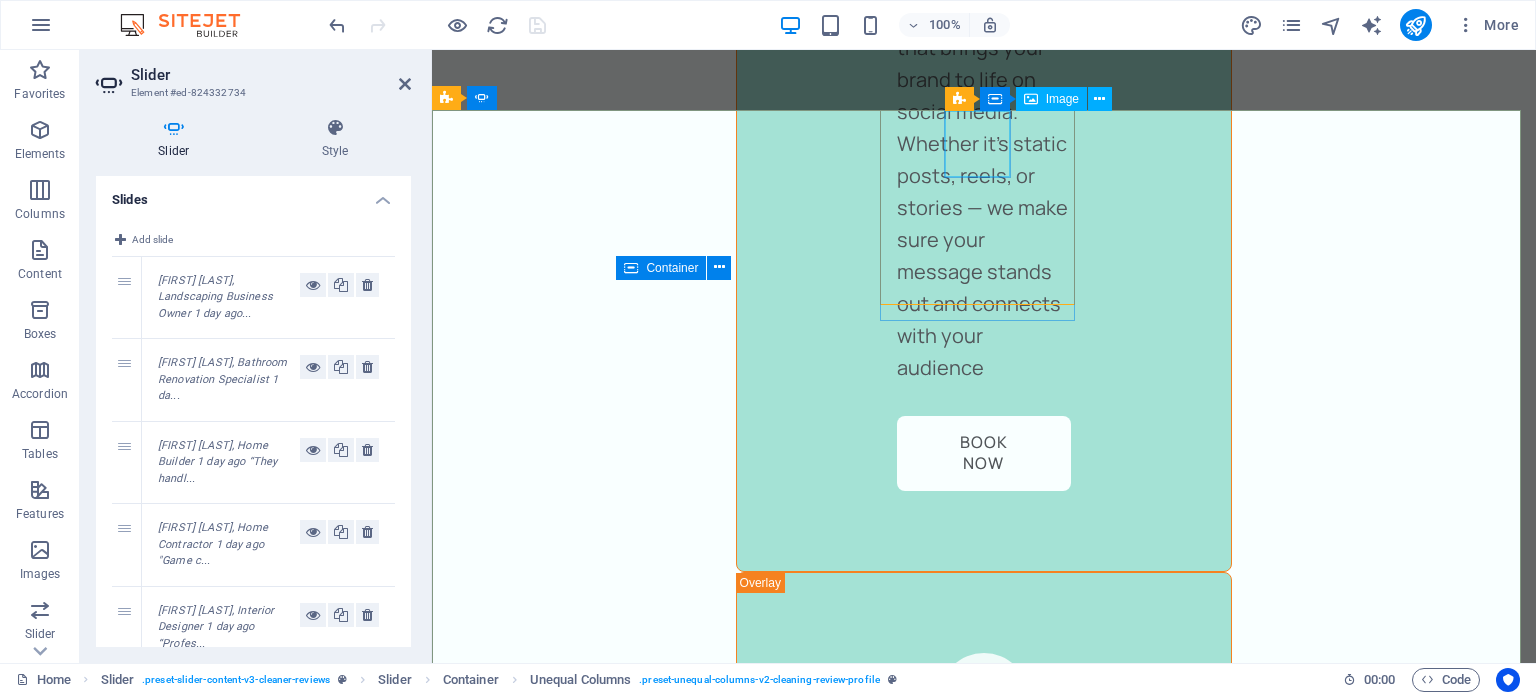 click at bounding box center [-1059, 8016] 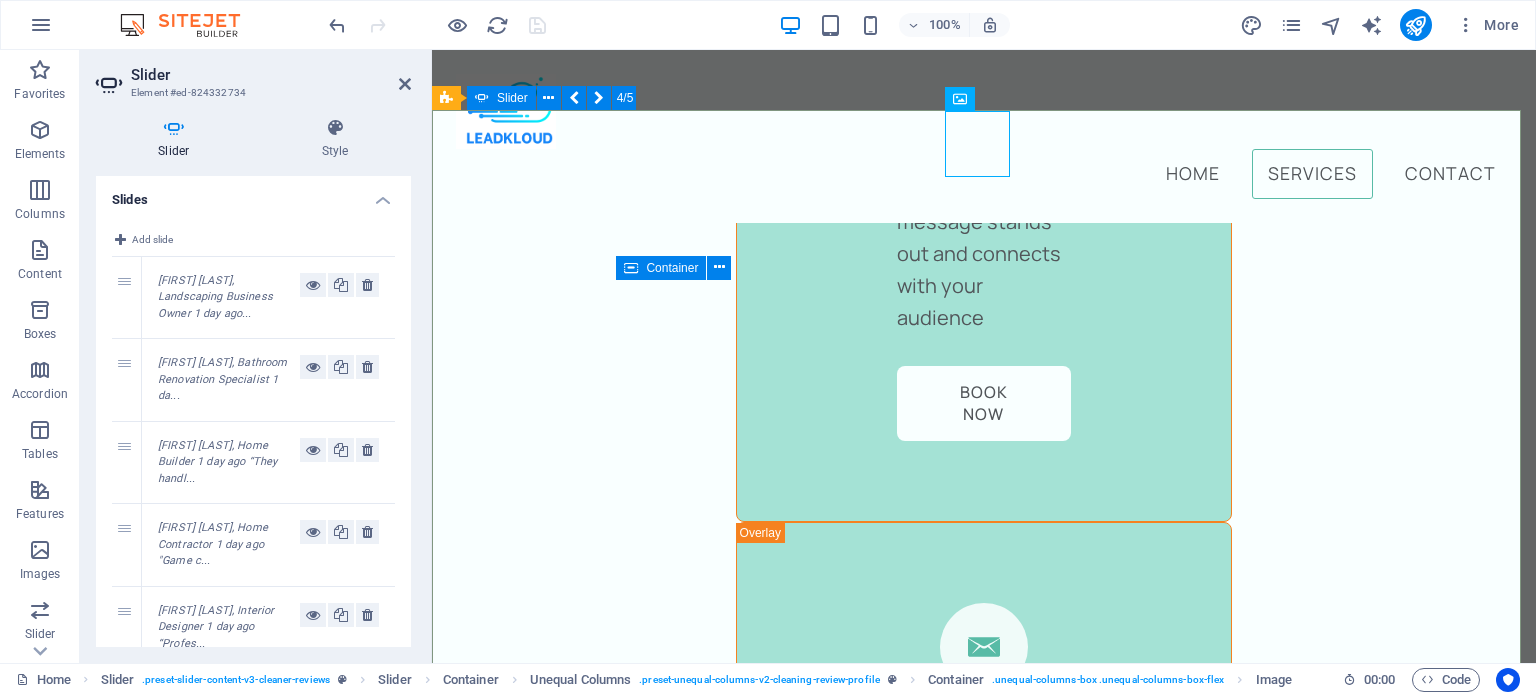 scroll, scrollTop: 5050, scrollLeft: 0, axis: vertical 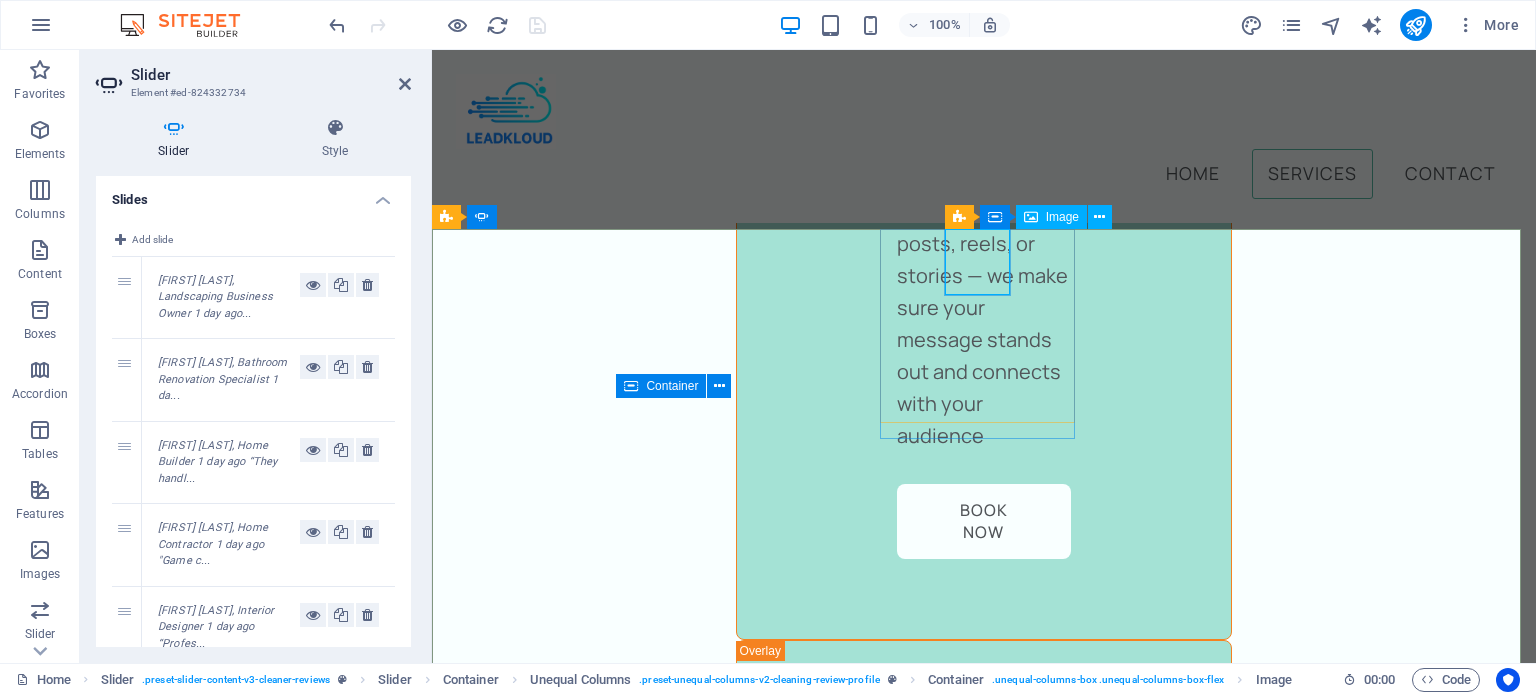click at bounding box center [-1059, 8084] 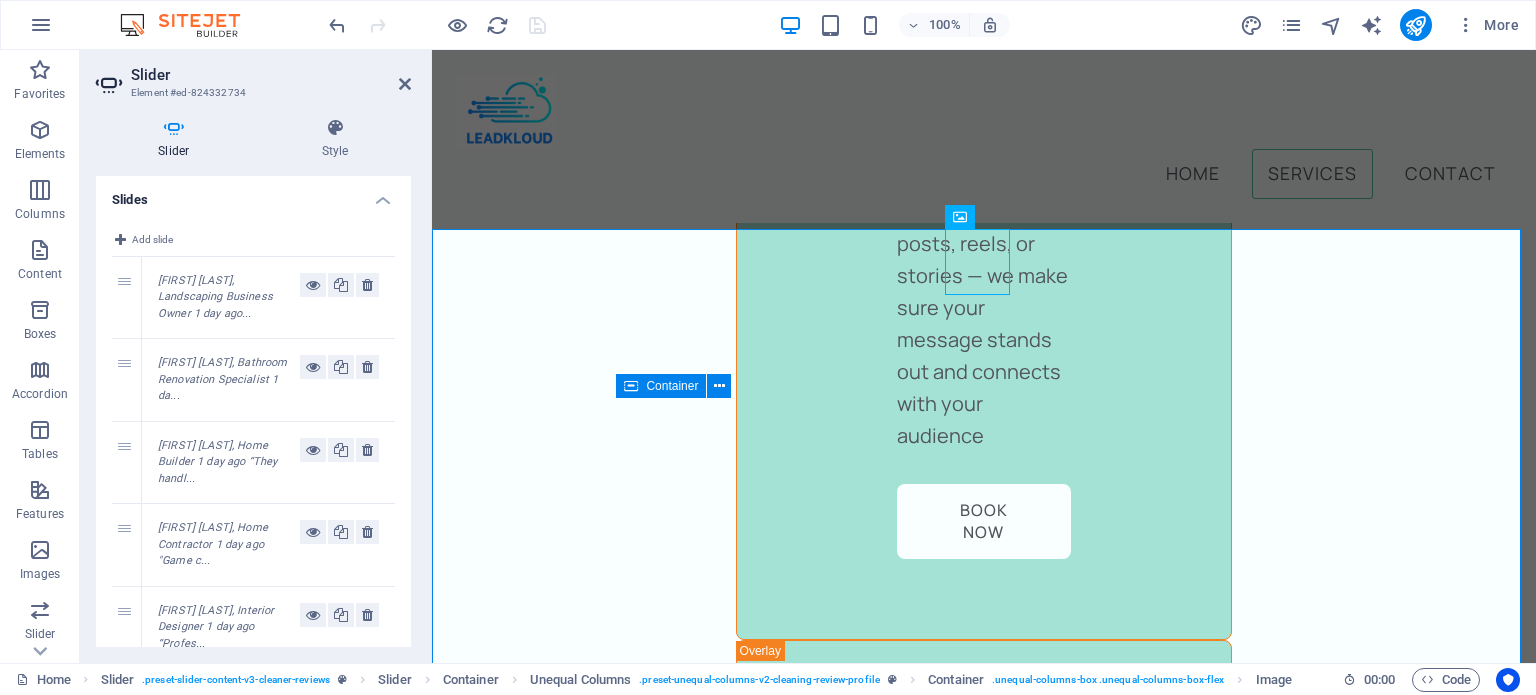 click on "[FIRST] [LAST], Home Contractor
1 day ago
"Game c..." at bounding box center [229, 545] 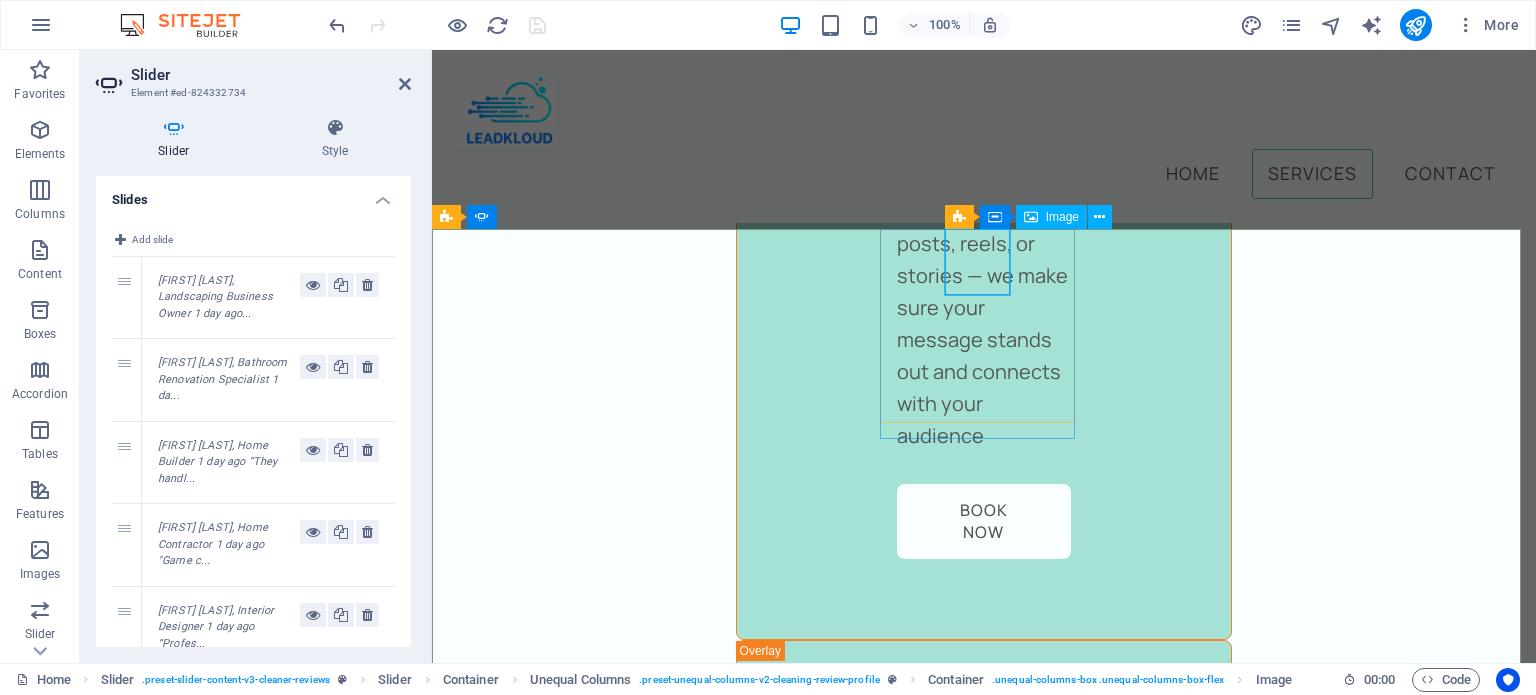 click at bounding box center [-1059, 8084] 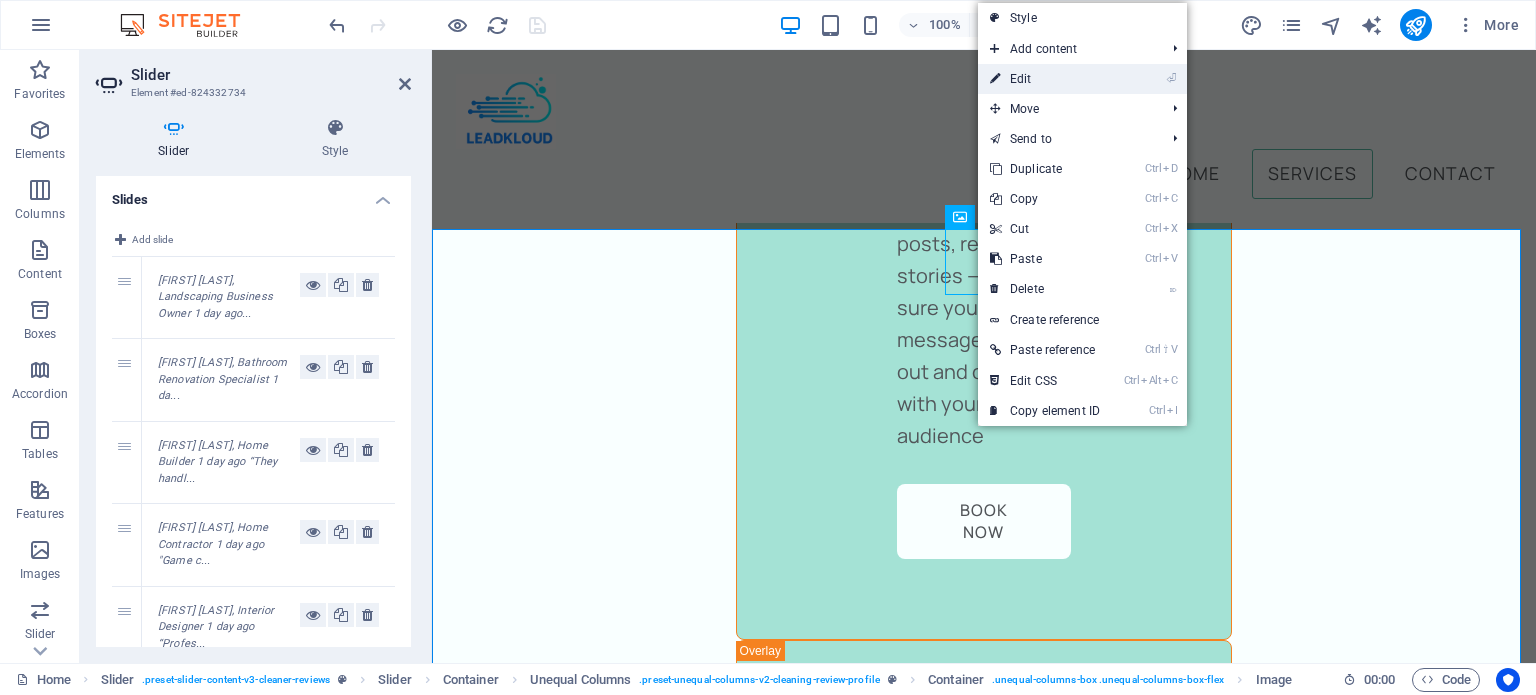 click on "⏎  Edit" at bounding box center (1045, 79) 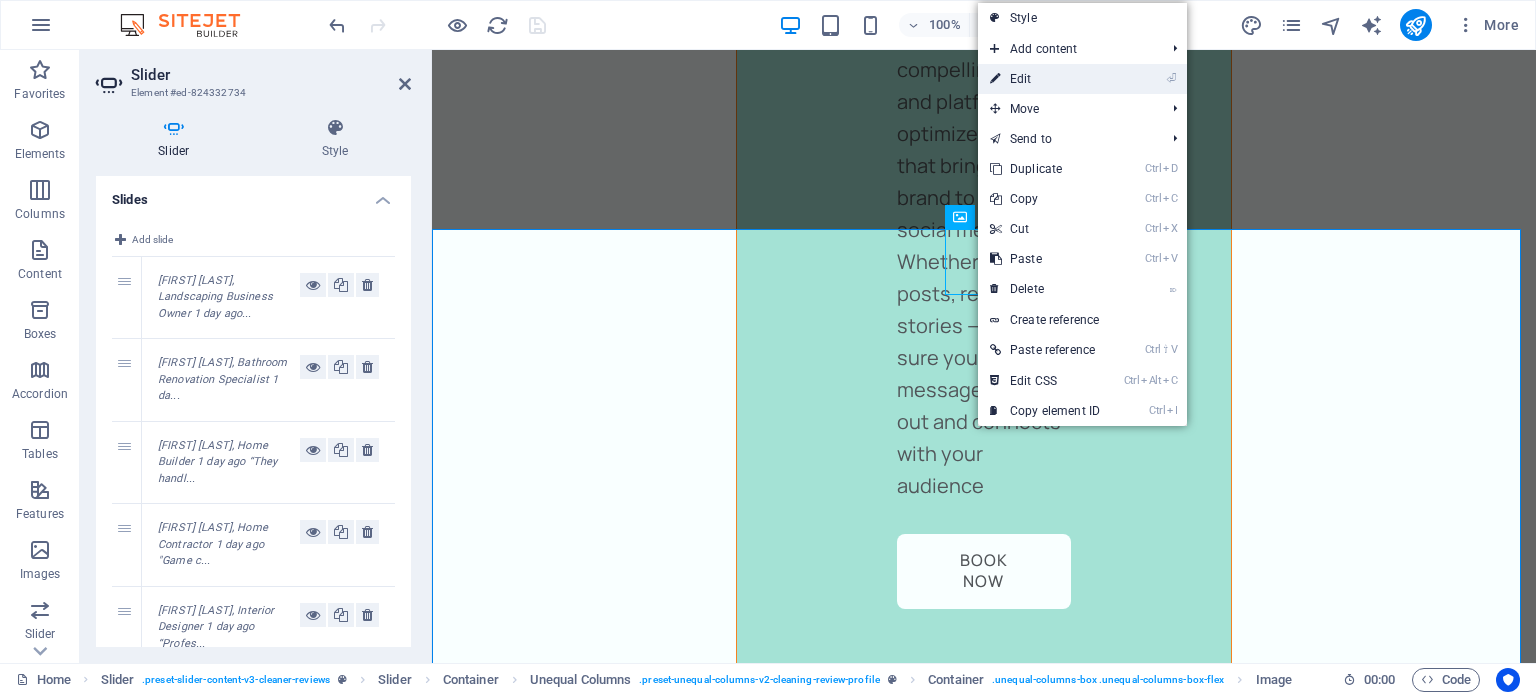 select on "%" 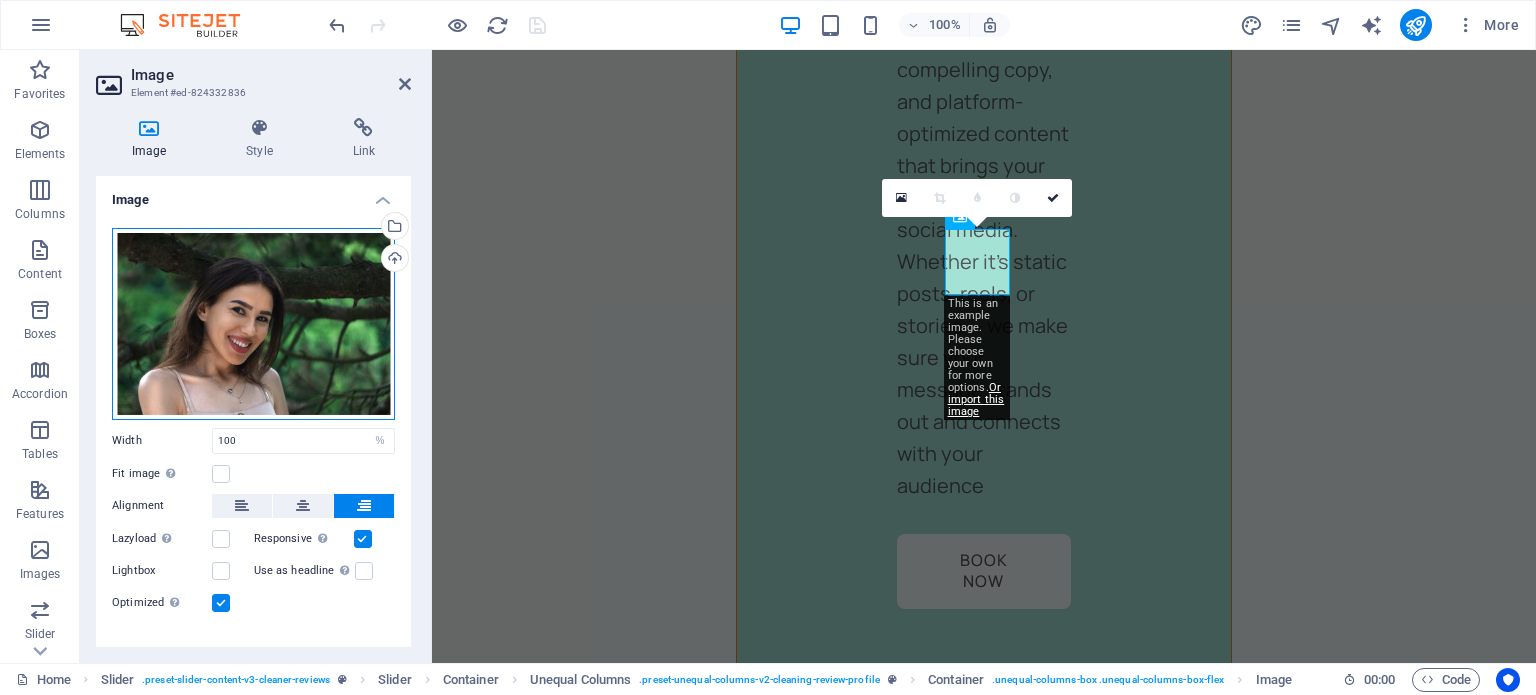 click on "Drag files here, click to choose files or select files from Files or our free stock photos & videos" at bounding box center (253, 324) 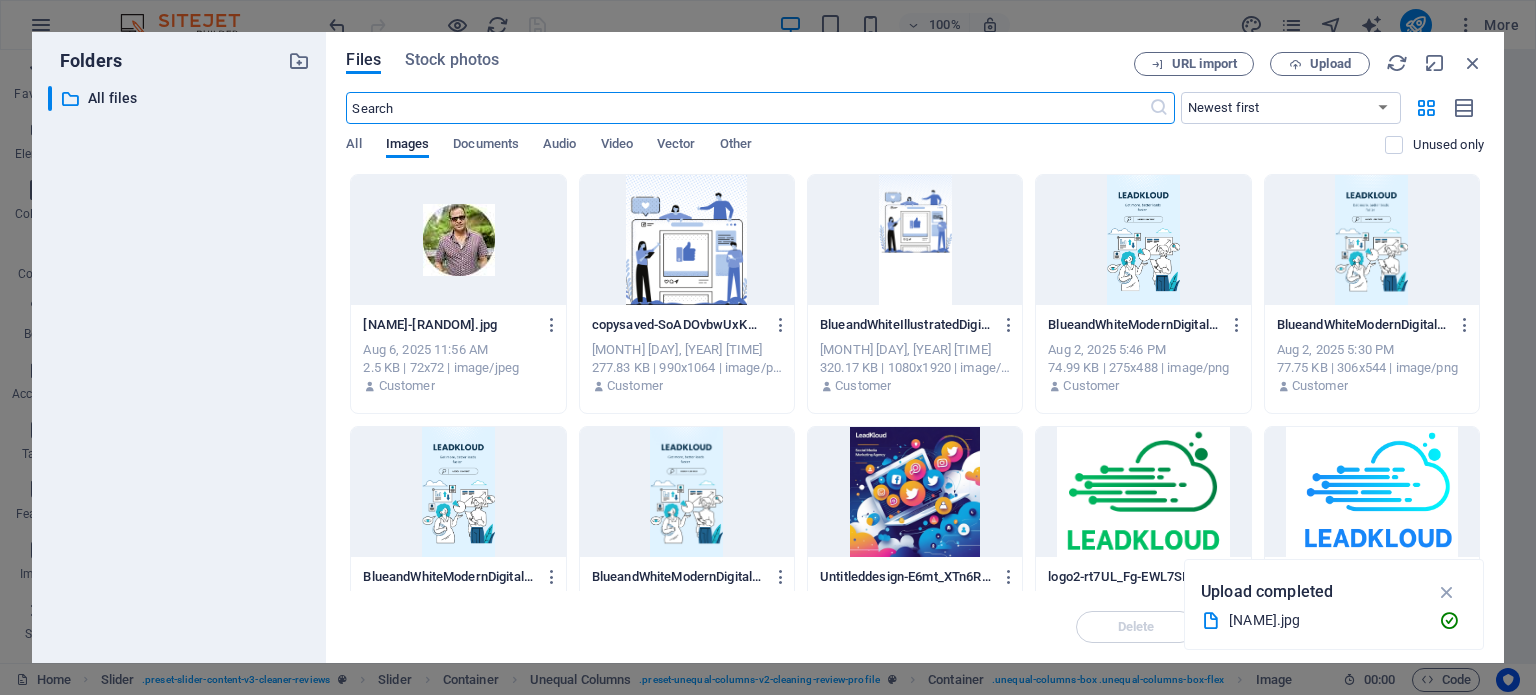 scroll, scrollTop: 5508, scrollLeft: 0, axis: vertical 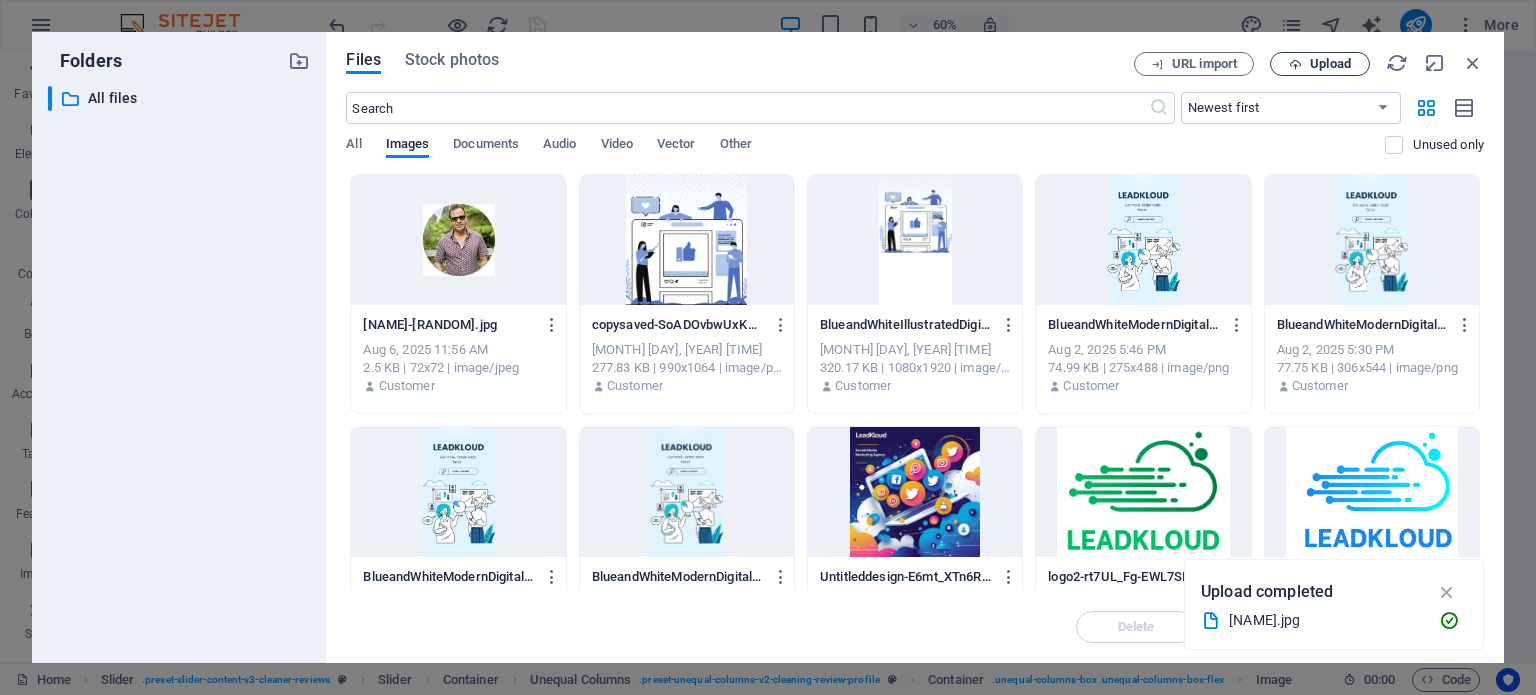 click on "Upload" at bounding box center [1330, 64] 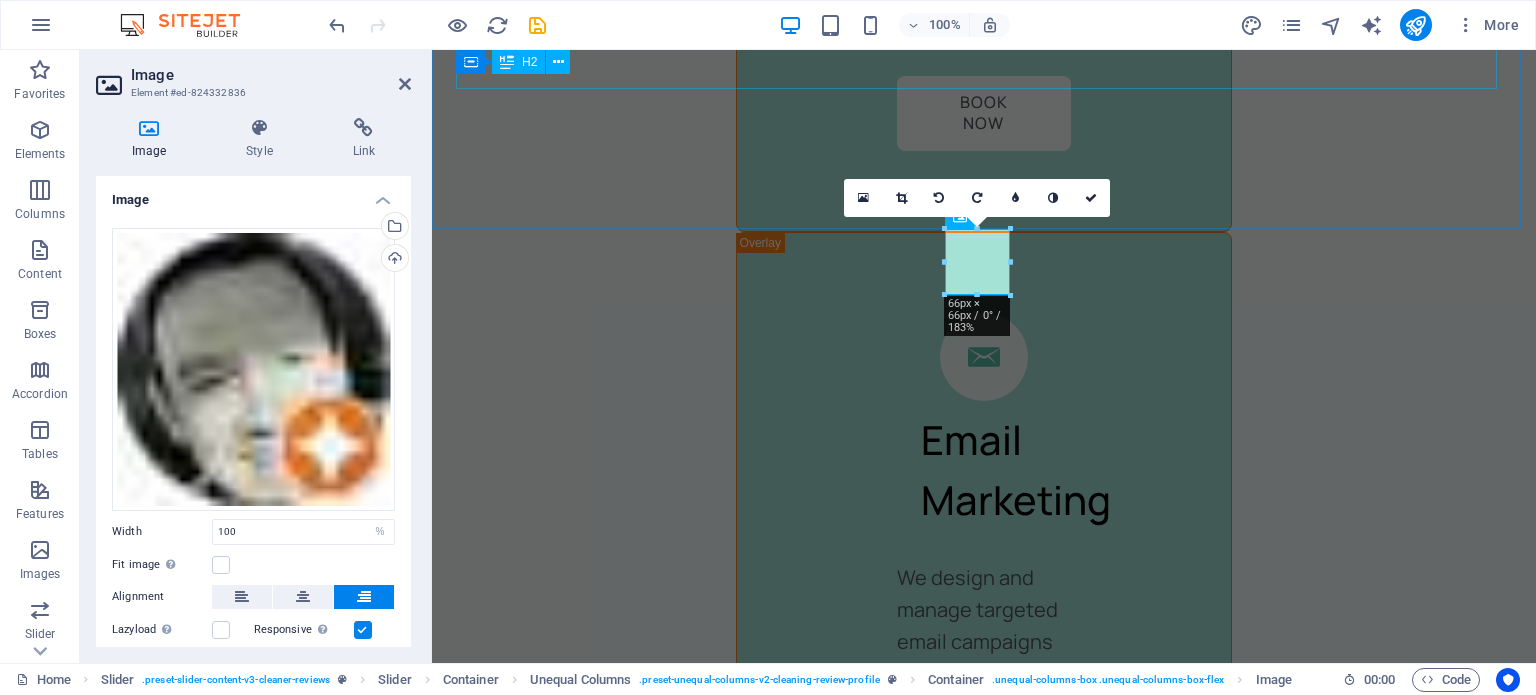 scroll, scrollTop: 5050, scrollLeft: 0, axis: vertical 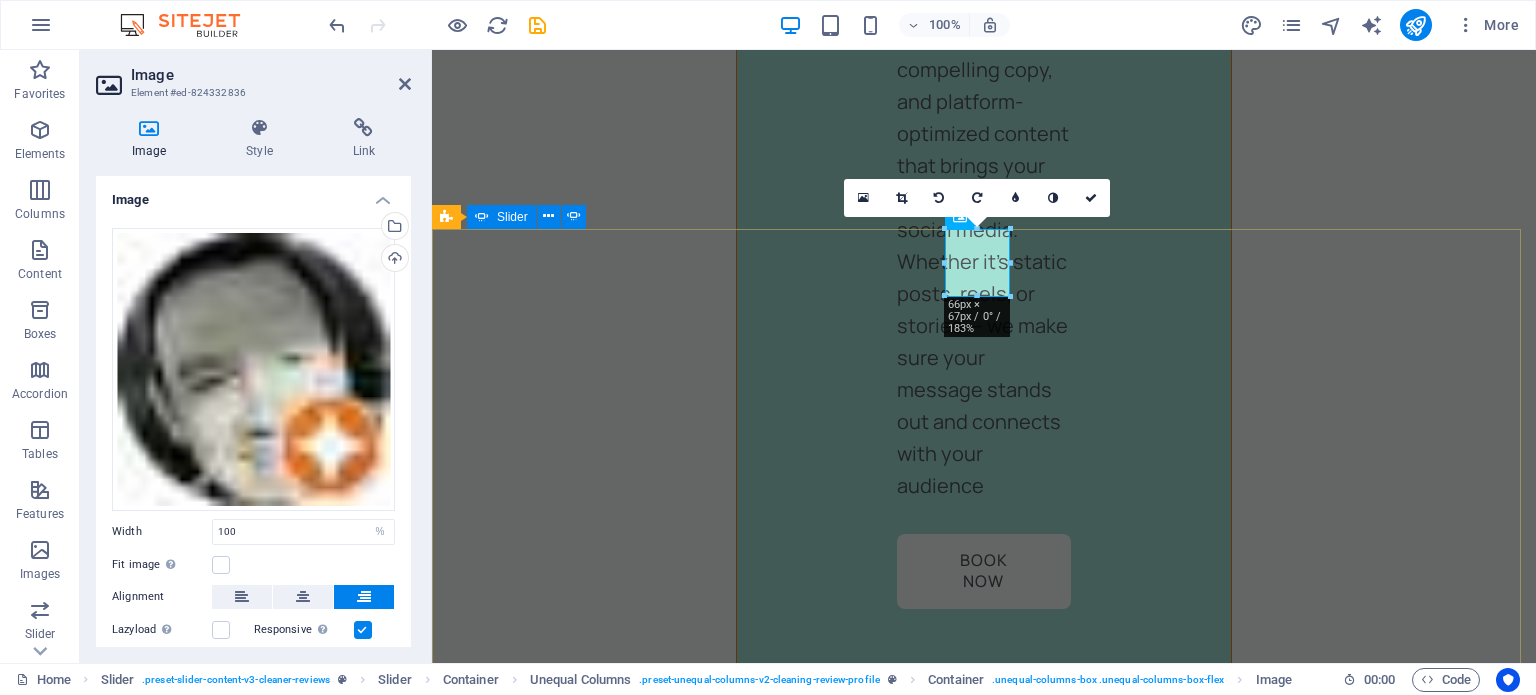 click on "[FIRST] [LAST], Bathroom Renovation Specialist 1 day ago “Bathroom Renovation Specialist” Leads started coming in within days!" We saw immediate results after partnering with Leadkloud. Their ad strategy was laser-focused, and we started getting calls from serious prospects within the first week. [FIRST] [LAST], Home Builder 1 day ago “They handled everything for us.” "They handled everything for us." As a small business owner, I didn’t have time to manage ads or content. Leadkloud took the reins and delivered — now we’re getting more inquiries than ever without lifting a finger. [FIRST] [LAST], Home Contractor 1 day ago "Game changer for our business!" Leadkloud helped us generate more qualified leads in two weeks than we had in the past three months. The Meta Ads strategy was on point — we’re now booking jobs consistently. [FIRST] [LAST], Interior Designer 1 day ago “Professional, responsive, and results-driven” Professional, responsive, and results-driven."* [FIRST] [LAST], Landscaping Business Owner 1 day ago" at bounding box center [984, 7562] 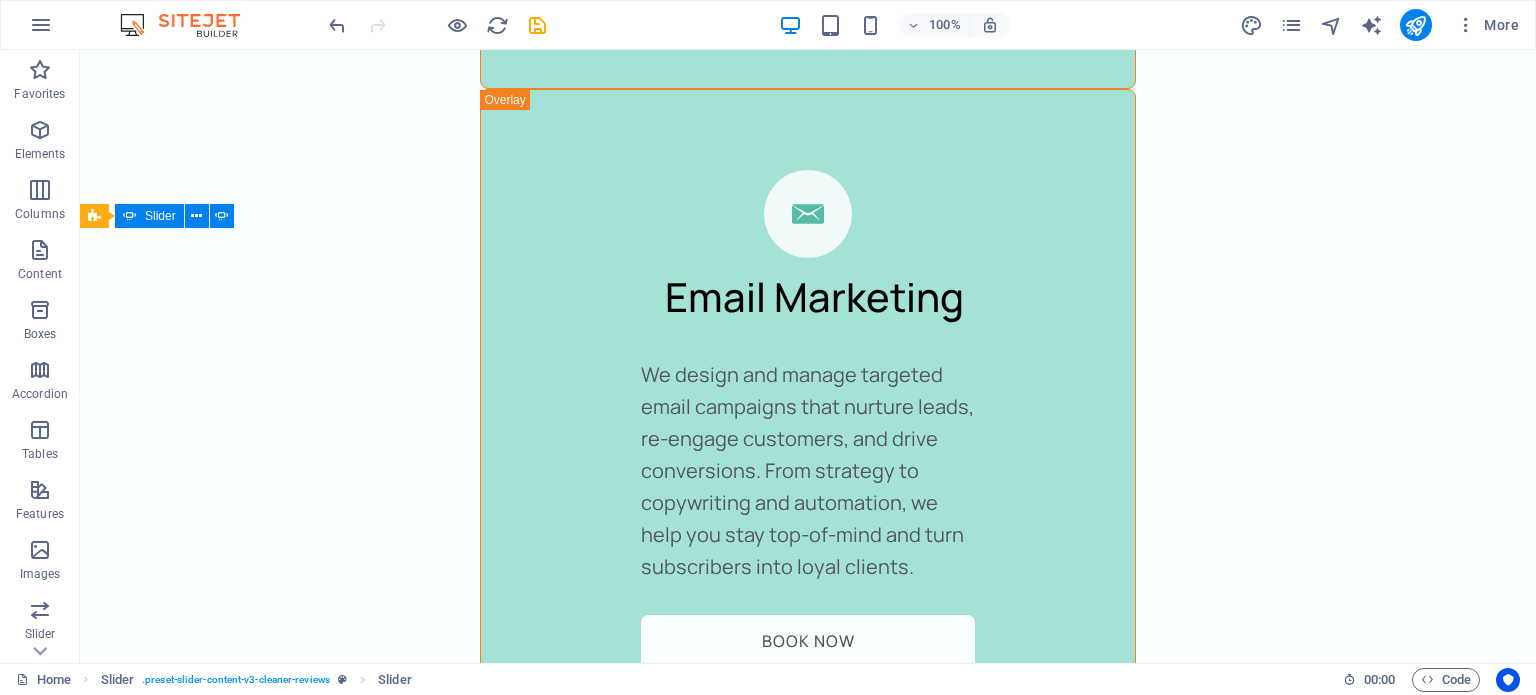 scroll, scrollTop: 4177, scrollLeft: 0, axis: vertical 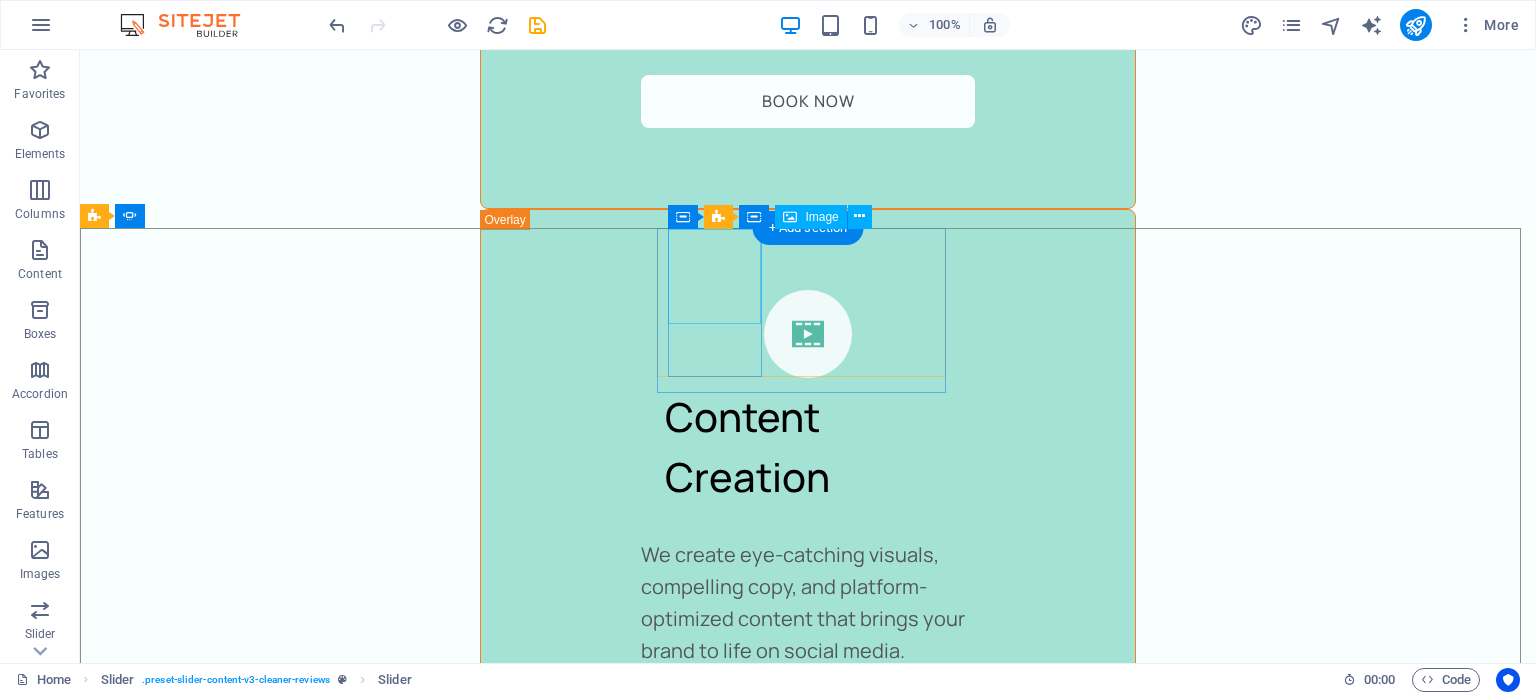 click at bounding box center (-1902, 7667) 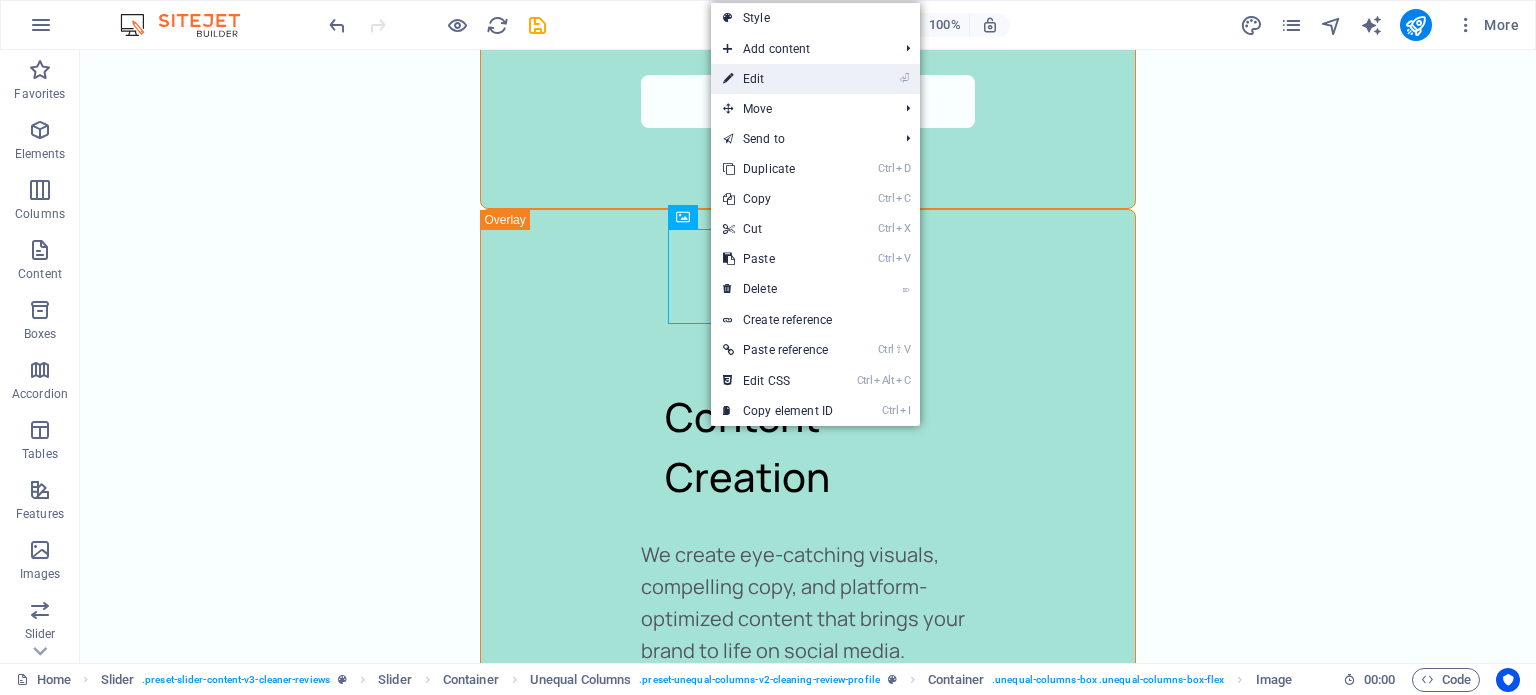 click on "⏎  Edit" at bounding box center [778, 79] 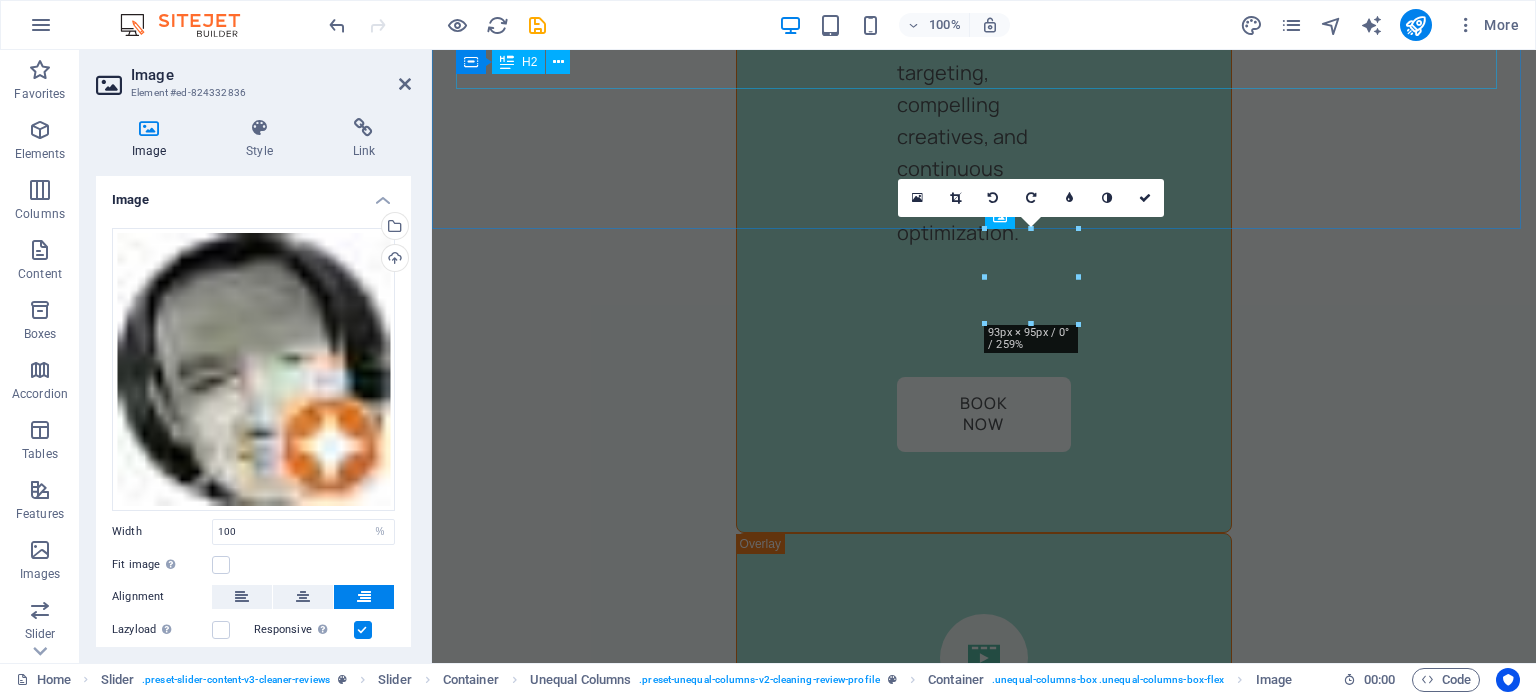 scroll, scrollTop: 5050, scrollLeft: 0, axis: vertical 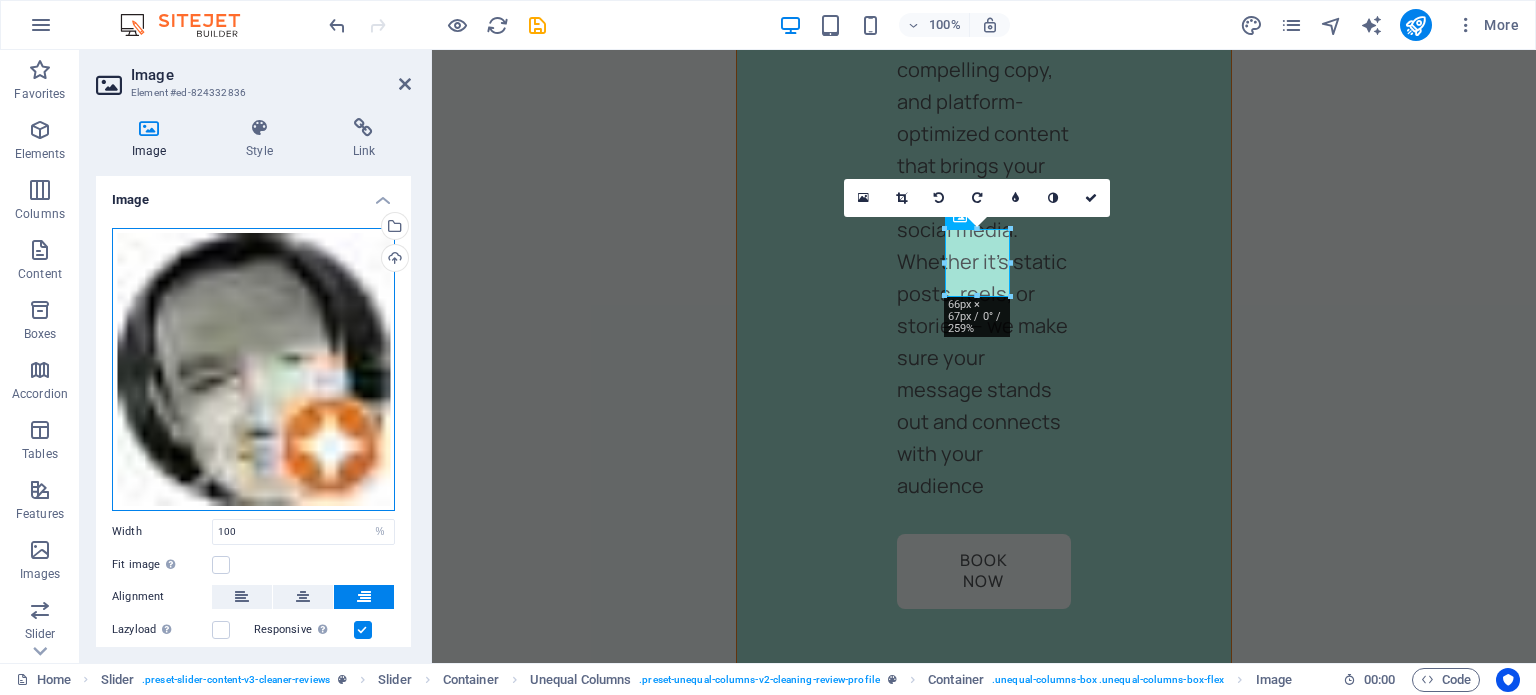 click on "Drag files here, click to choose files or select files from Files or our free stock photos & videos" at bounding box center [253, 369] 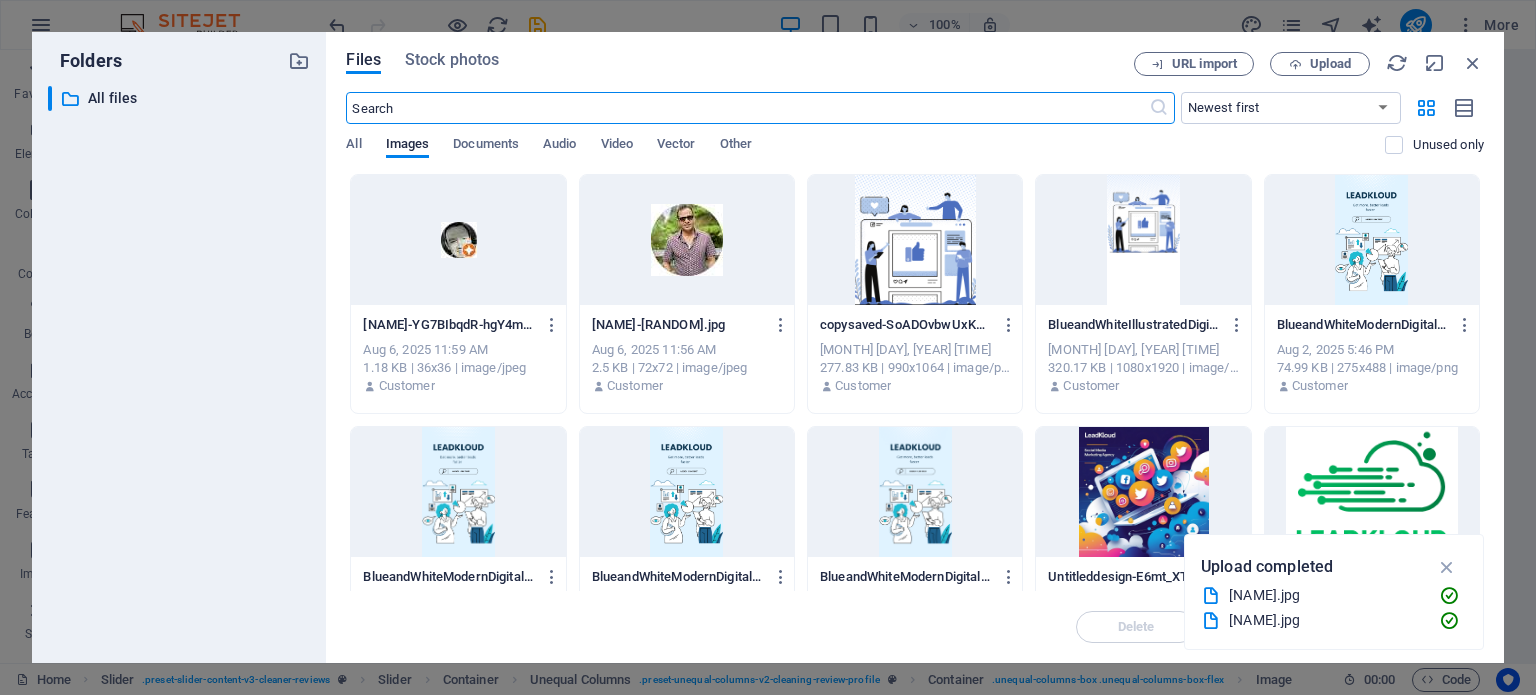 scroll, scrollTop: 5508, scrollLeft: 0, axis: vertical 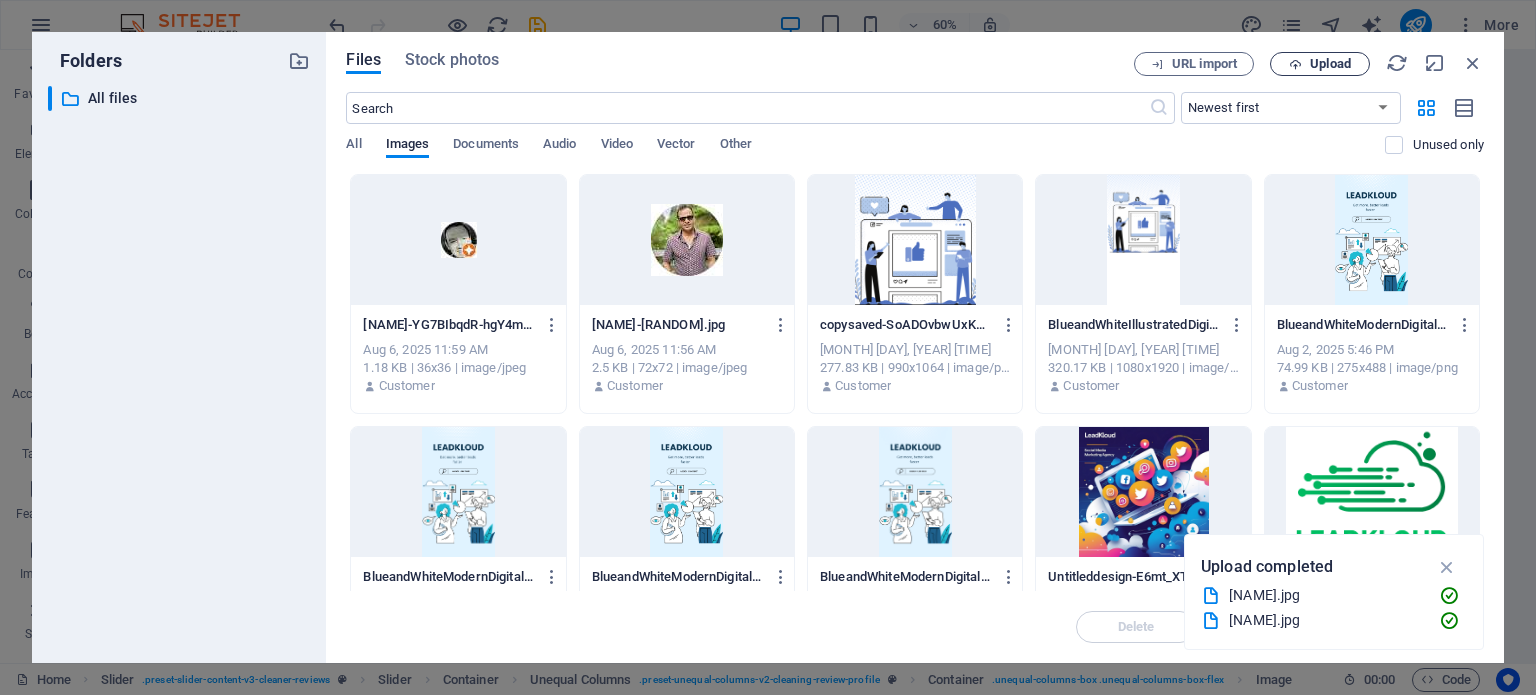 click on "Upload" at bounding box center (1330, 64) 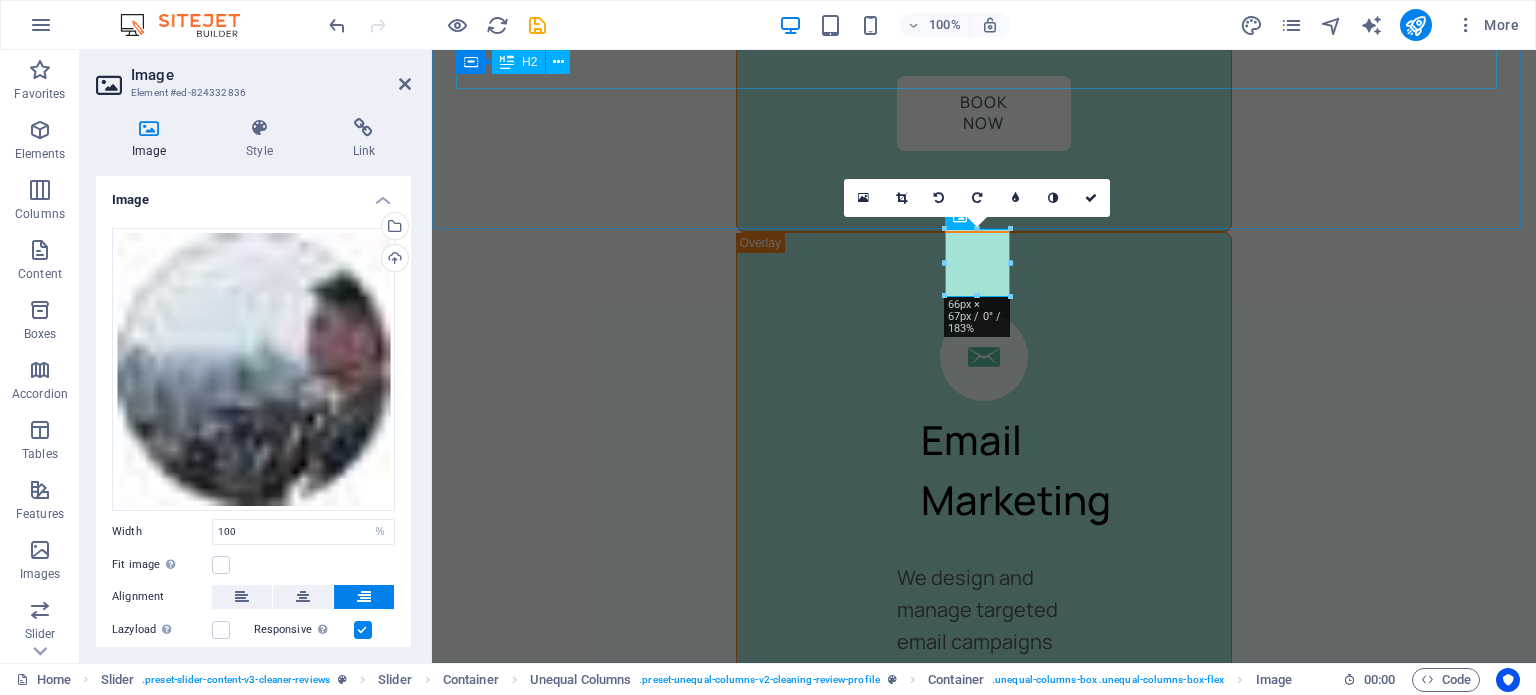 scroll, scrollTop: 5050, scrollLeft: 0, axis: vertical 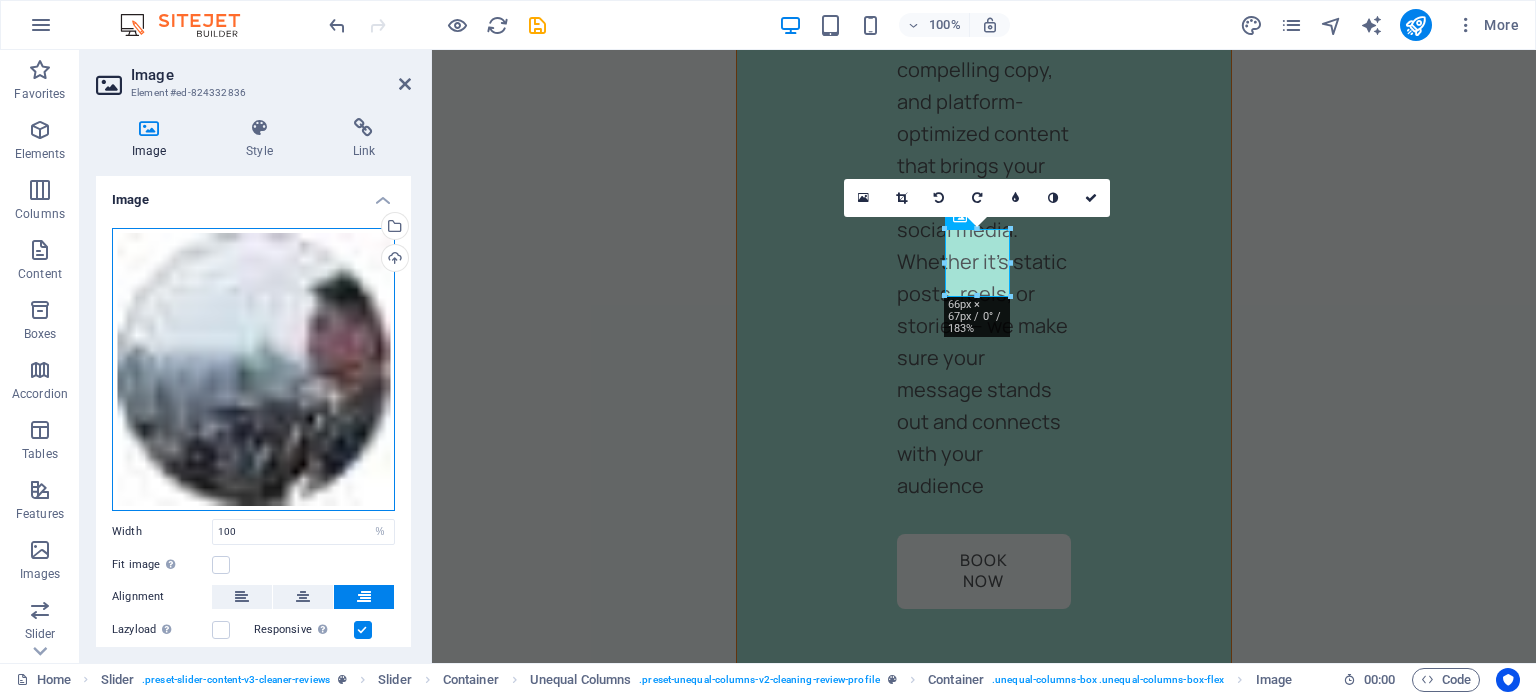 drag, startPoint x: 257, startPoint y: 351, endPoint x: 236, endPoint y: 351, distance: 21 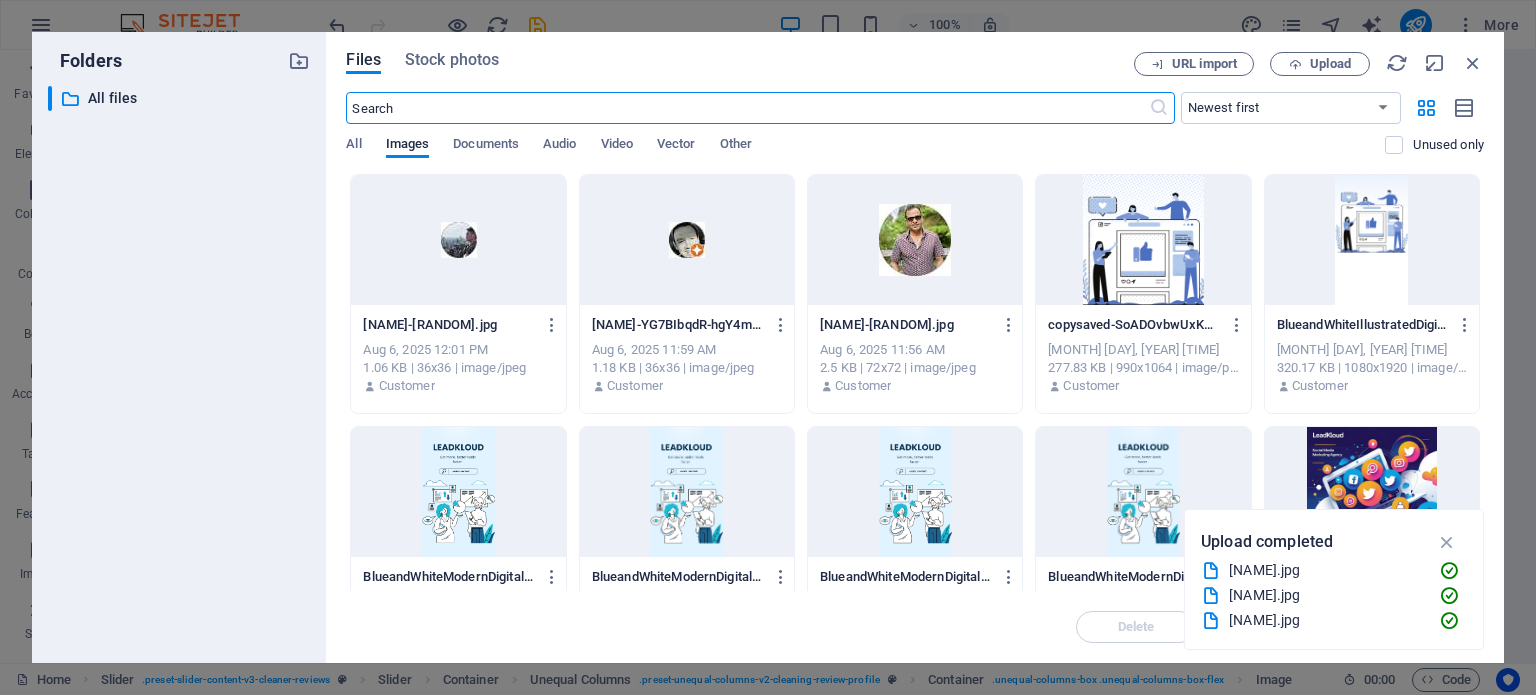 scroll, scrollTop: 5508, scrollLeft: 0, axis: vertical 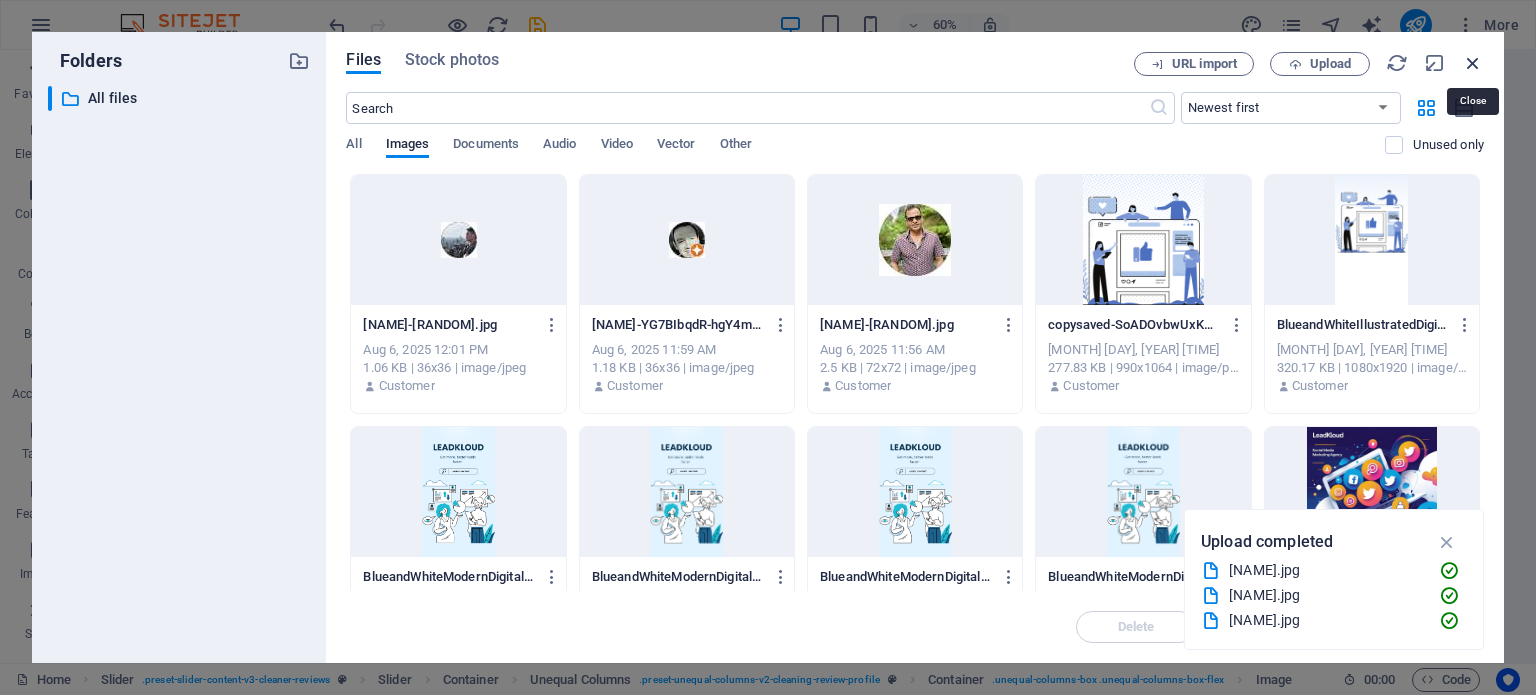 click at bounding box center [1473, 63] 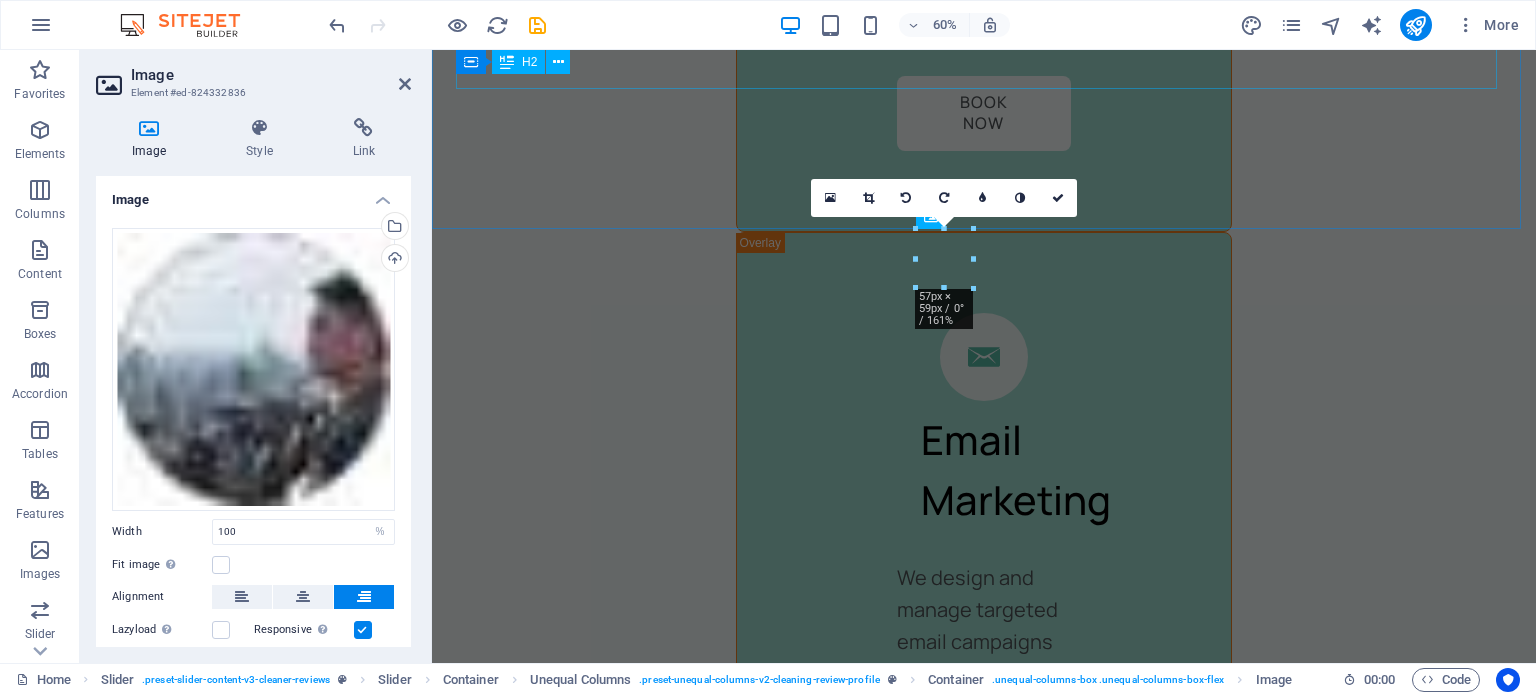 scroll, scrollTop: 5050, scrollLeft: 0, axis: vertical 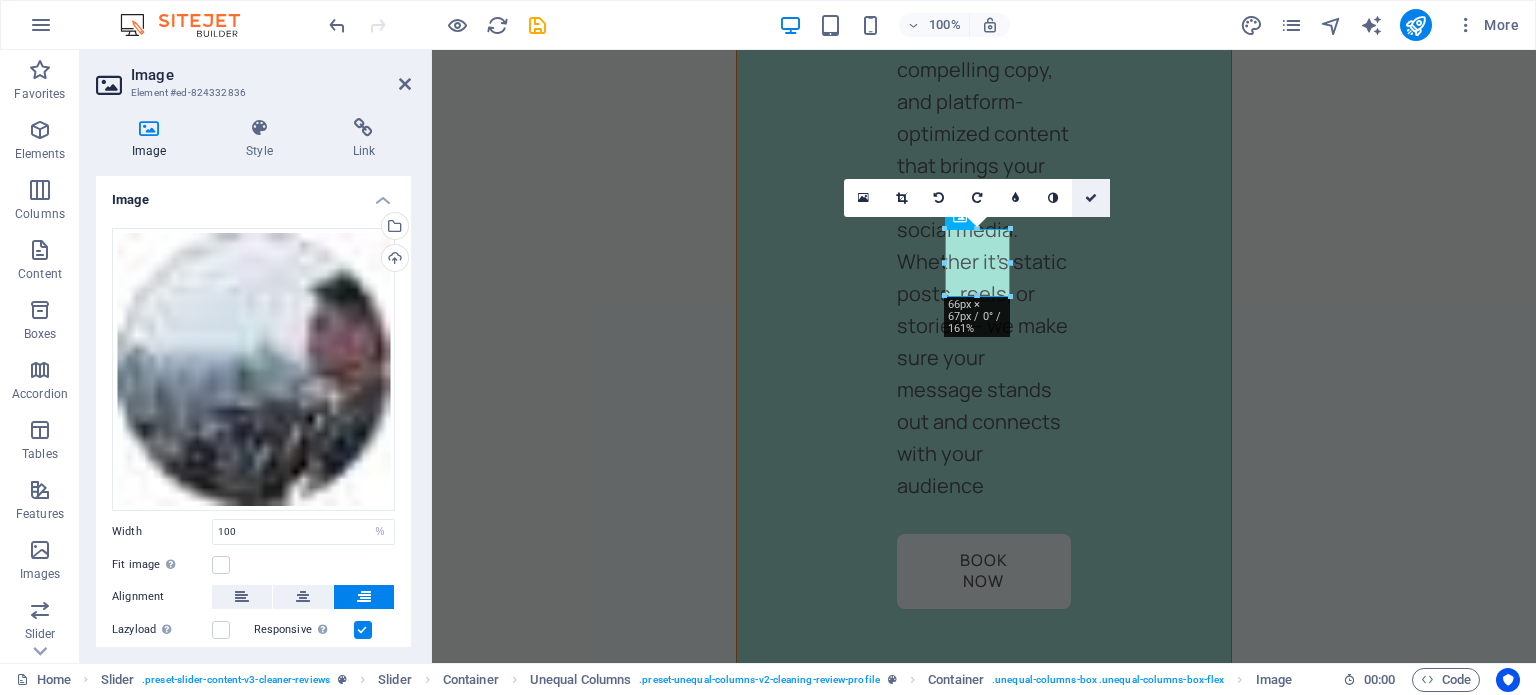 click at bounding box center [1091, 198] 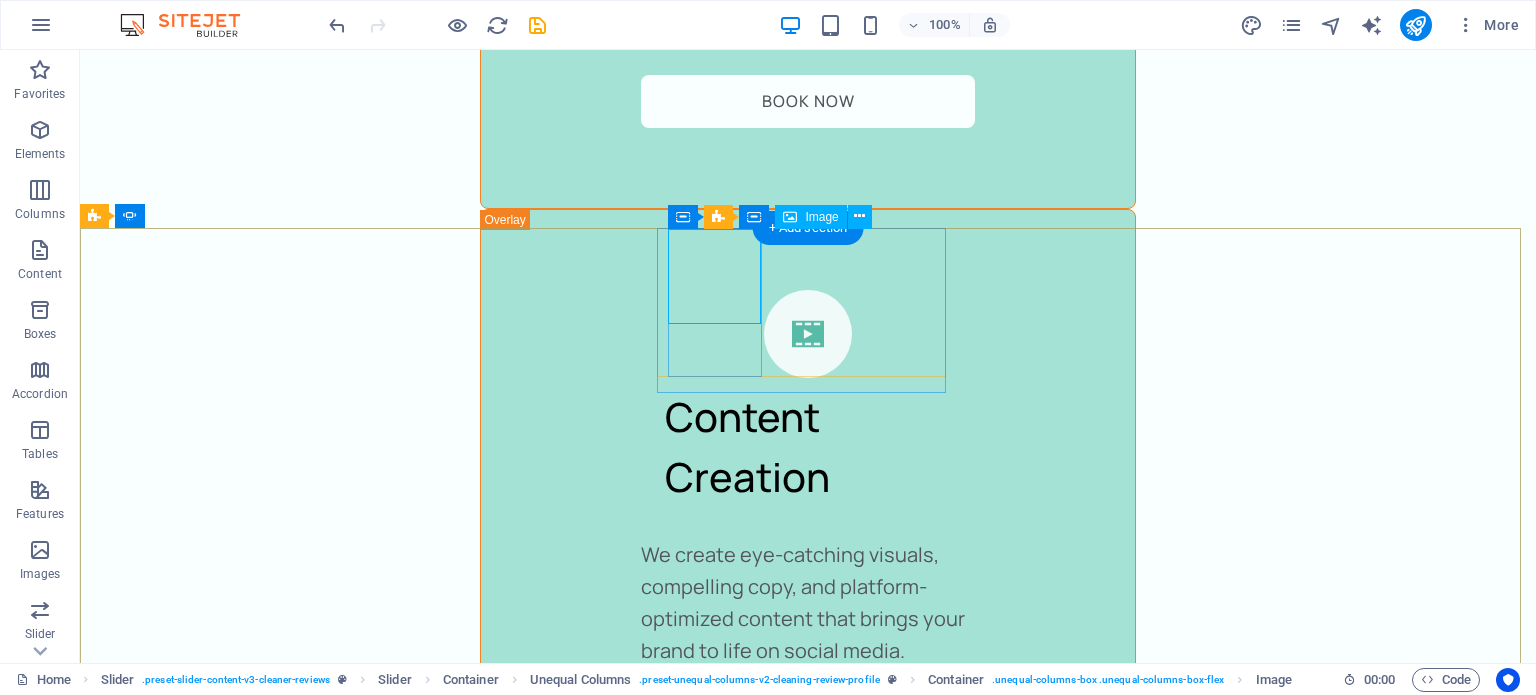 click at bounding box center [-1902, 7667] 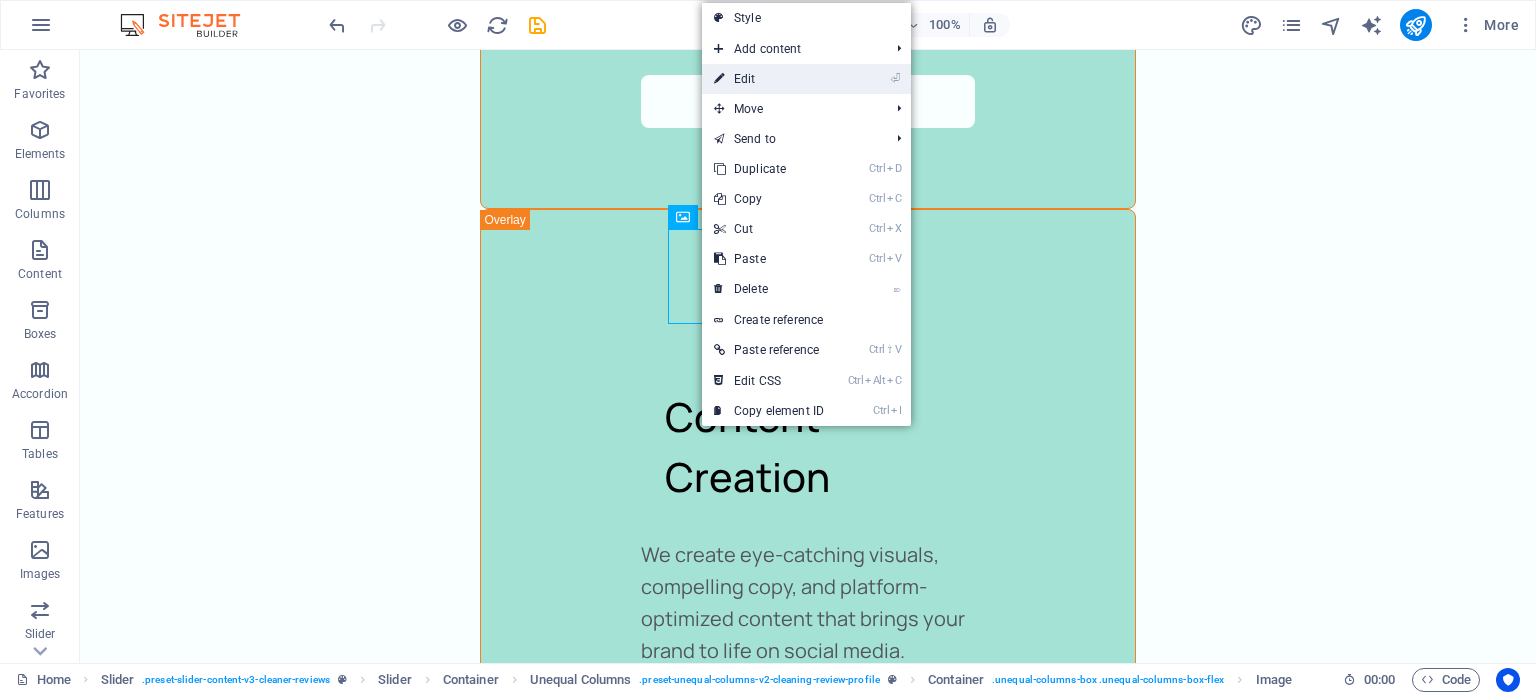 click on "⏎  Edit" at bounding box center [769, 79] 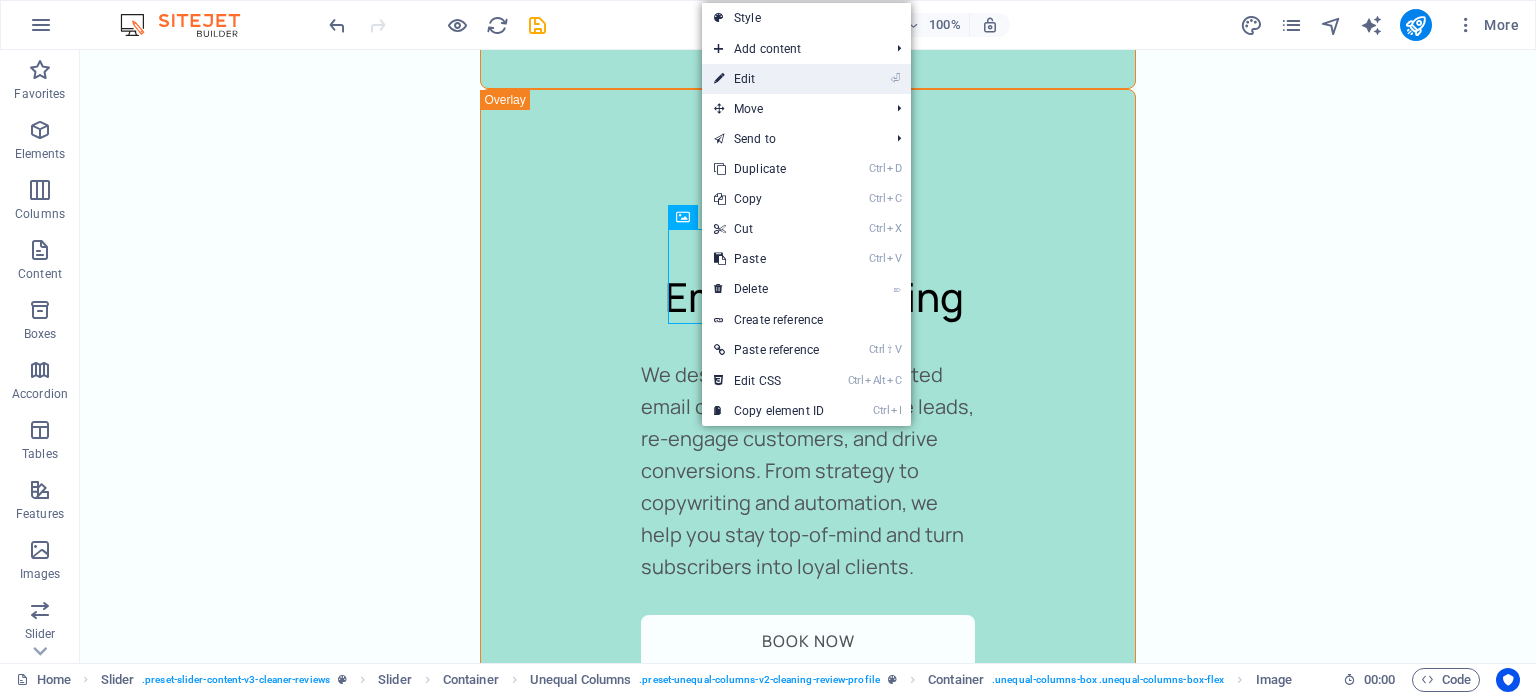 select on "%" 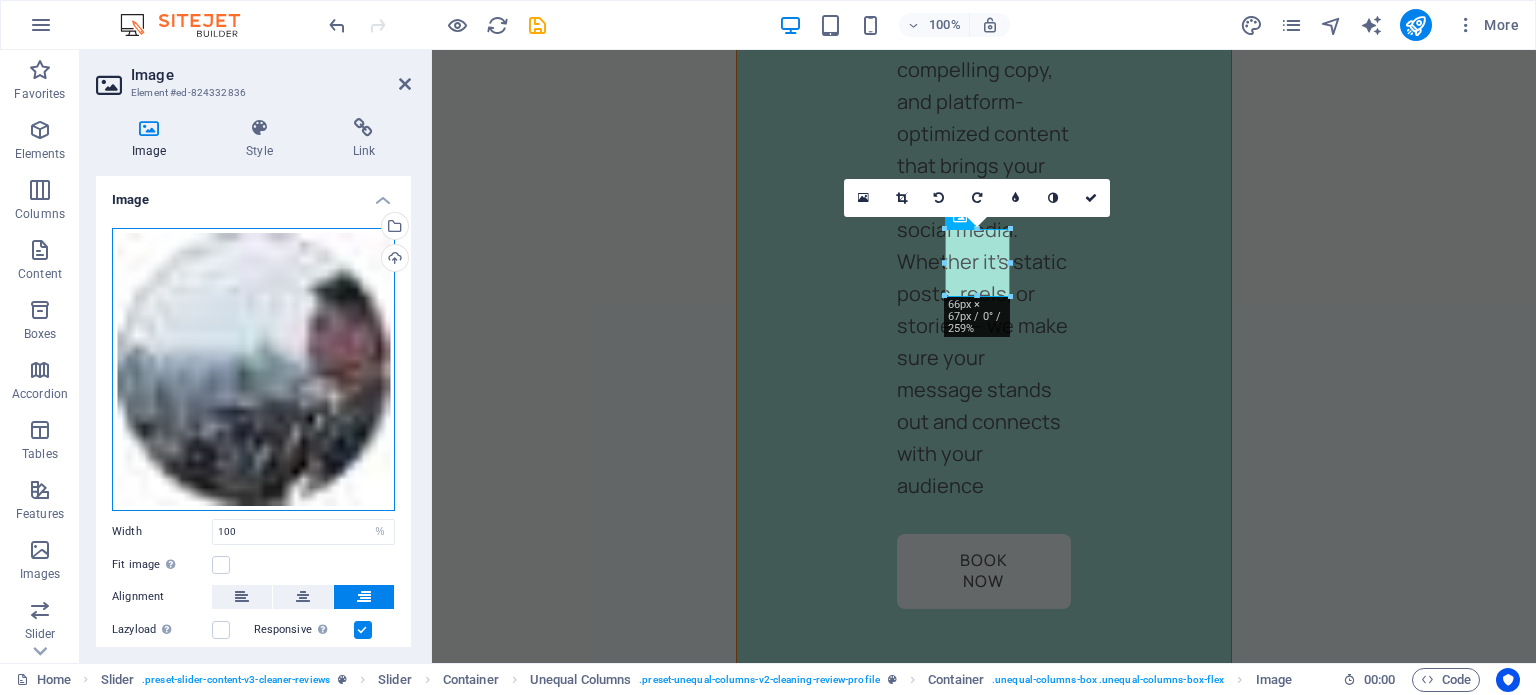 click on "Drag files here, click to choose files or select files from Files or our free stock photos & videos" at bounding box center (253, 369) 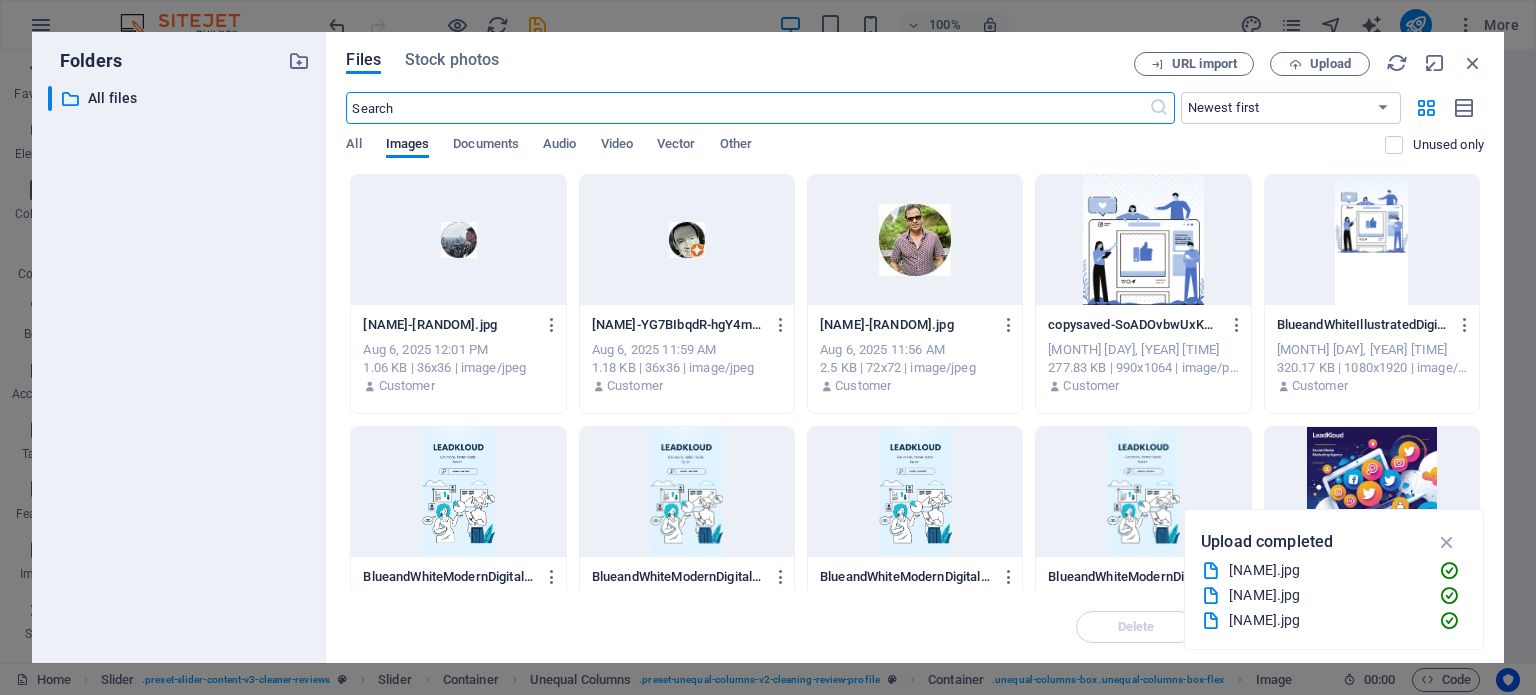 scroll, scrollTop: 5508, scrollLeft: 0, axis: vertical 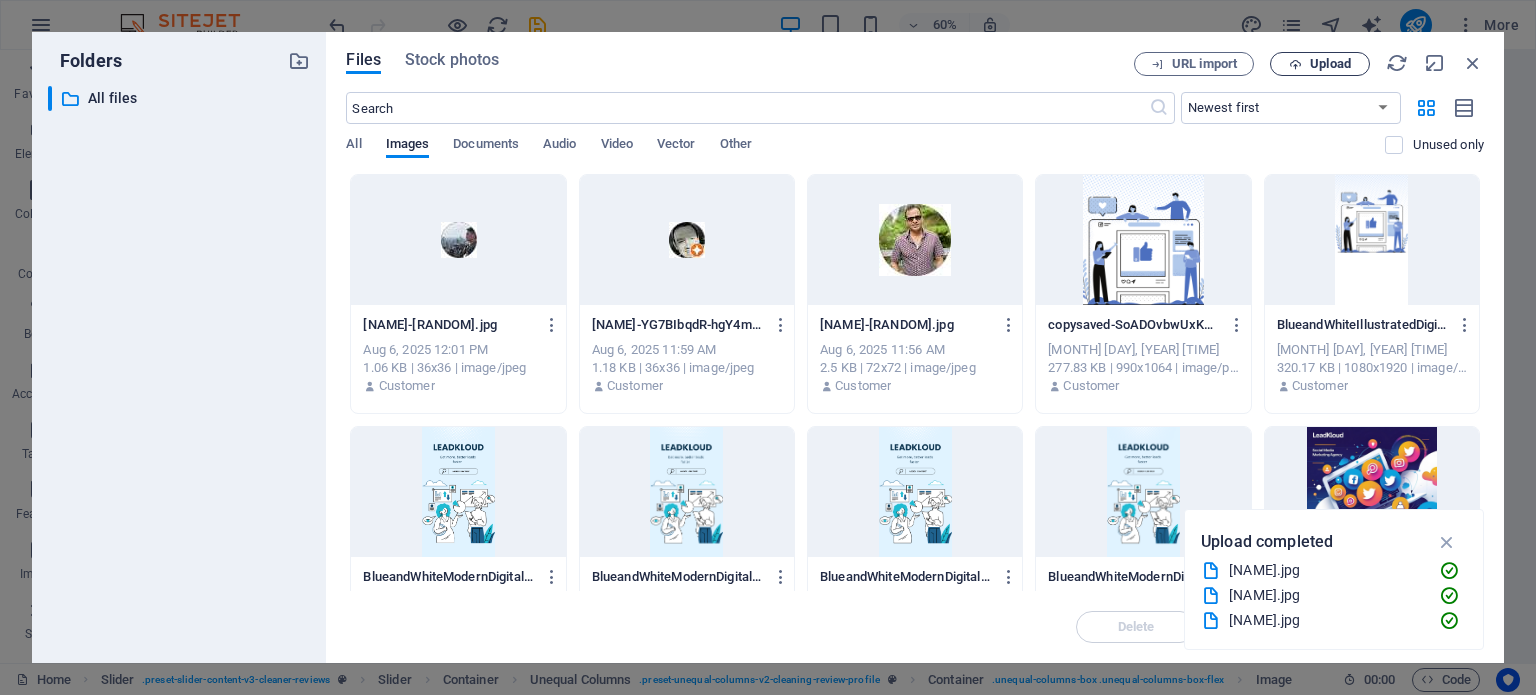 click on "Upload" at bounding box center [1330, 64] 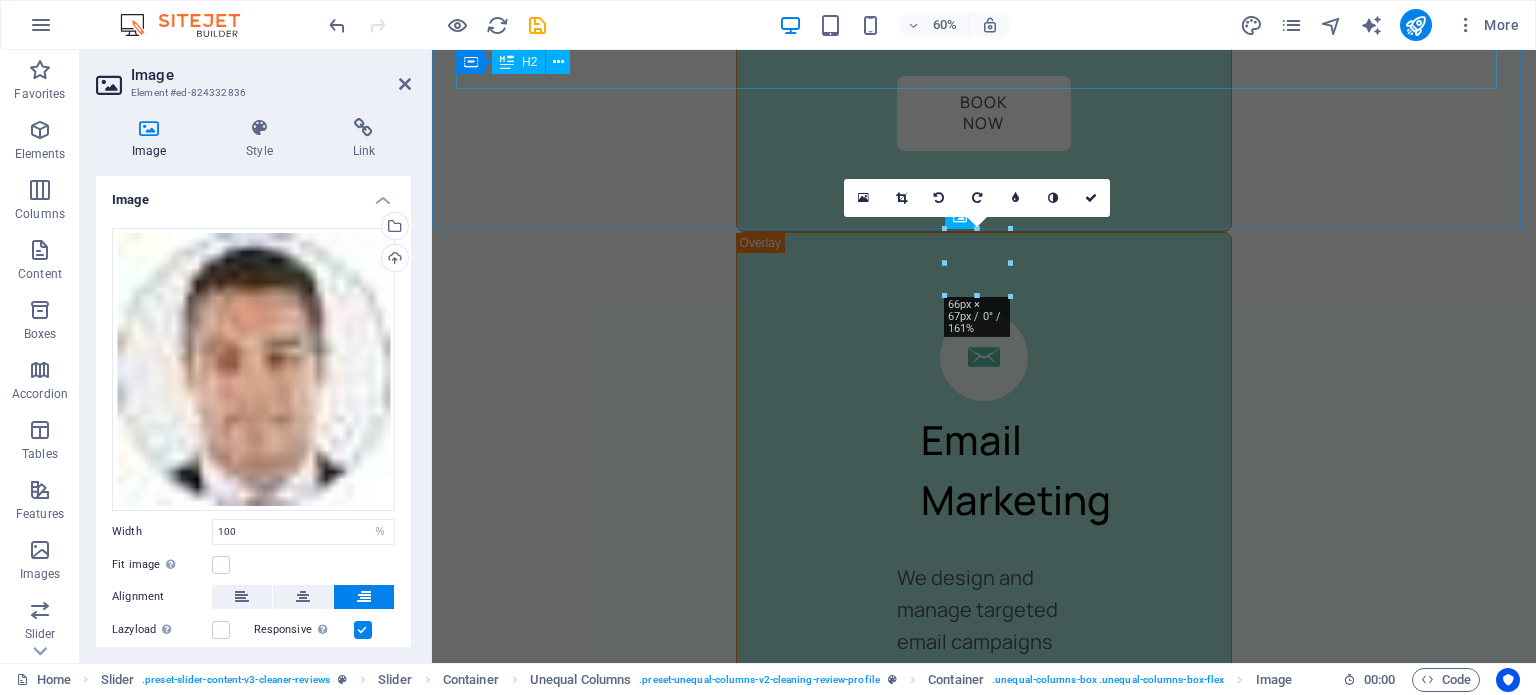 scroll, scrollTop: 5050, scrollLeft: 0, axis: vertical 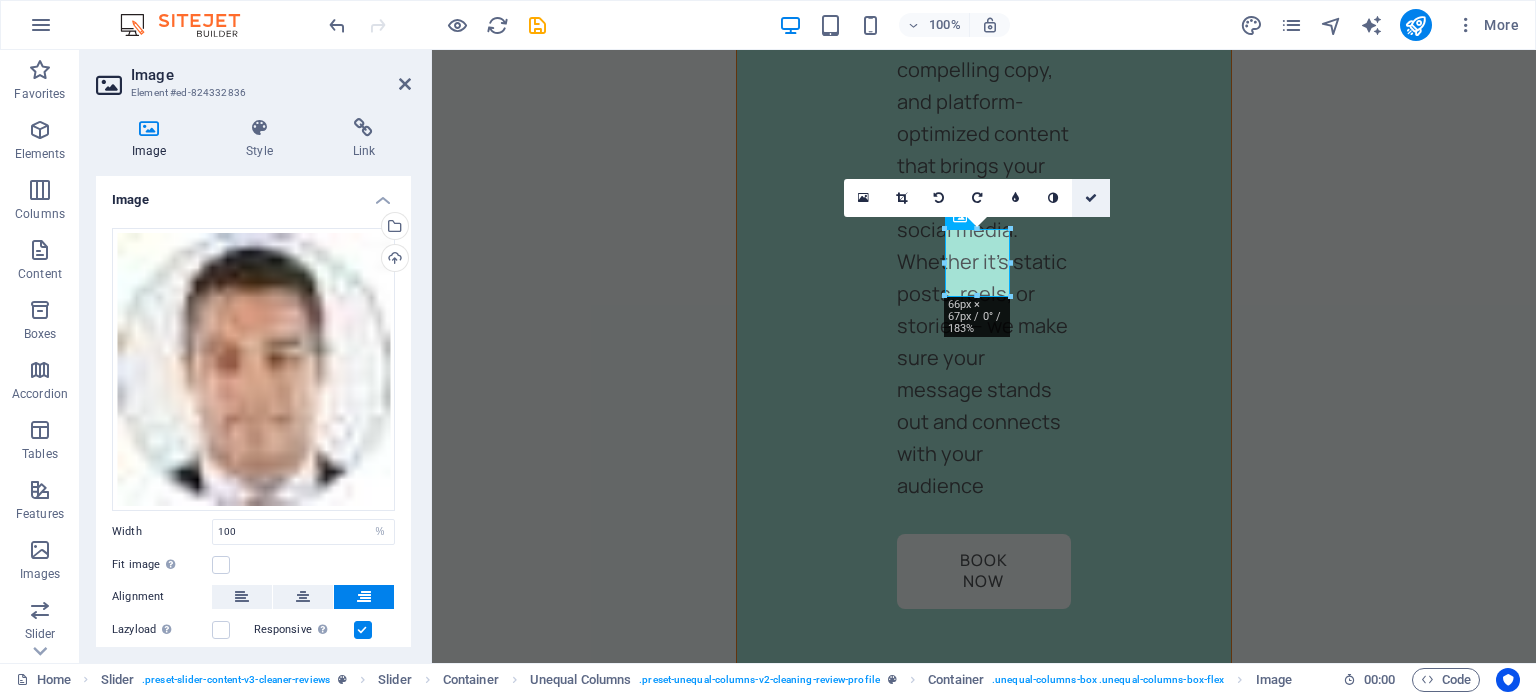 click at bounding box center [1091, 198] 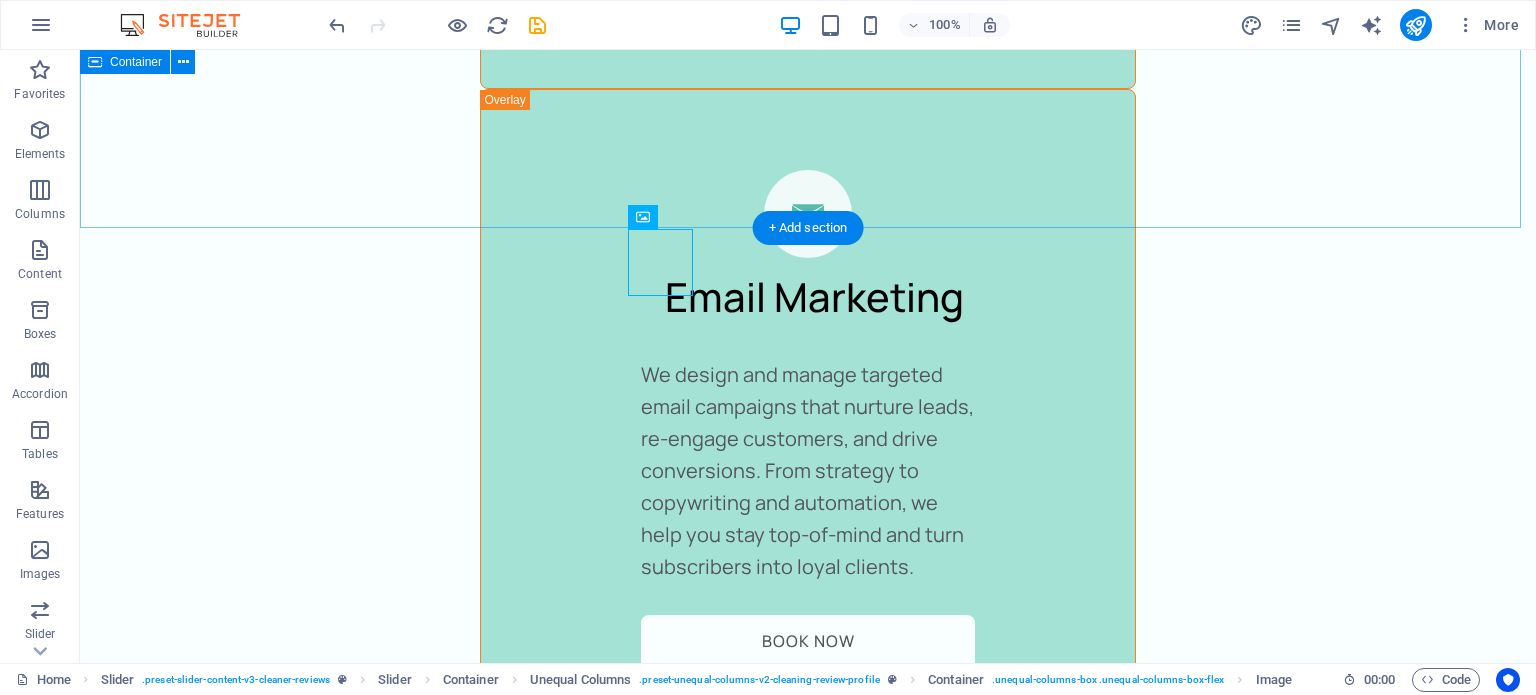 scroll, scrollTop: 4177, scrollLeft: 0, axis: vertical 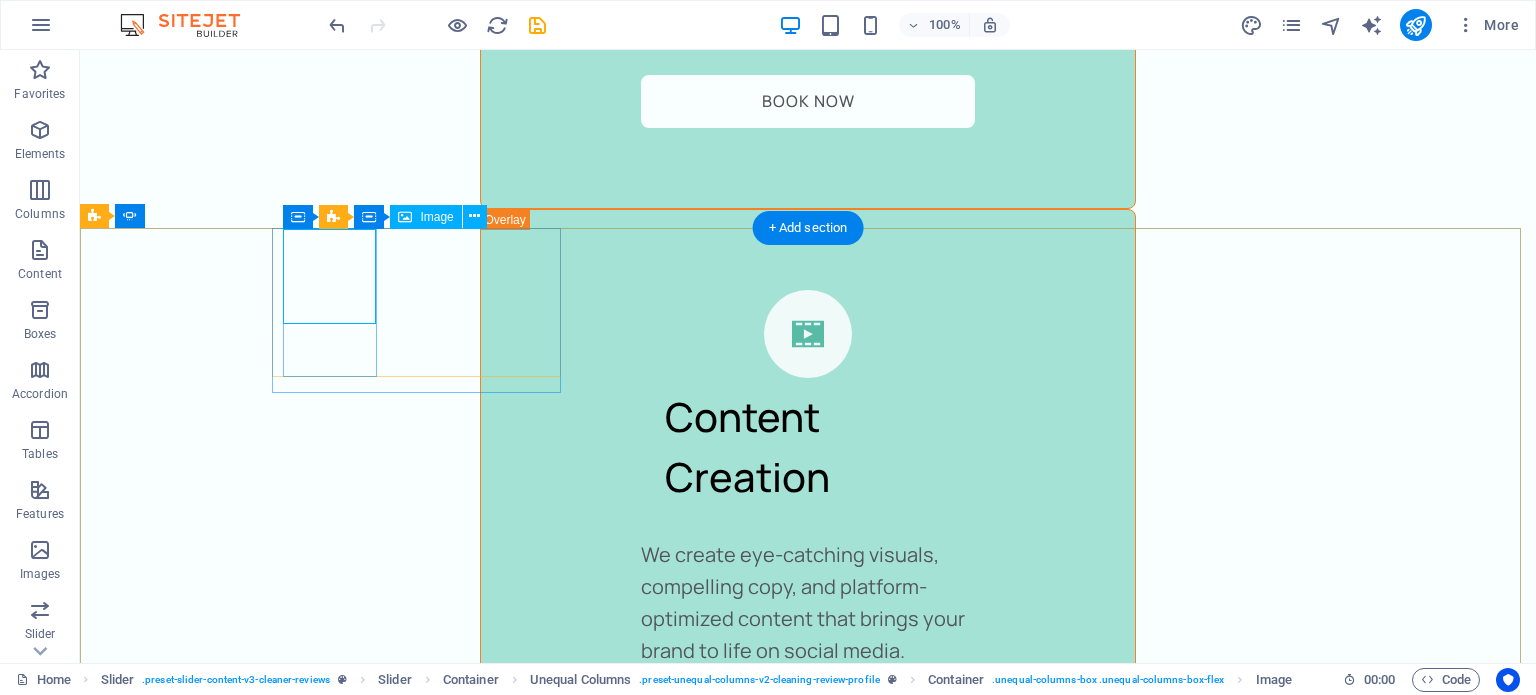 click at bounding box center [-2287, 7667] 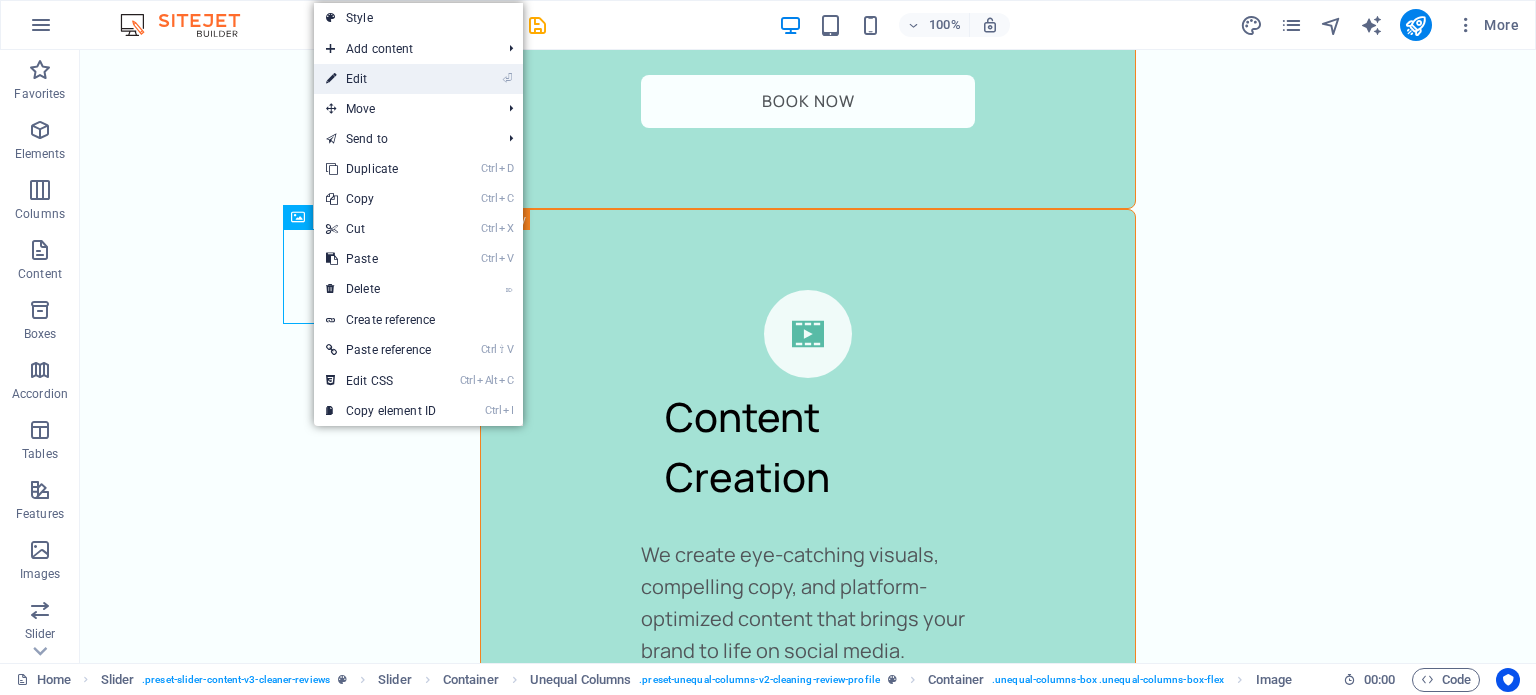 click on "⏎  Edit" at bounding box center (381, 79) 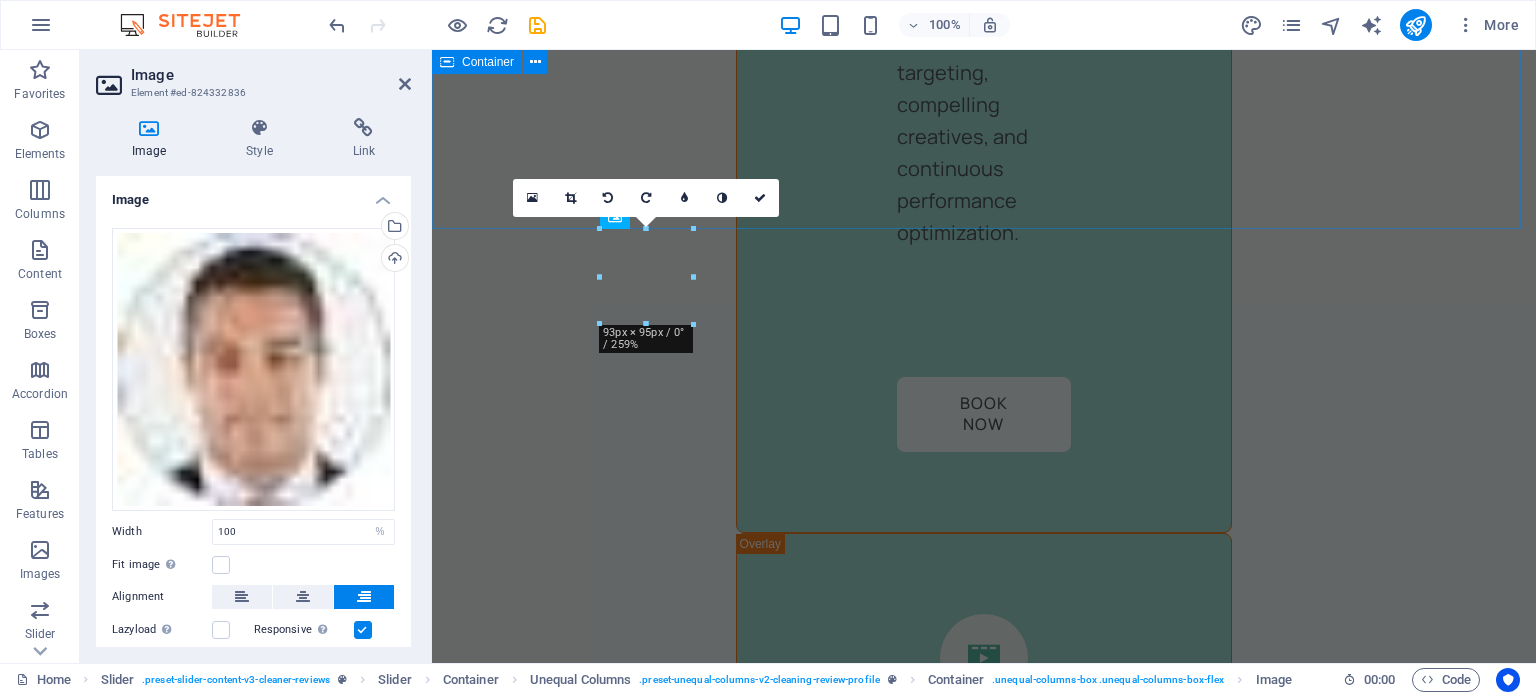 scroll, scrollTop: 5050, scrollLeft: 0, axis: vertical 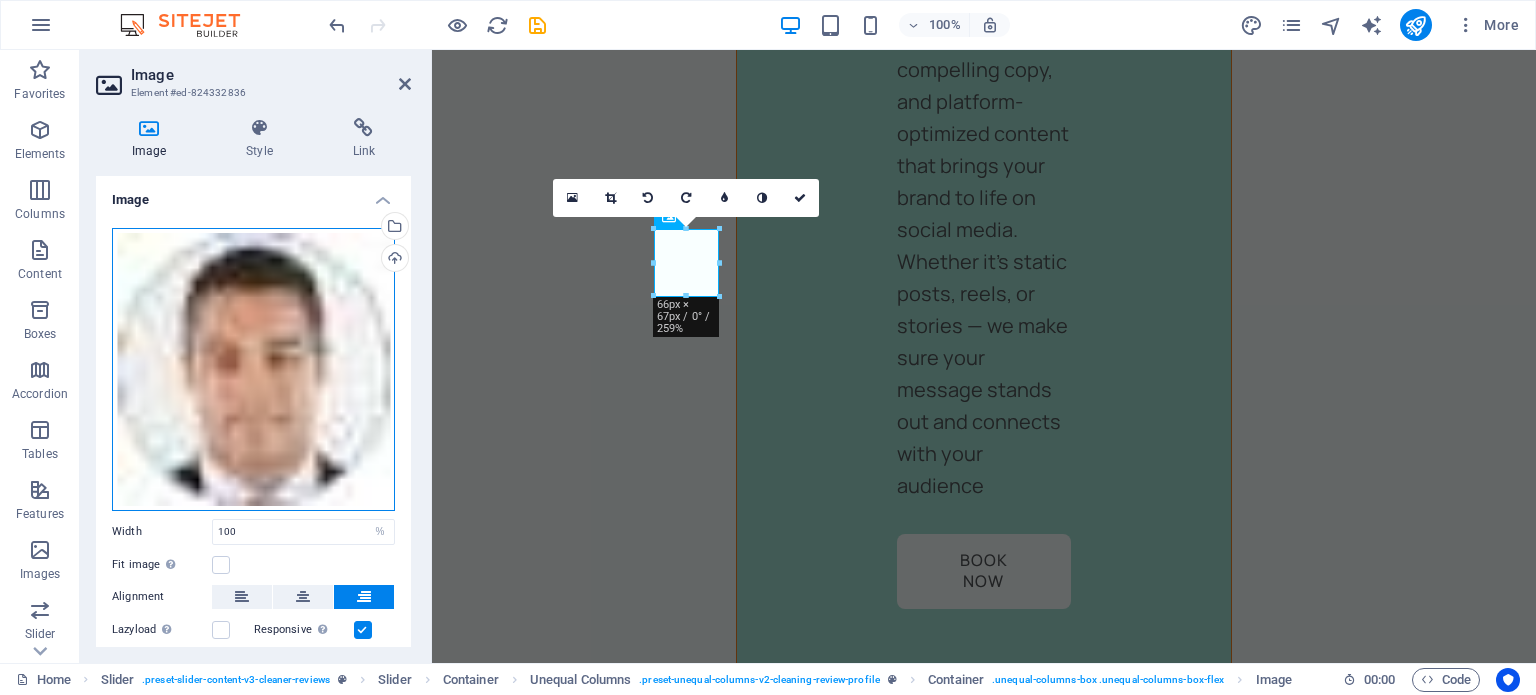 click on "Drag files here, click to choose files or select files from Files or our free stock photos & videos" at bounding box center [253, 369] 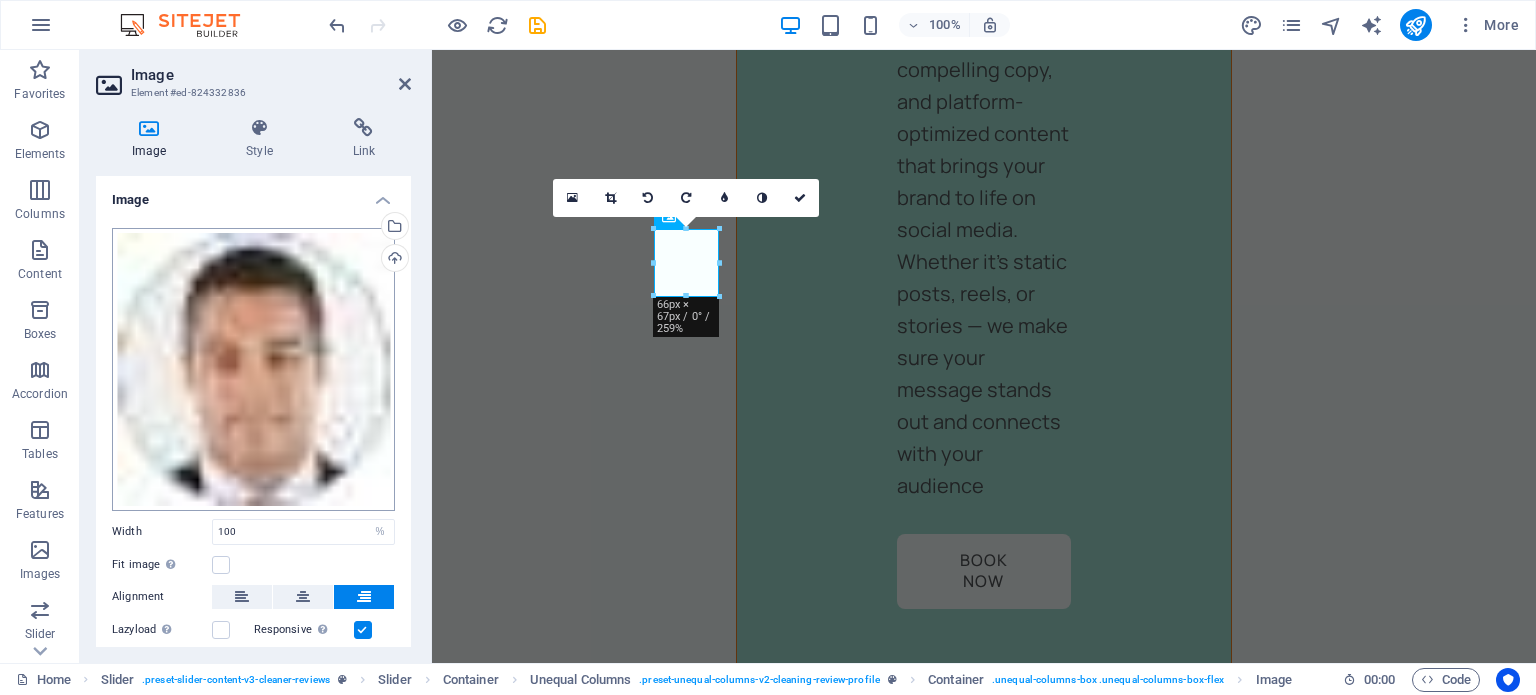 scroll, scrollTop: 5508, scrollLeft: 0, axis: vertical 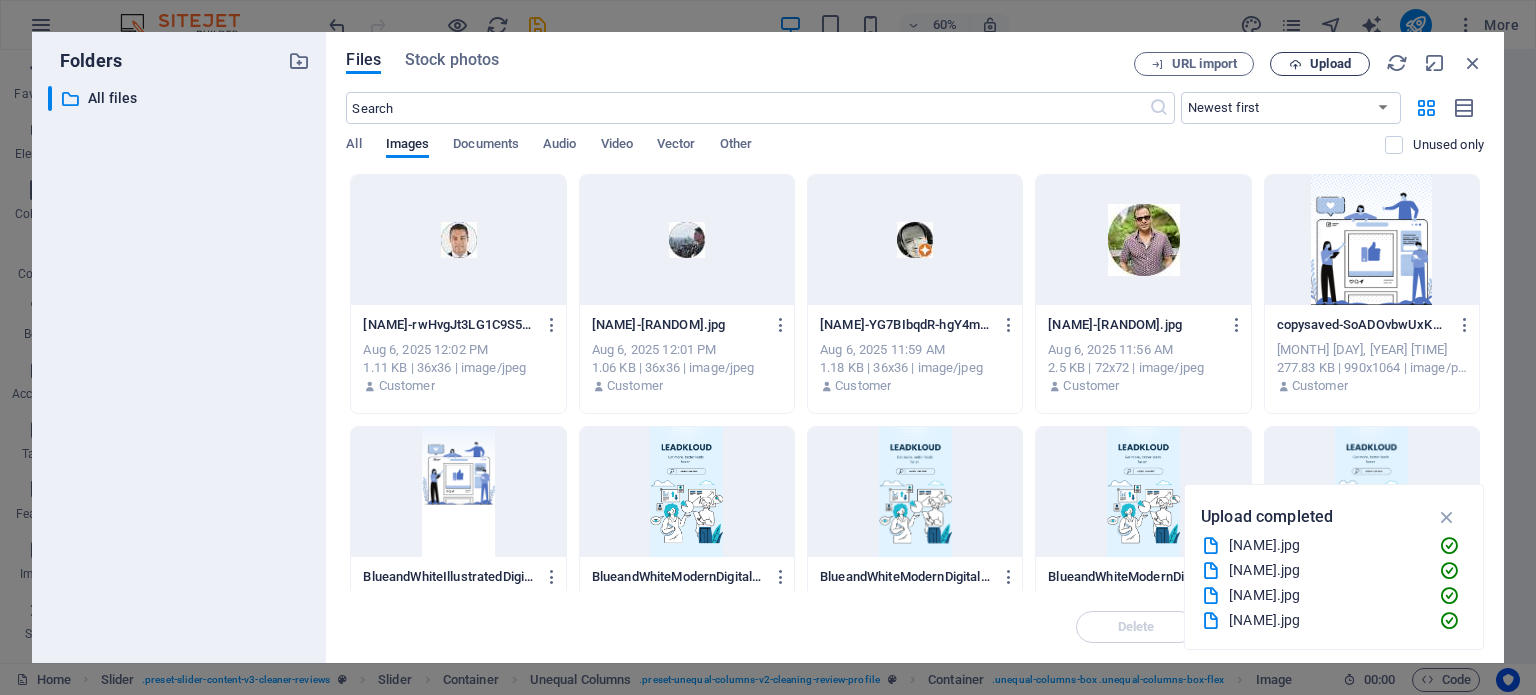click on "Upload" at bounding box center (1320, 64) 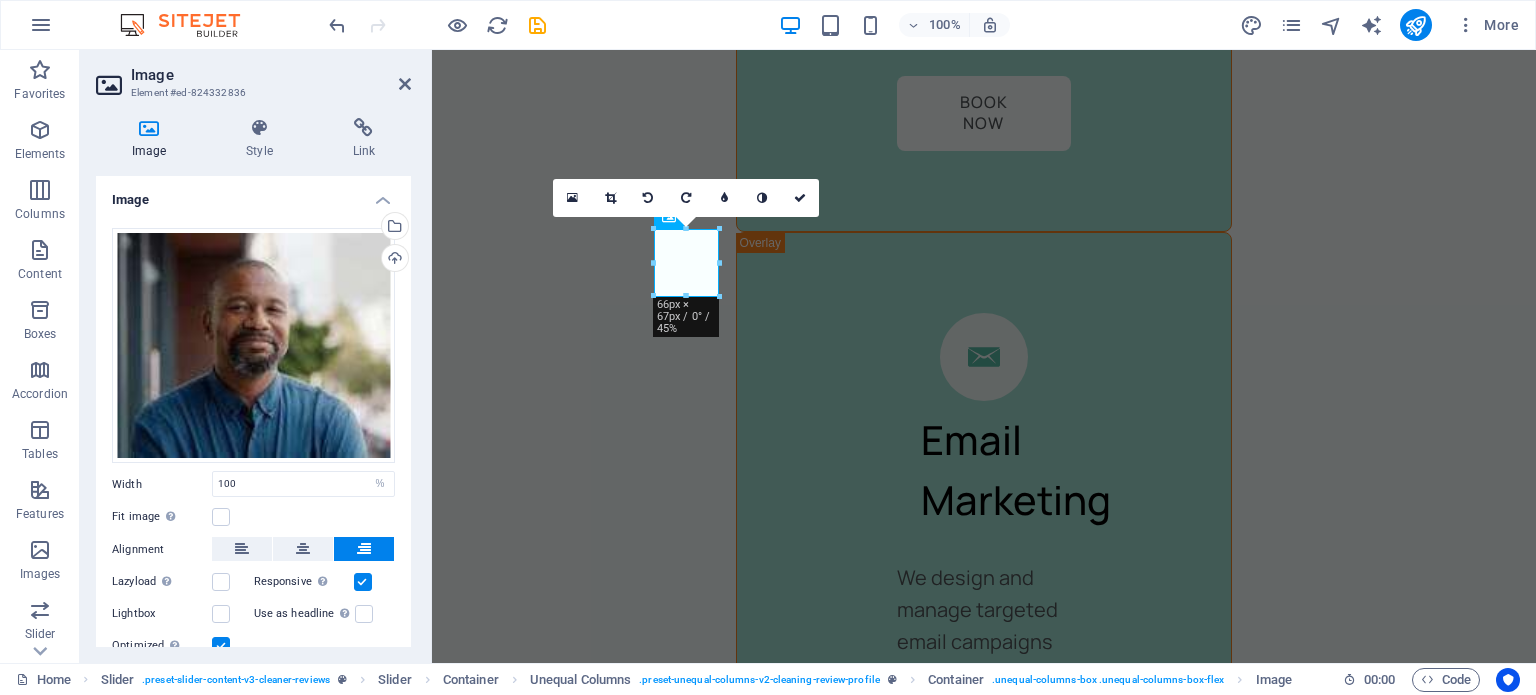 scroll, scrollTop: 5050, scrollLeft: 0, axis: vertical 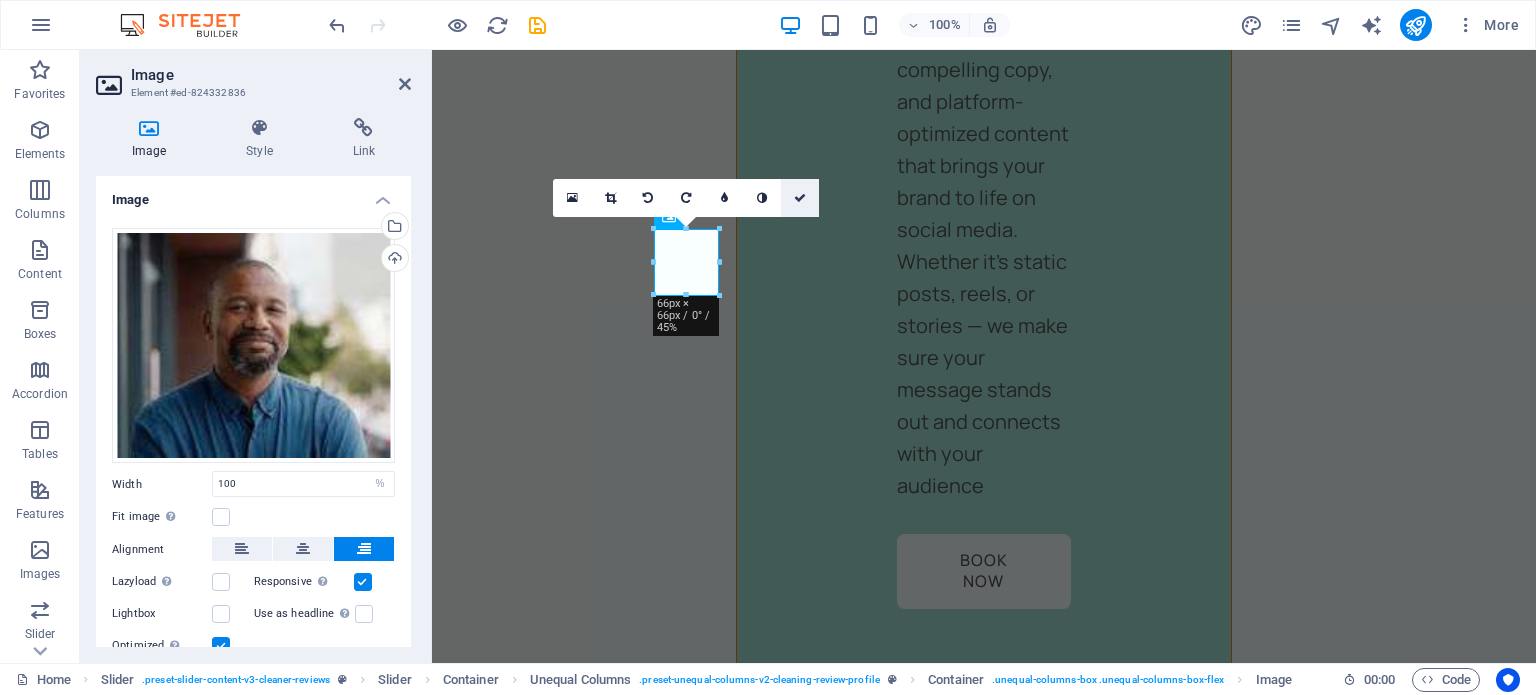 click at bounding box center [800, 198] 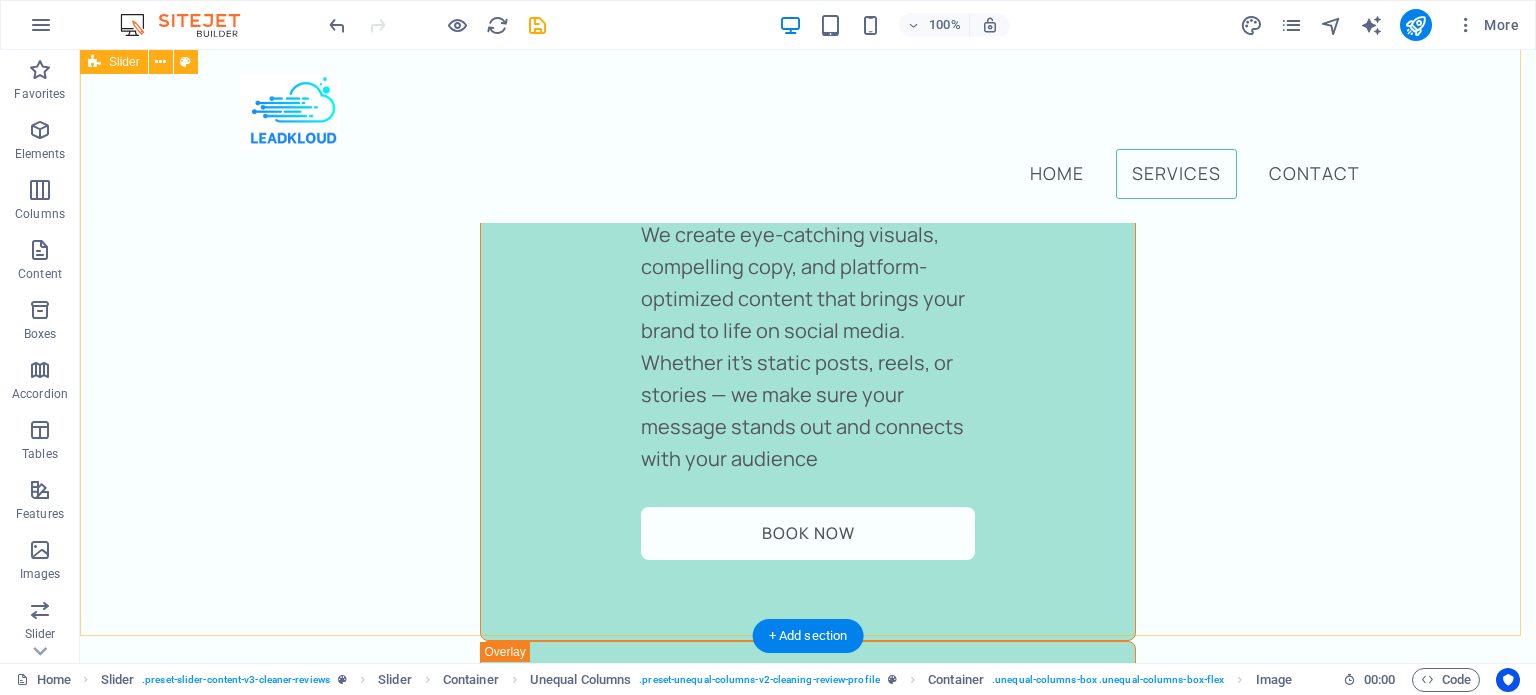 scroll, scrollTop: 4179, scrollLeft: 0, axis: vertical 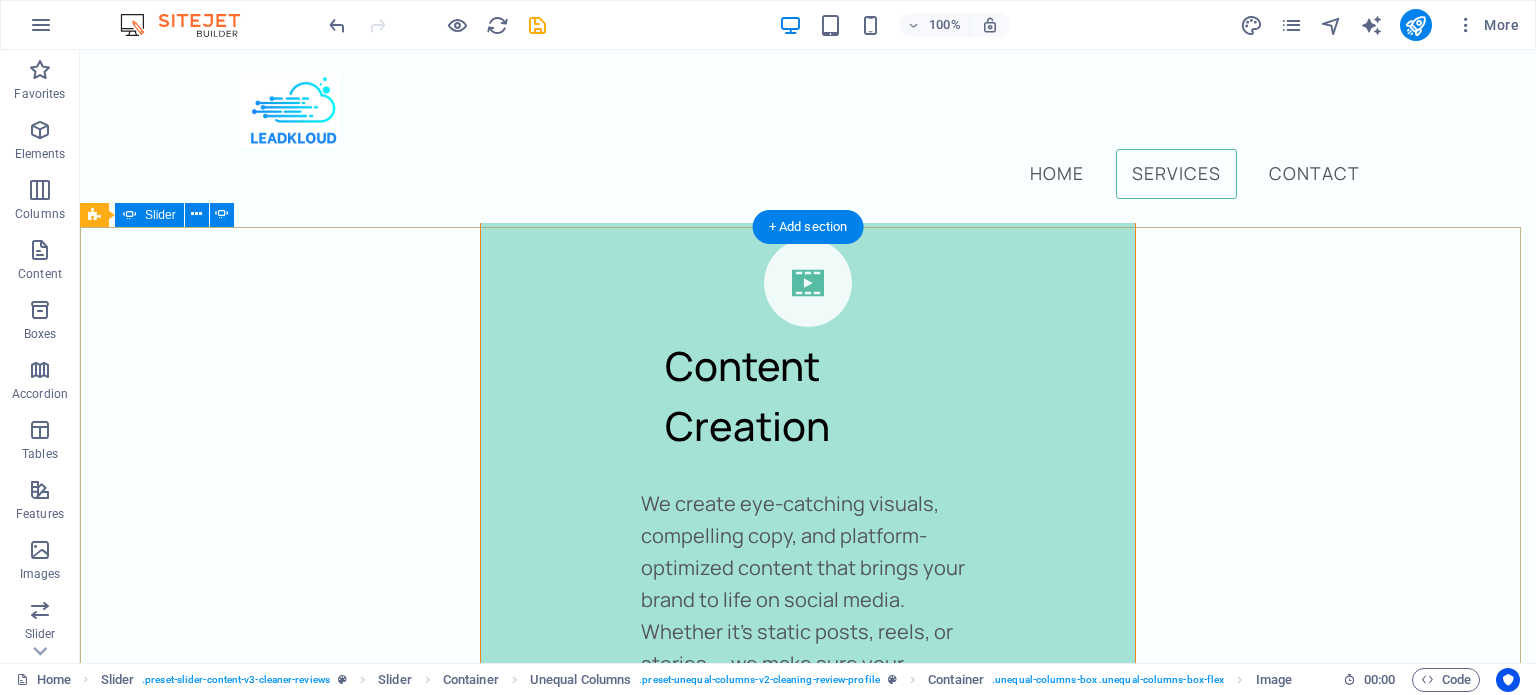 click on "[FIRST] [LAST], Interior Designer" at bounding box center (-747, 4504) 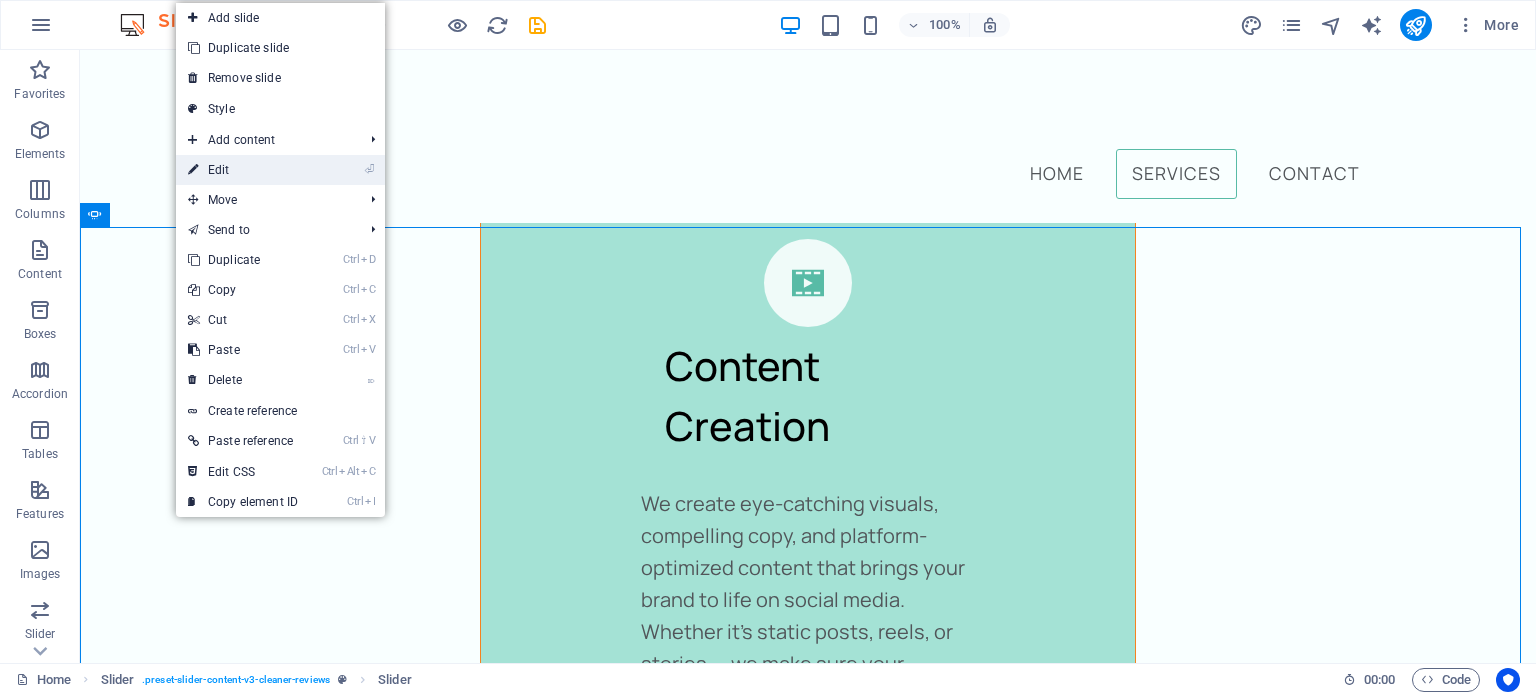 click on "⏎  Edit" at bounding box center (243, 170) 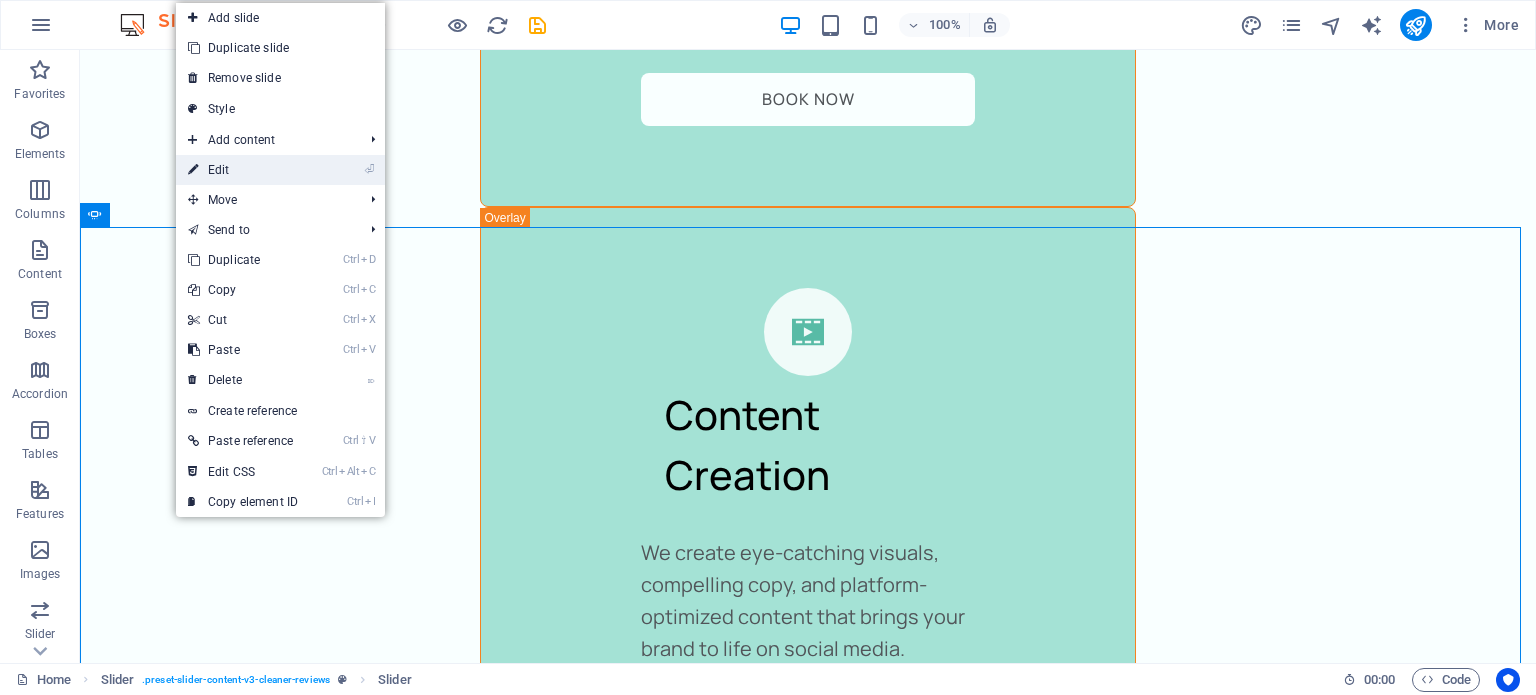 scroll, scrollTop: 5052, scrollLeft: 0, axis: vertical 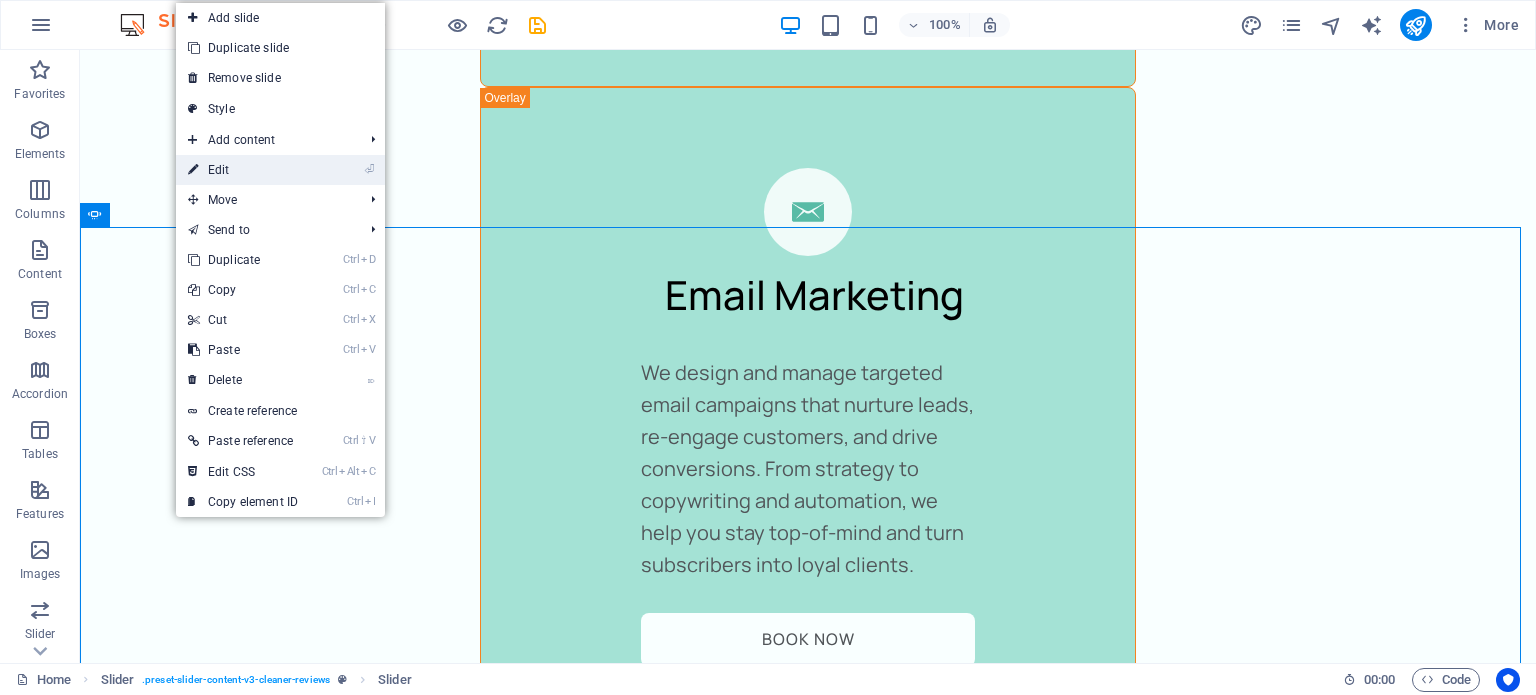select on "%" 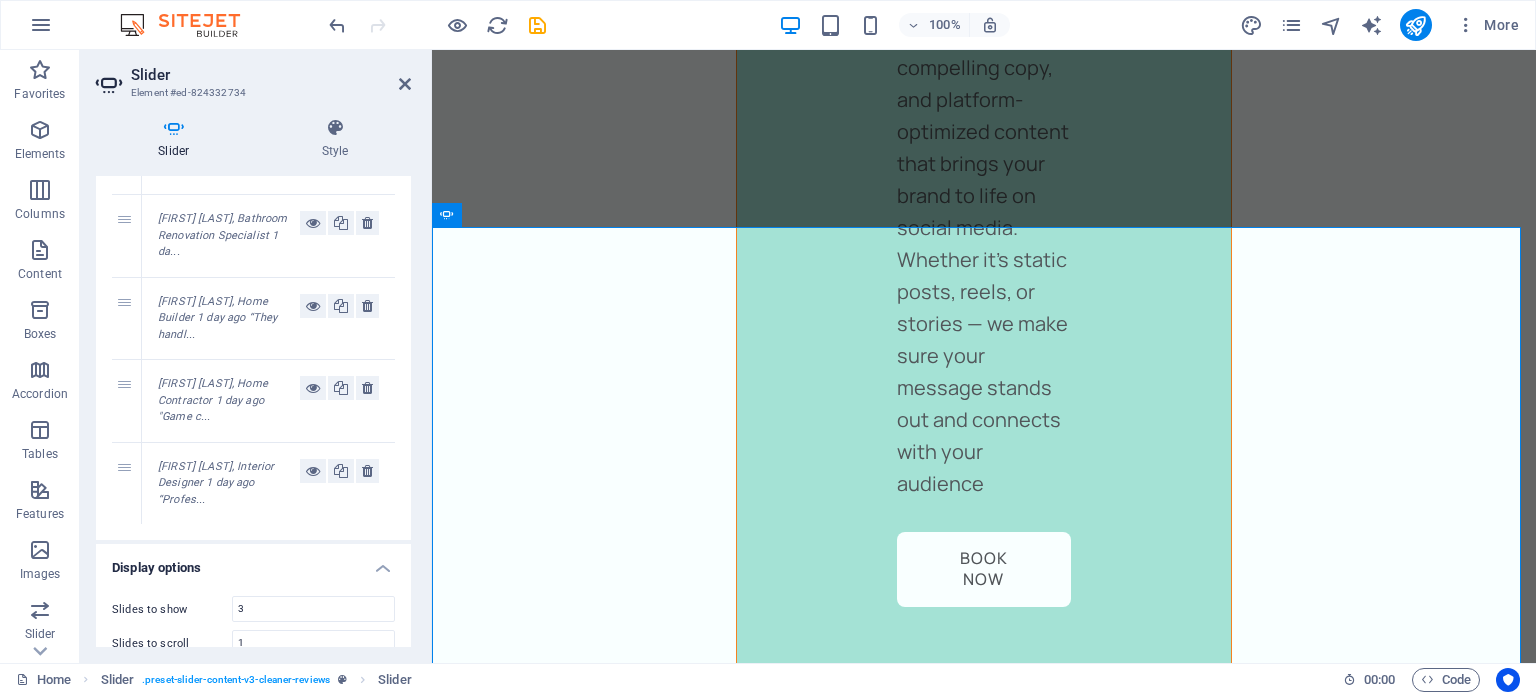 scroll, scrollTop: 140, scrollLeft: 0, axis: vertical 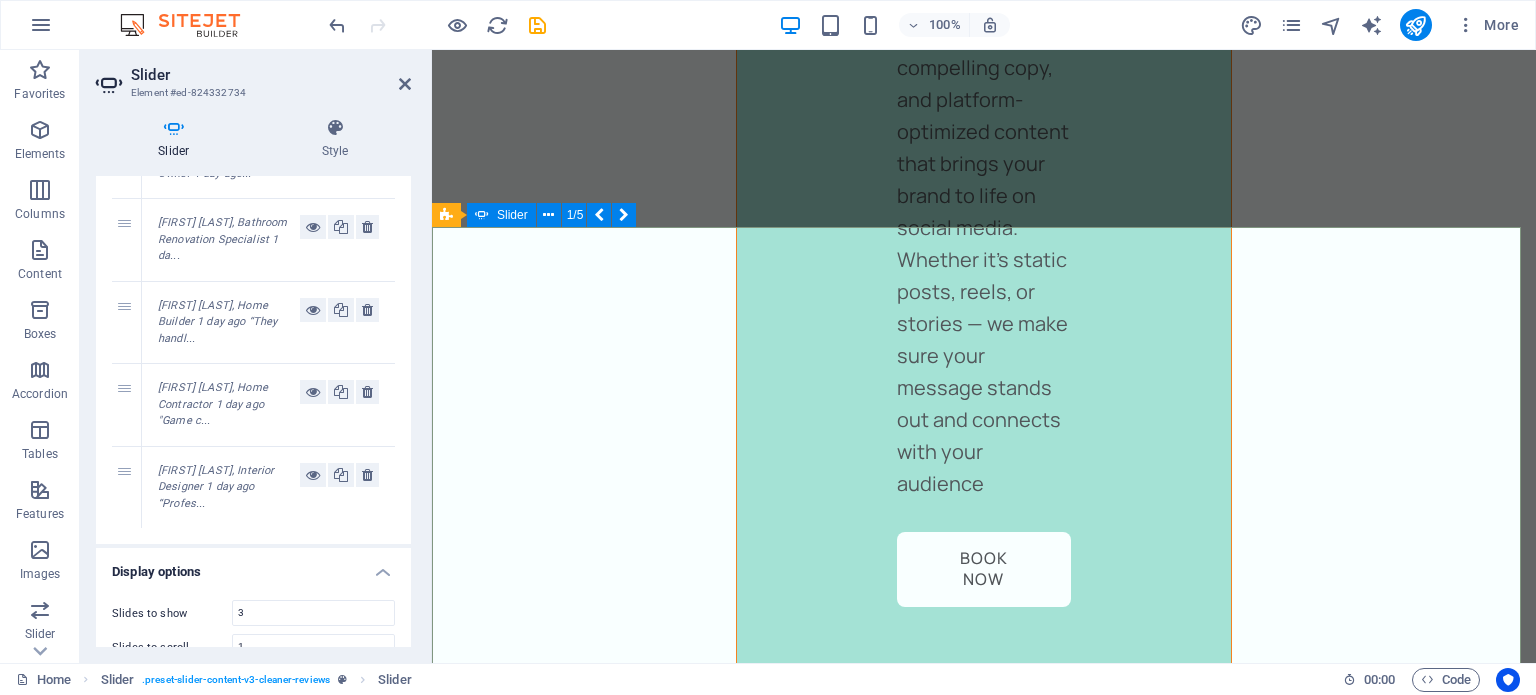 click at bounding box center [-186, 4666] 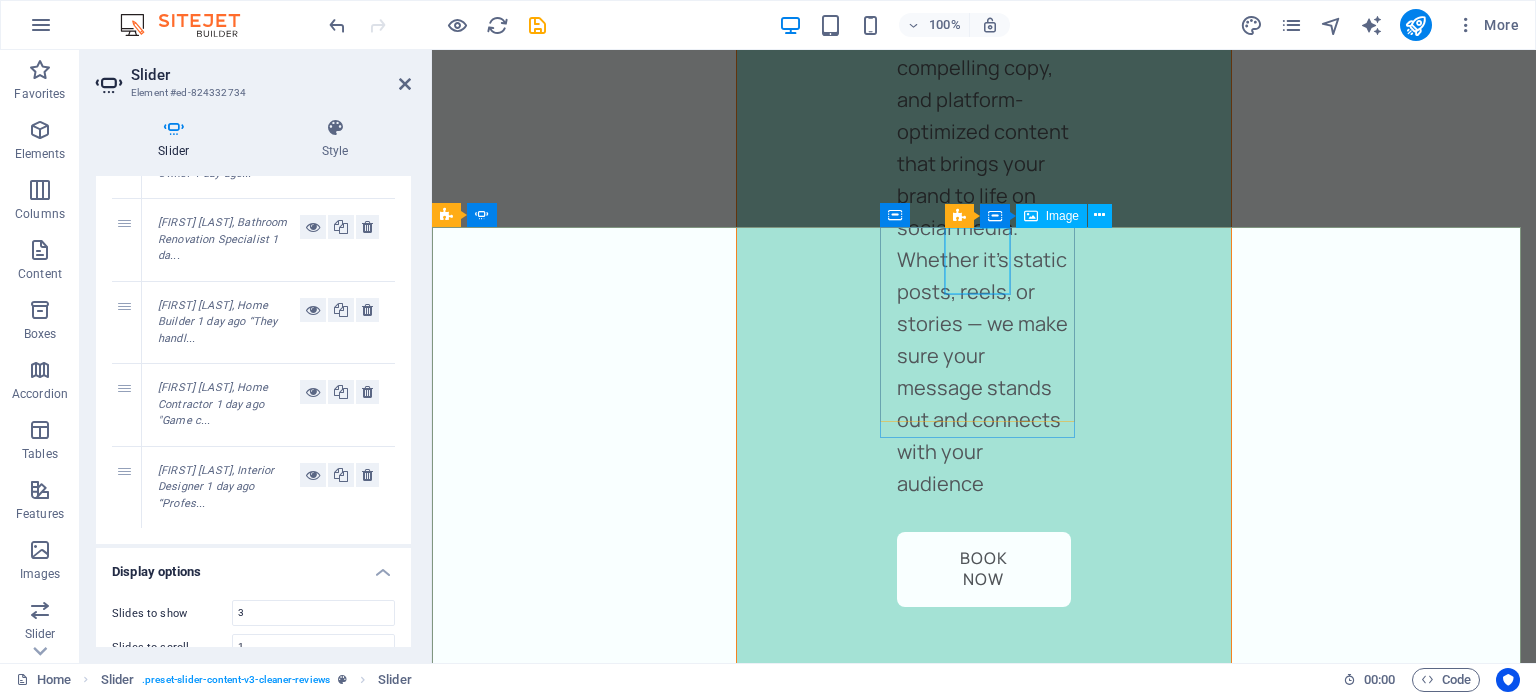 click at bounding box center [-1350, 8991] 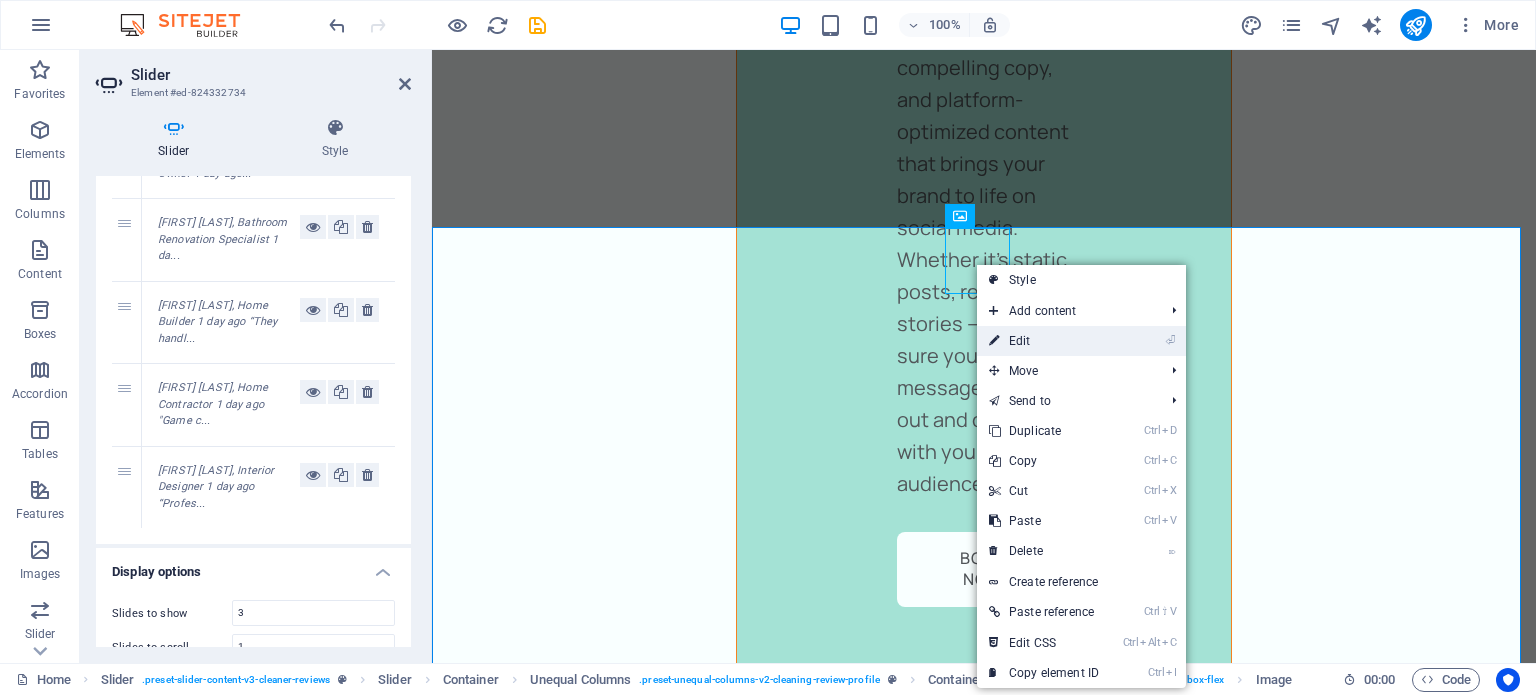 click on "⏎  Edit" at bounding box center [1044, 341] 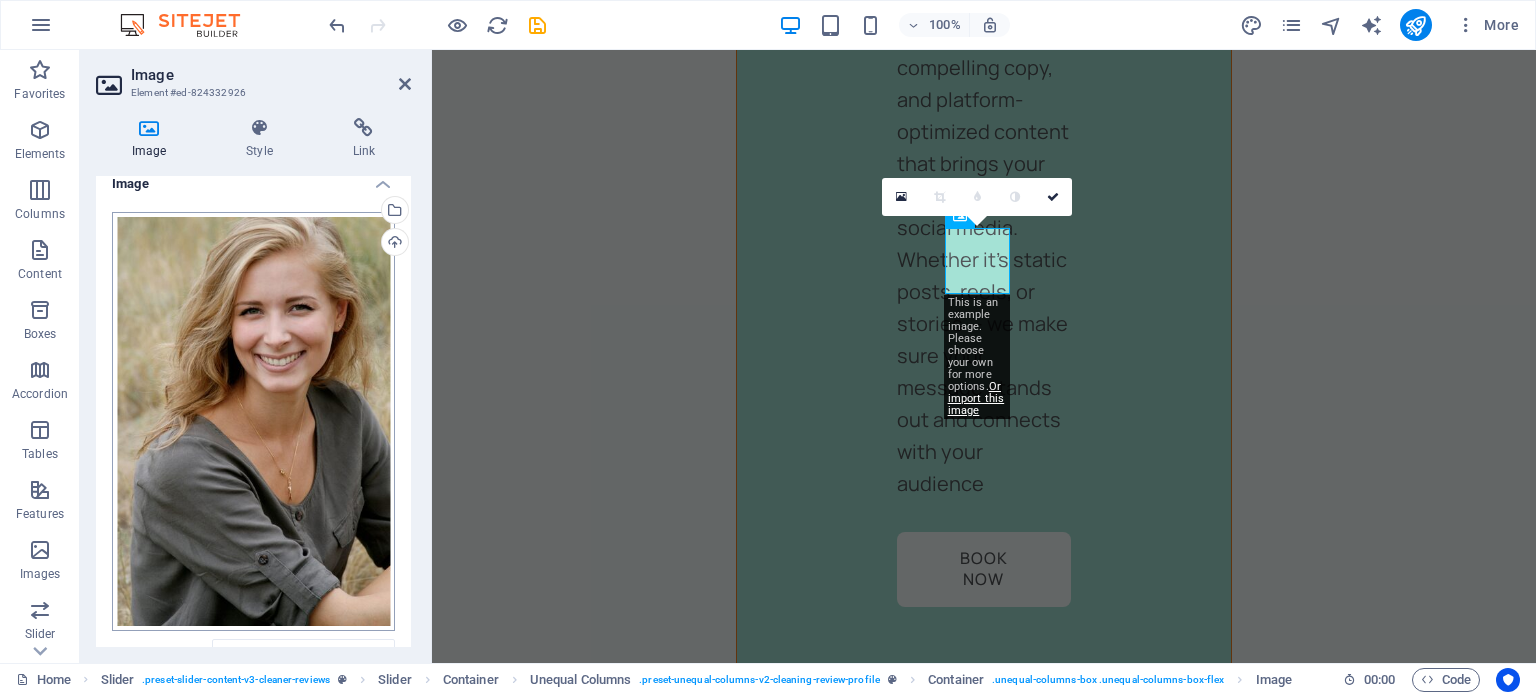 scroll, scrollTop: 32, scrollLeft: 0, axis: vertical 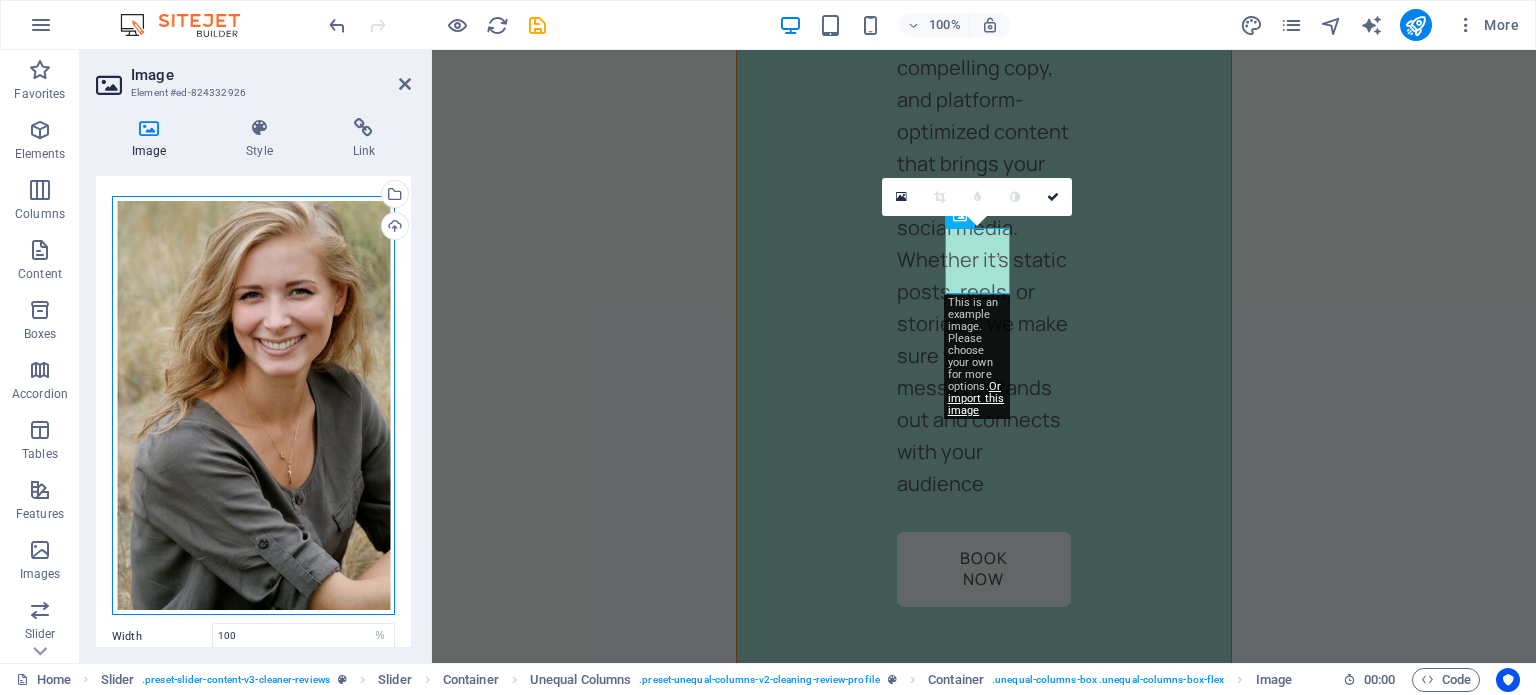 click on "Drag files here, click to choose files or select files from Files or our free stock photos & videos" at bounding box center [253, 406] 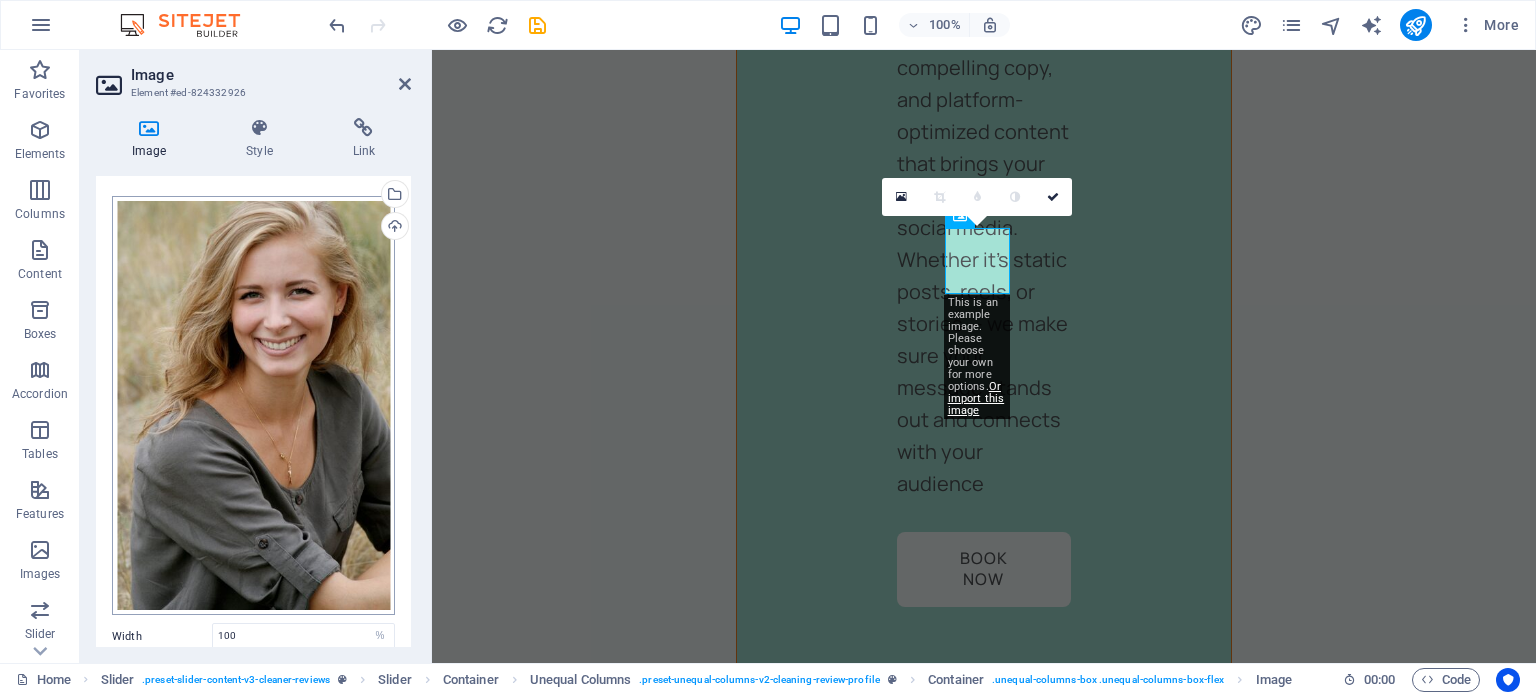 scroll, scrollTop: 5510, scrollLeft: 0, axis: vertical 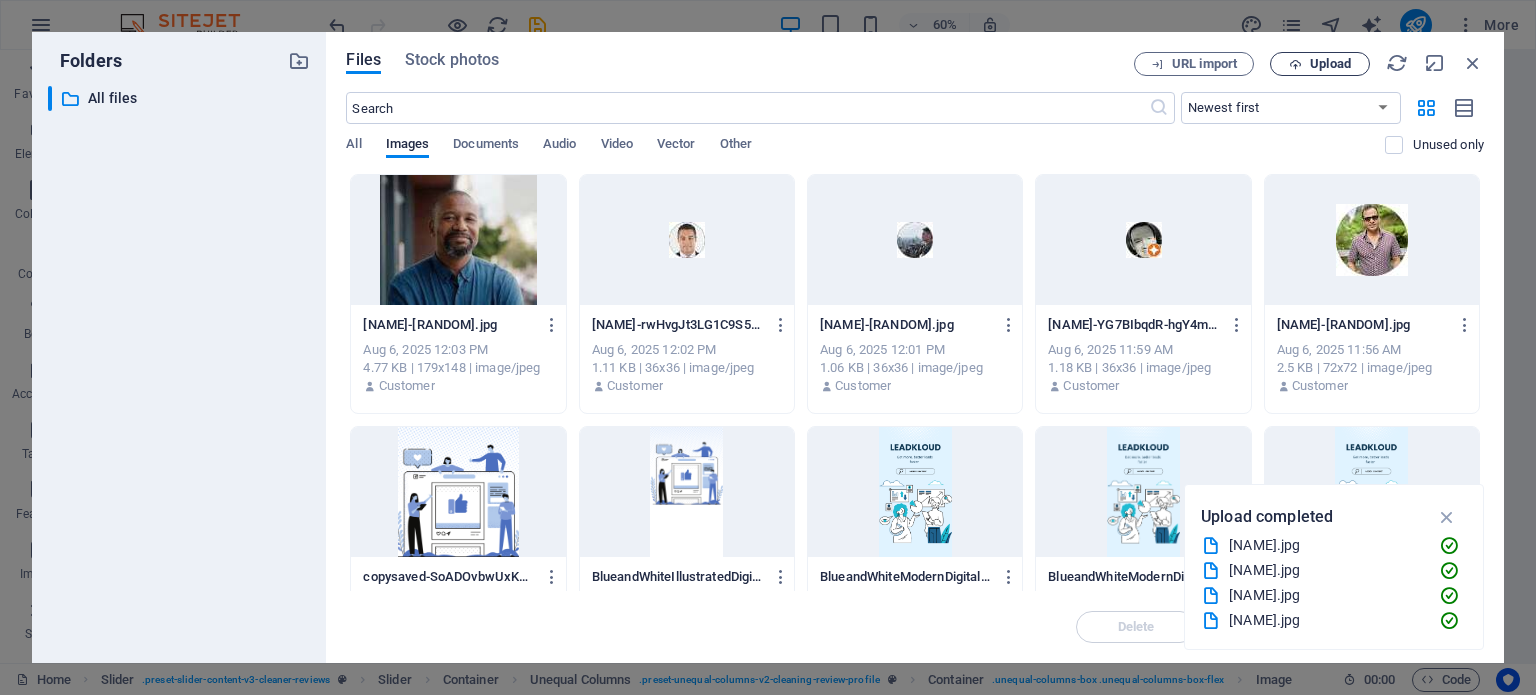 click on "Upload" at bounding box center [1330, 64] 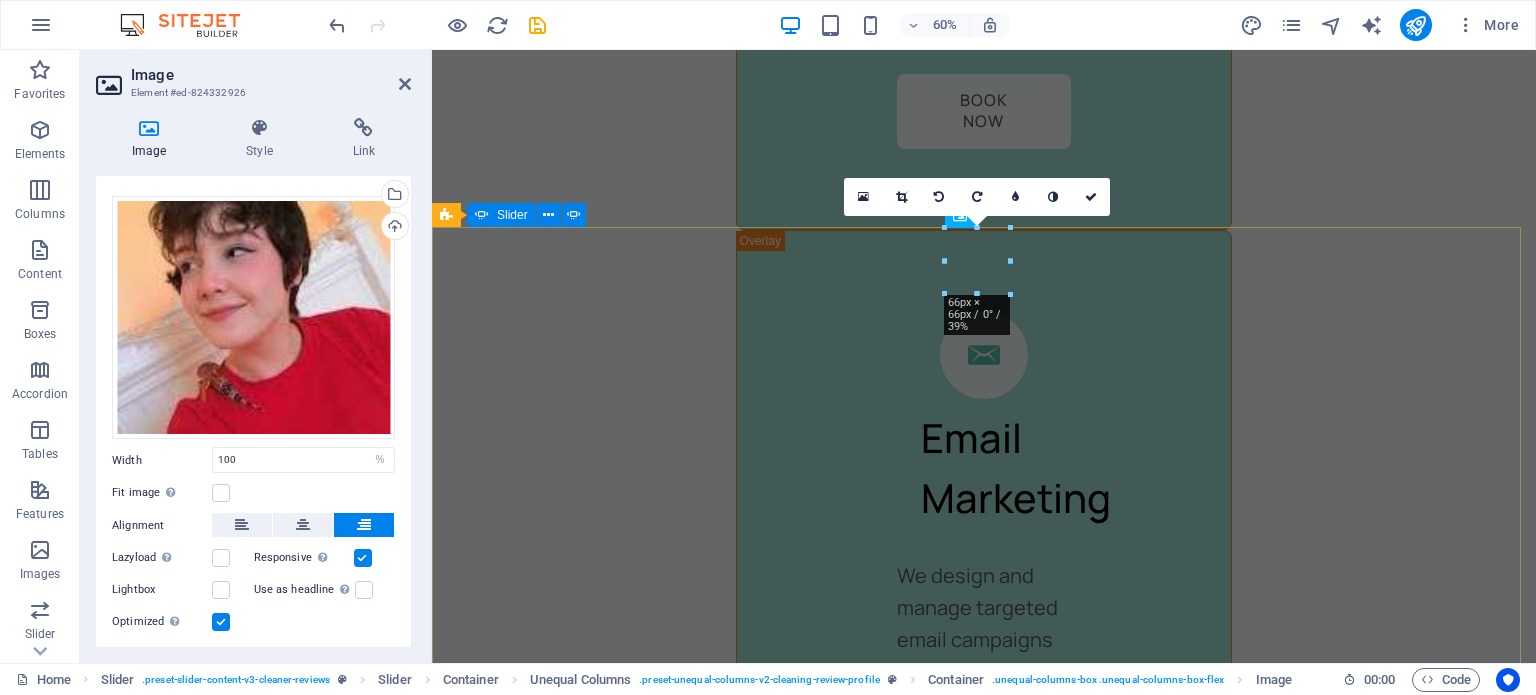 scroll, scrollTop: 5052, scrollLeft: 0, axis: vertical 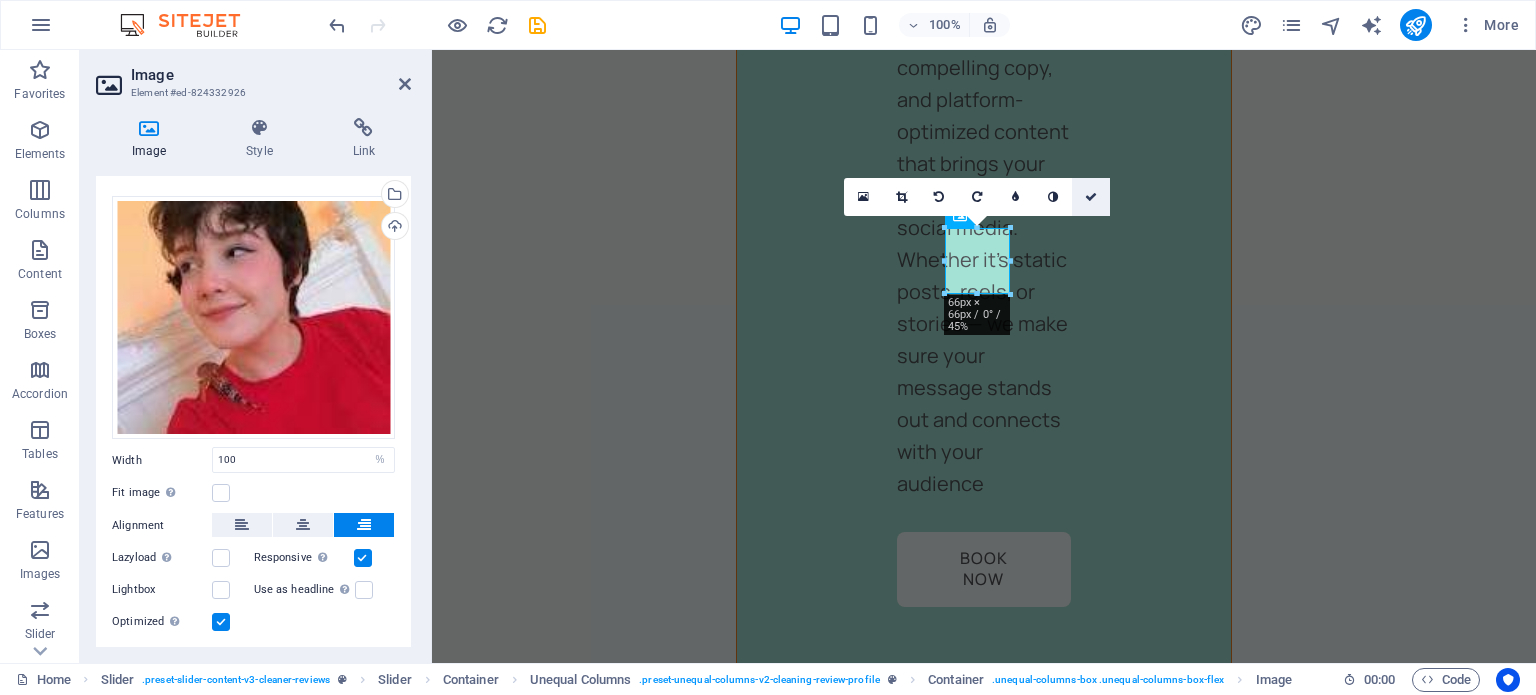 click at bounding box center [1091, 197] 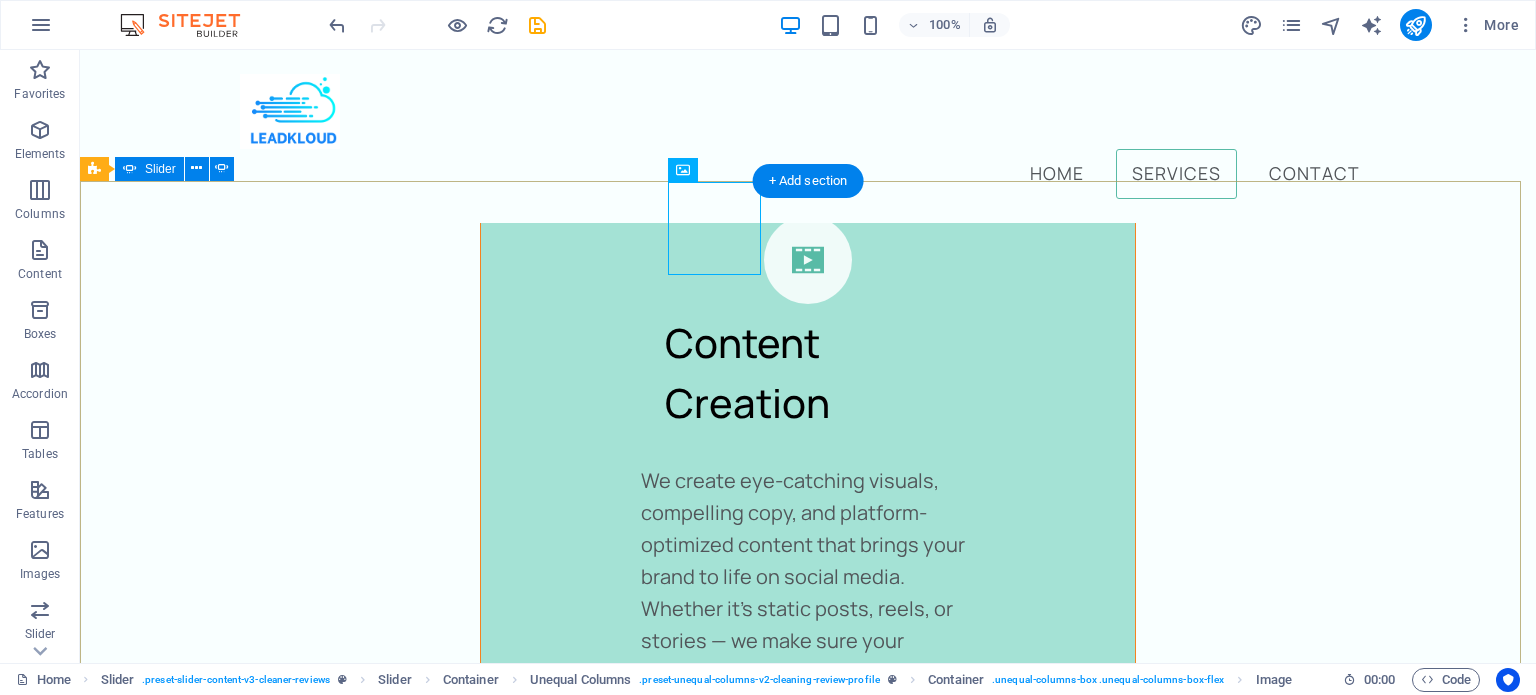 scroll, scrollTop: 4184, scrollLeft: 0, axis: vertical 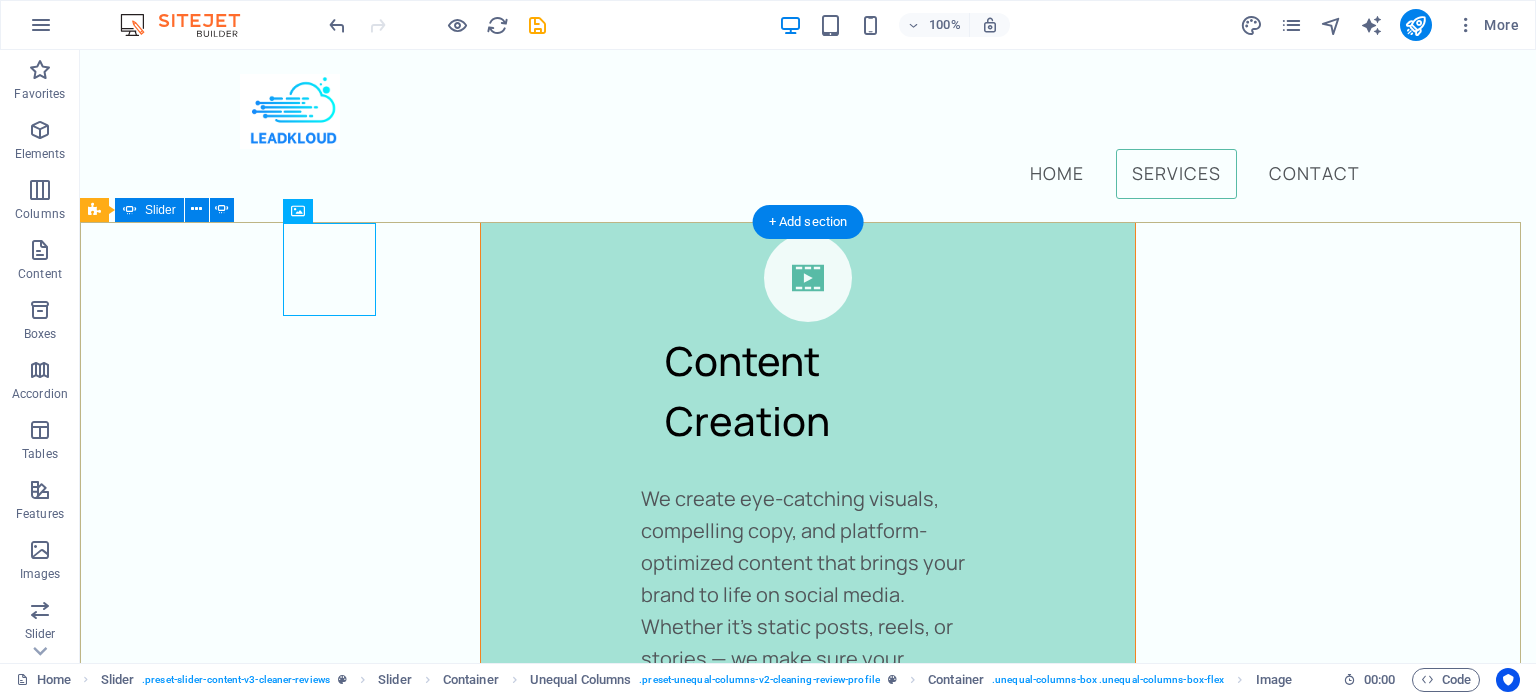 click on "[FIRST] [LAST], Bathroom Renovation Specialist 1 day ago “Bathroom Renovation Specialist” Leads started coming in within days!" We saw immediate results after partnering with Leadkloud. Their ad strategy was laser-focused, and we started getting calls from serious prospects within the first week. [FIRST] [LAST], Home Builder 1 day ago “They handled everything for us.” "They handled everything for us." As a small business owner, I didn’t have time to manage ads or content. Leadkloud took the reins and delivered — now we’re getting more inquiries than ever without lifting a finger. [FIRST] [LAST], Home Contractor 1 day ago "Game changer for our business!" Leadkloud helped us generate more qualified leads in two weeks than we had in the past three months. The Meta Ads strategy was on point — we’re now booking jobs consistently. [FIRST] [LAST], Interior Designer 1 day ago “Professional, responsive, and results-driven” Professional, responsive, and results-driven."* [FIRST] [LAST], Landscaping Business Owner 1 day ago" at bounding box center [808, 7035] 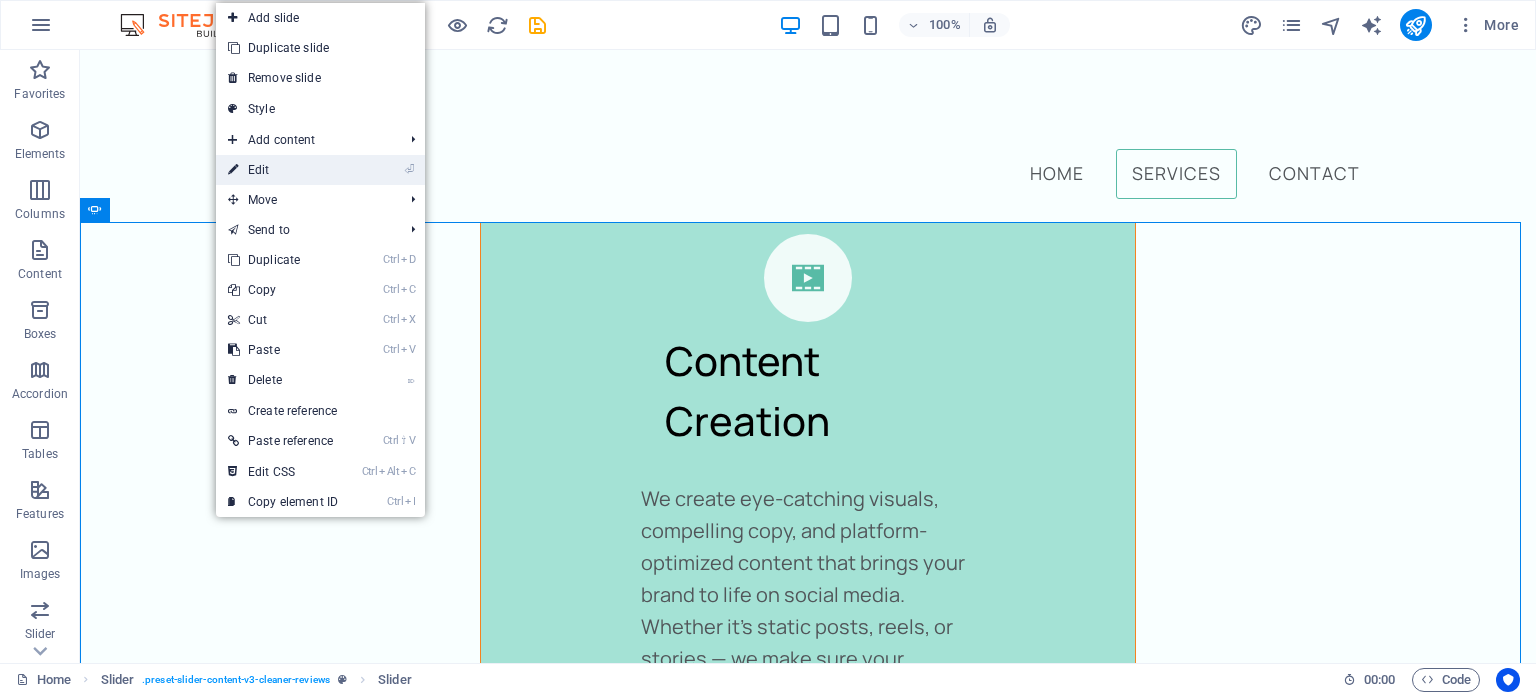 click on "⏎  Edit" at bounding box center [283, 170] 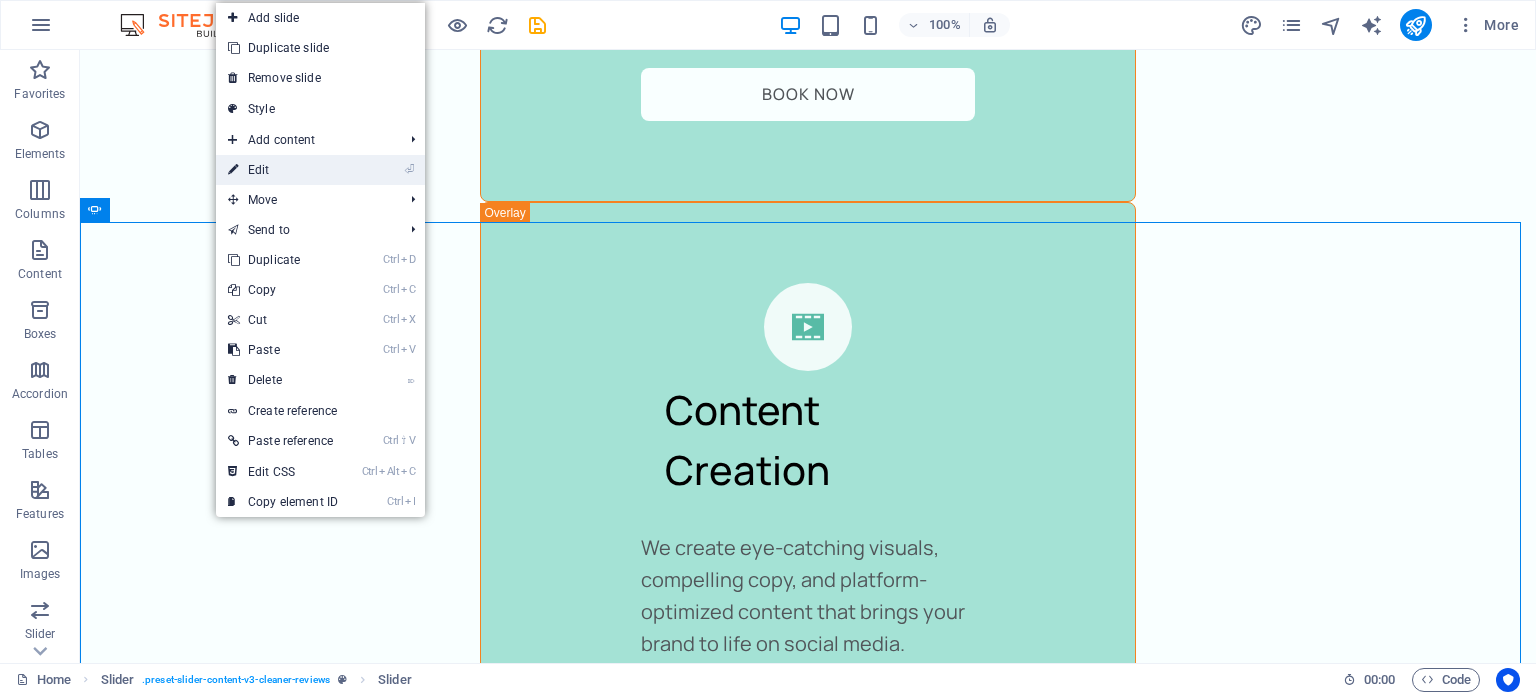 select on "%" 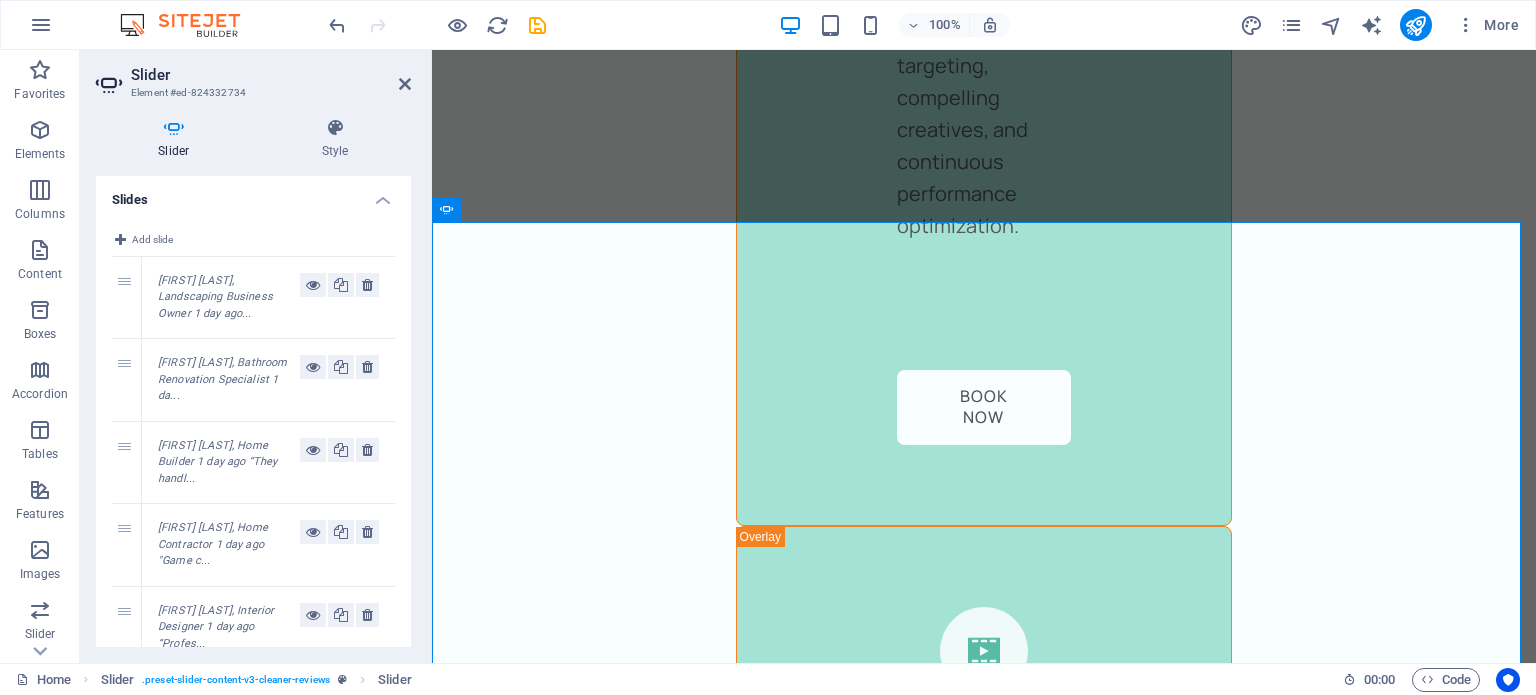 scroll, scrollTop: 5056, scrollLeft: 0, axis: vertical 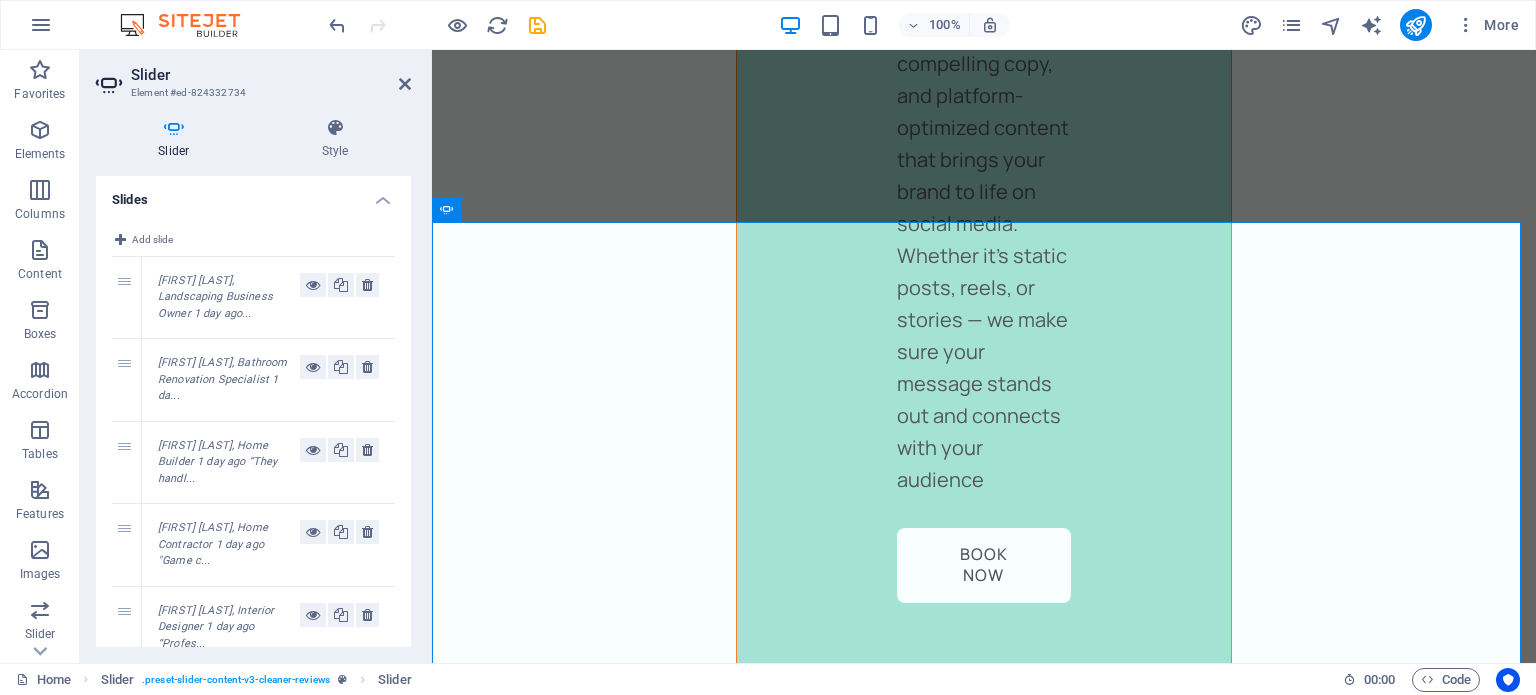 click on "[FIRST] [LAST], Landscaping Business Owner
1 day ago..." at bounding box center [229, 298] 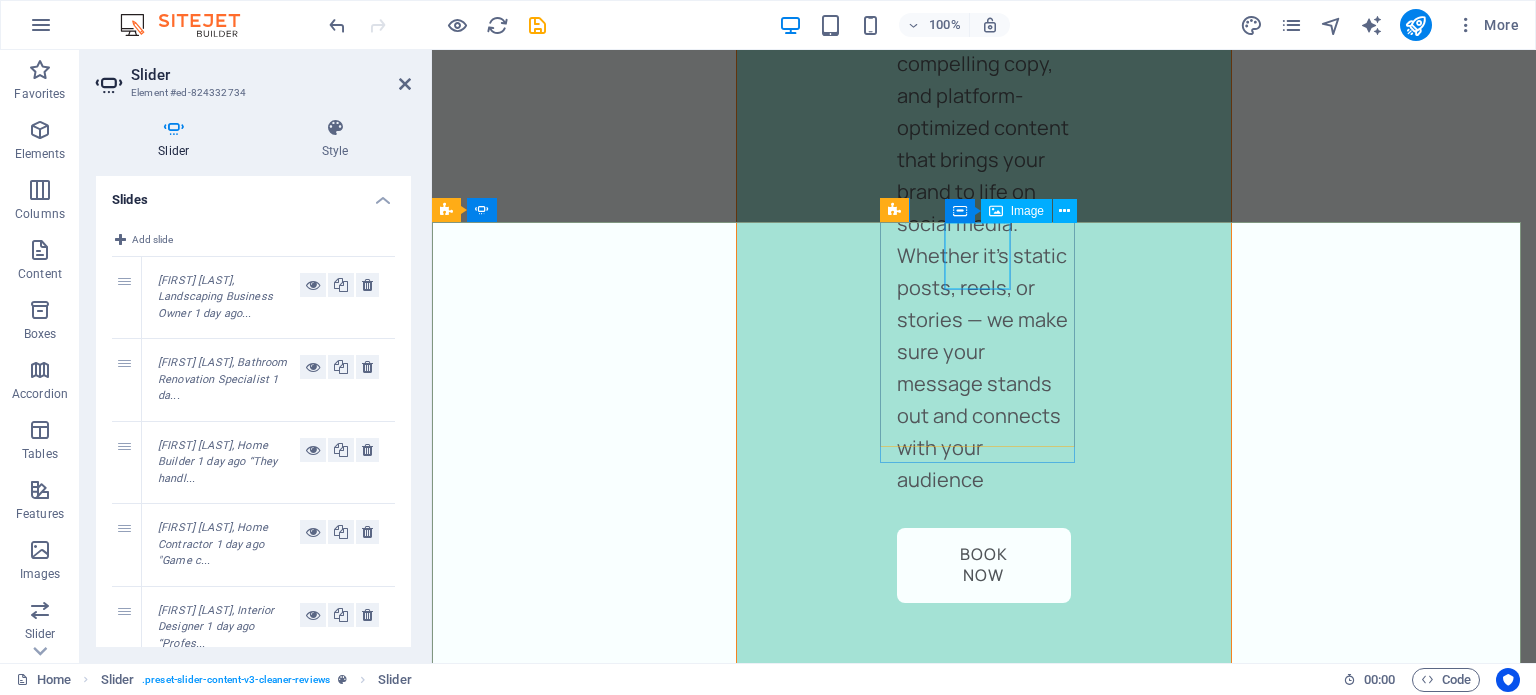 click at bounding box center (-186, 5546) 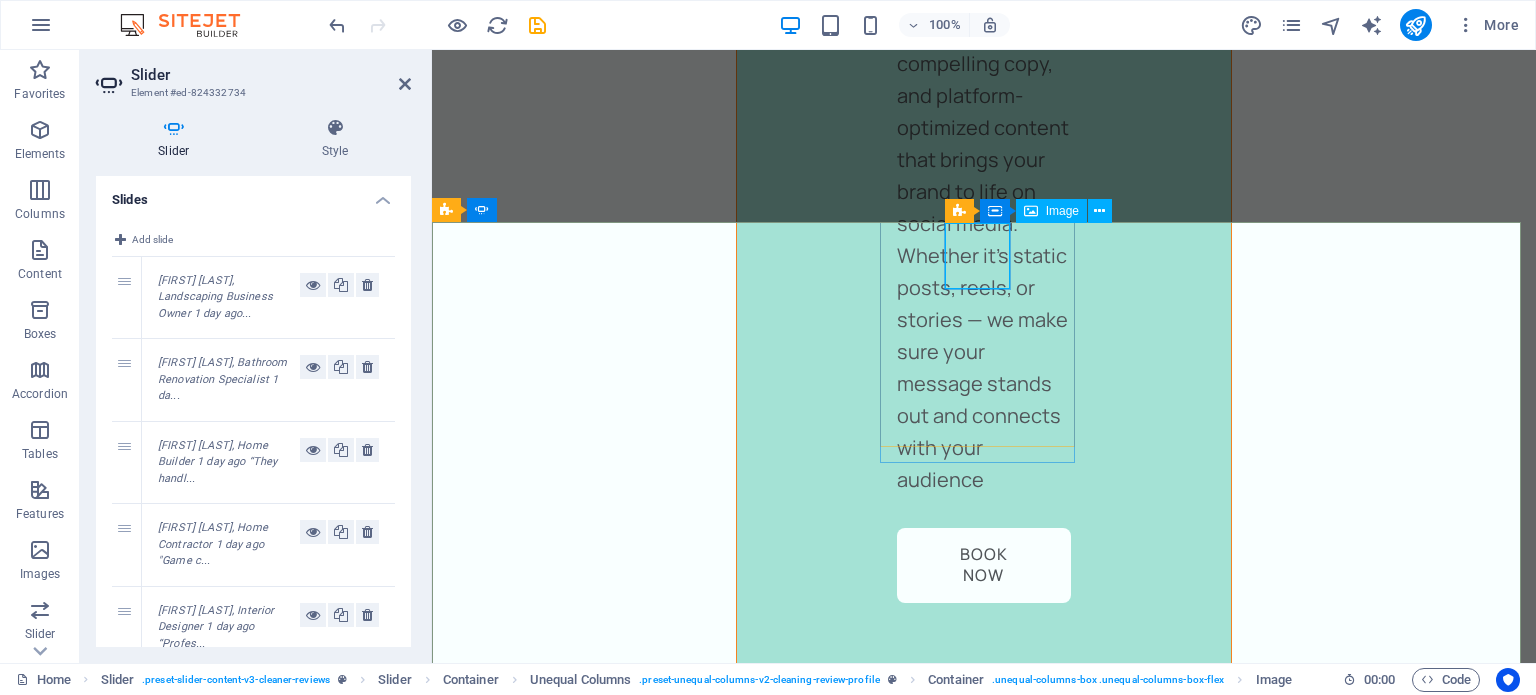 drag, startPoint x: 978, startPoint y: 251, endPoint x: 967, endPoint y: 243, distance: 13.601471 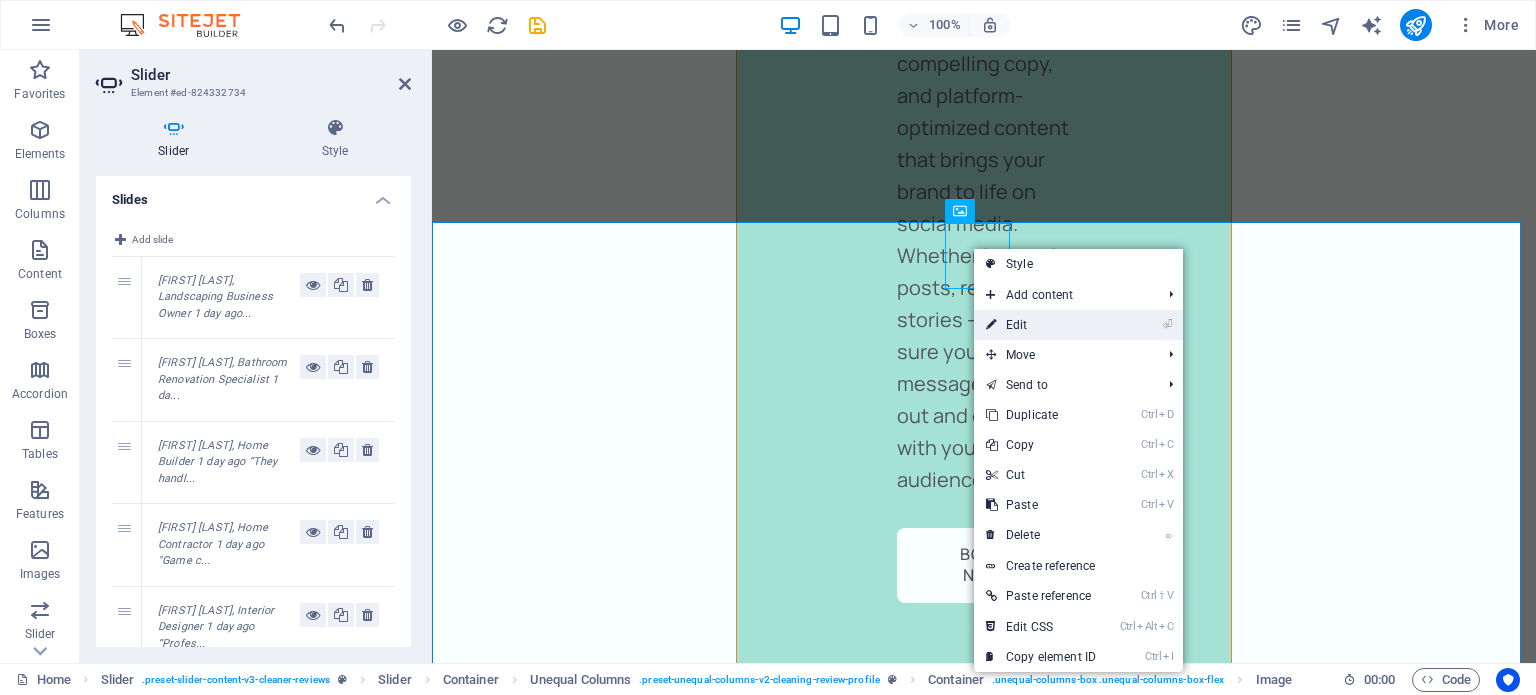 click on "⏎  Edit" at bounding box center [1041, 325] 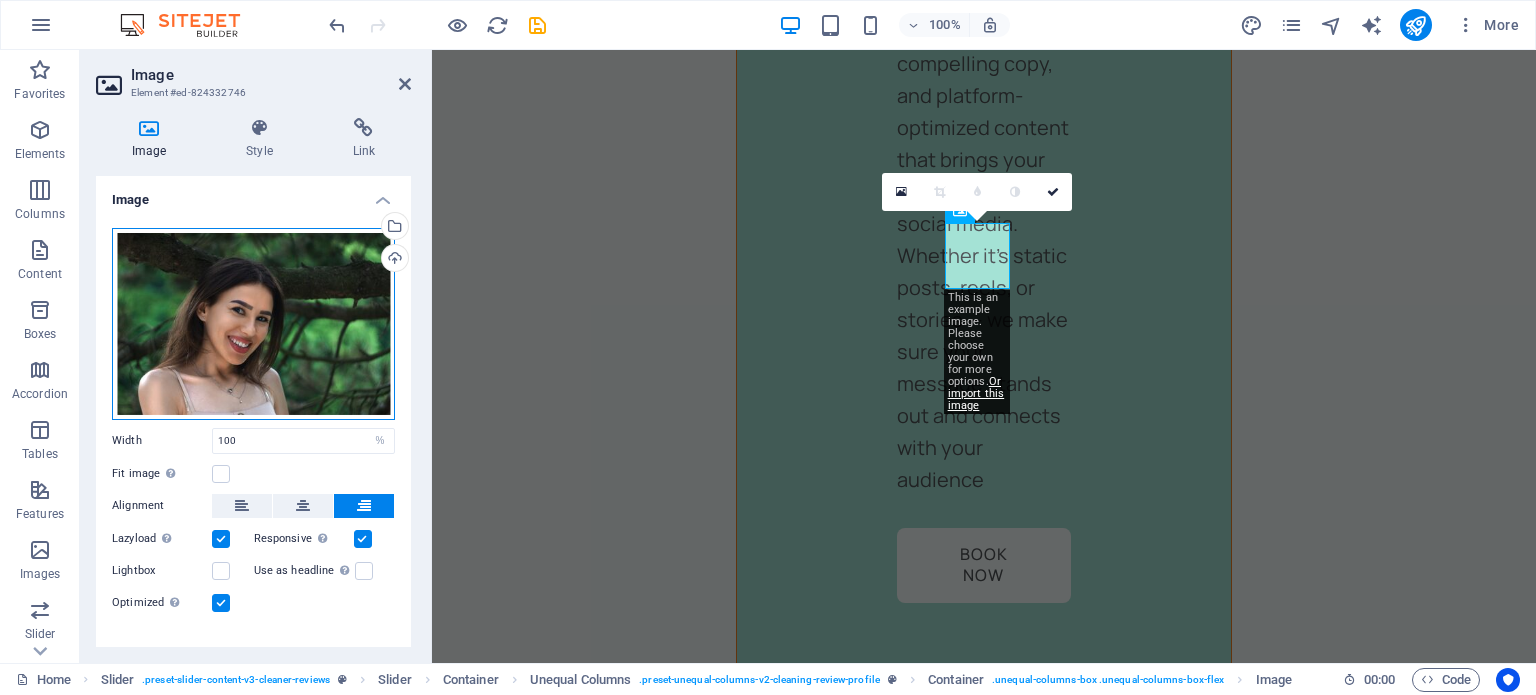 click on "Drag files here, click to choose files or select files from Files or our free stock photos & videos" at bounding box center [253, 324] 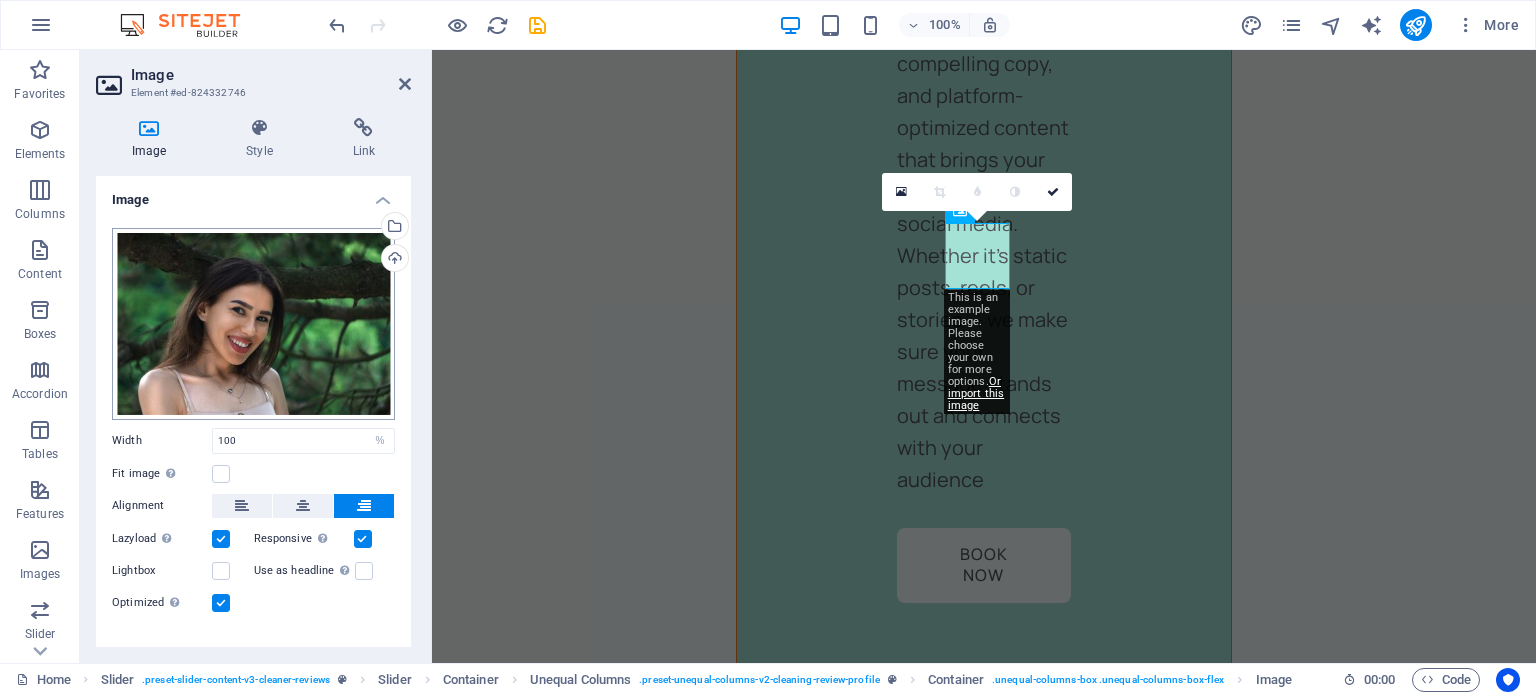 scroll, scrollTop: 5515, scrollLeft: 0, axis: vertical 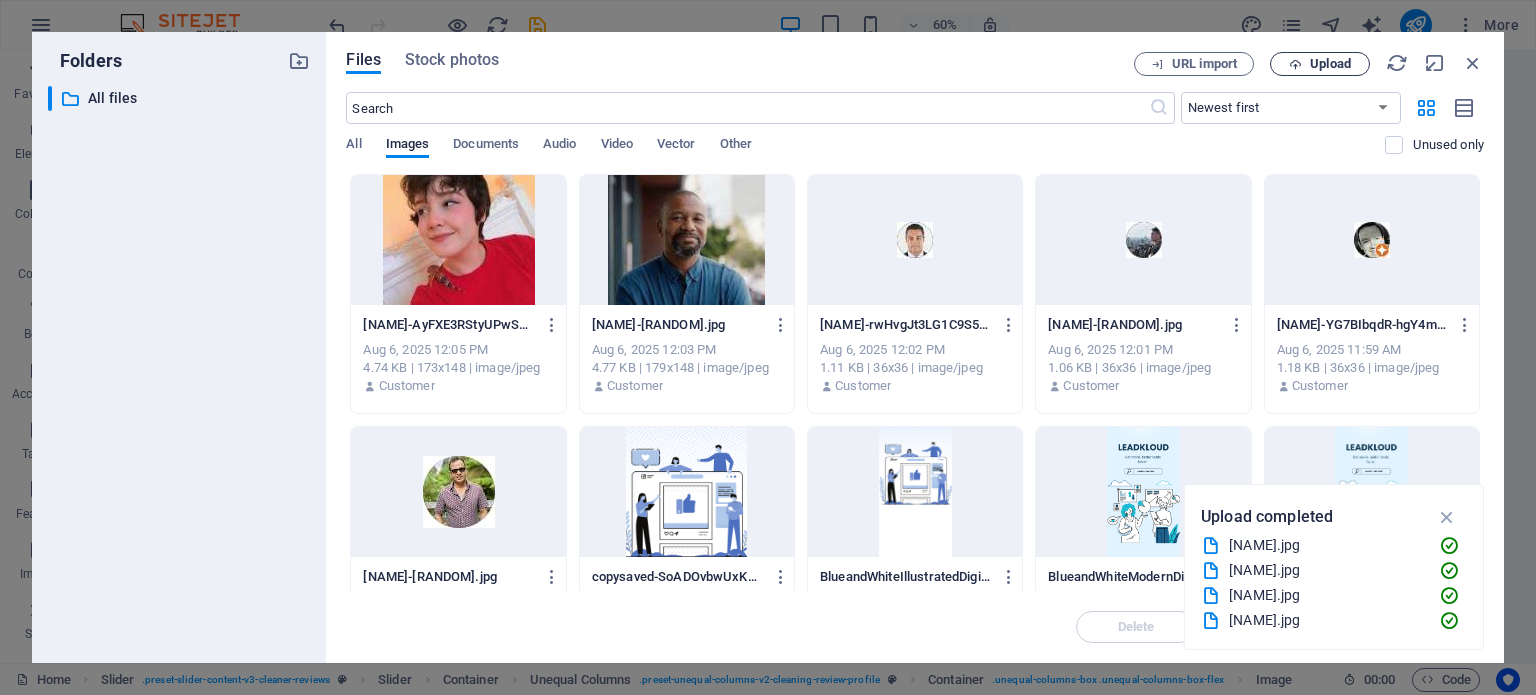 click on "Upload" at bounding box center [1330, 64] 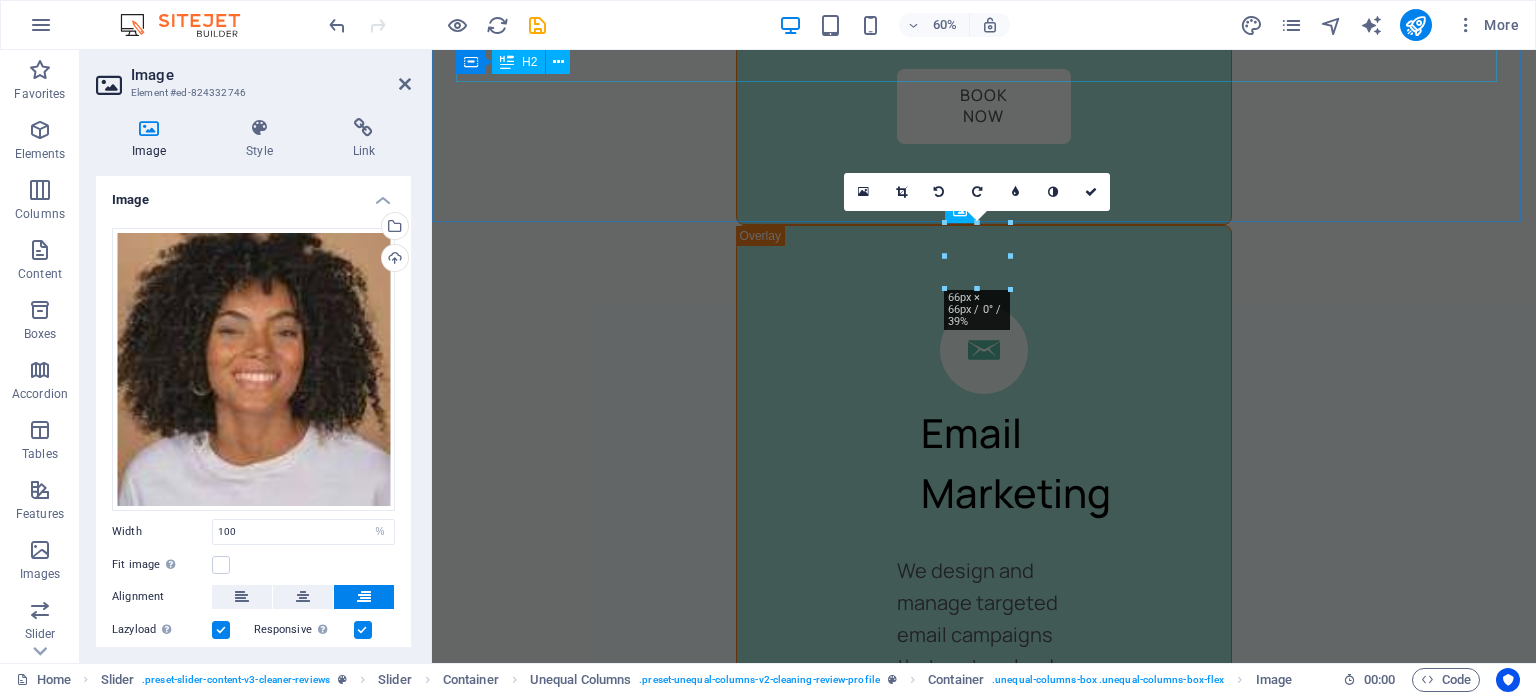 scroll, scrollTop: 5056, scrollLeft: 0, axis: vertical 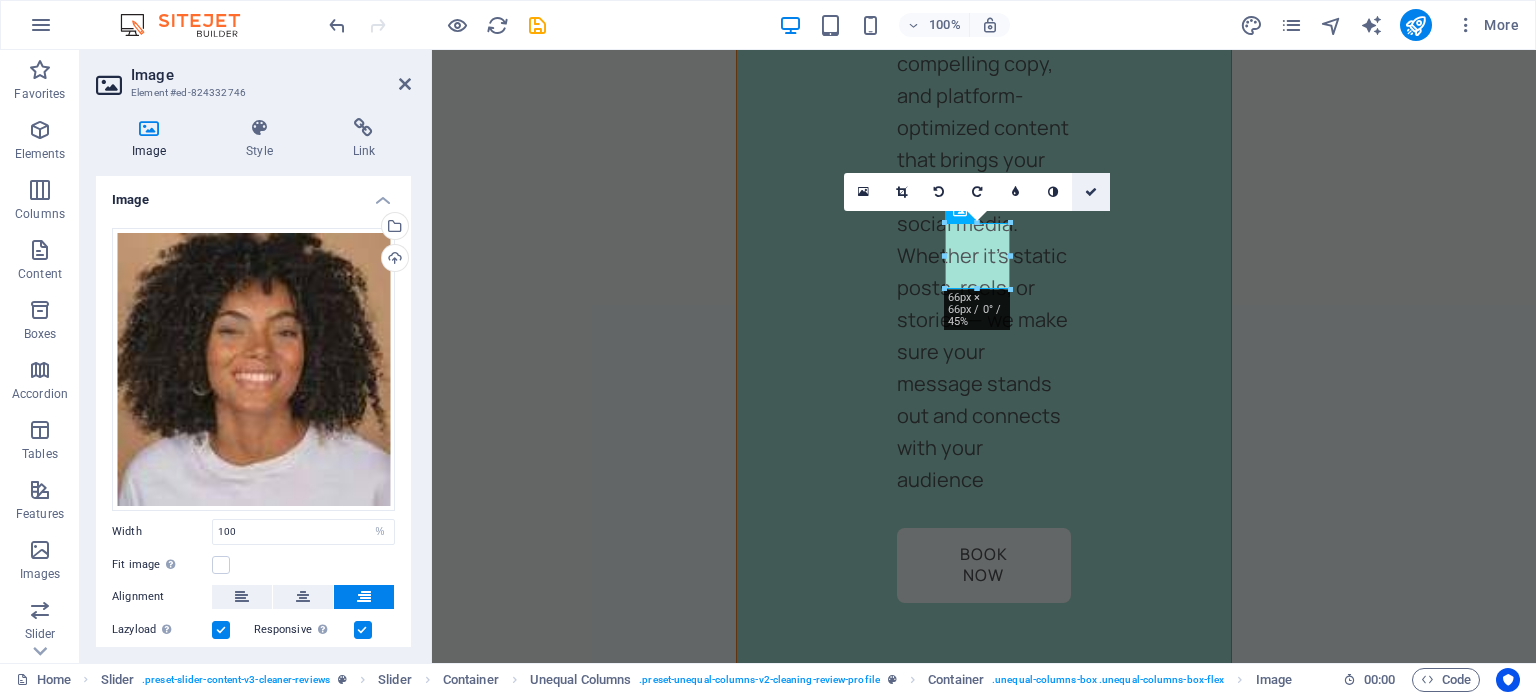 click at bounding box center (1091, 192) 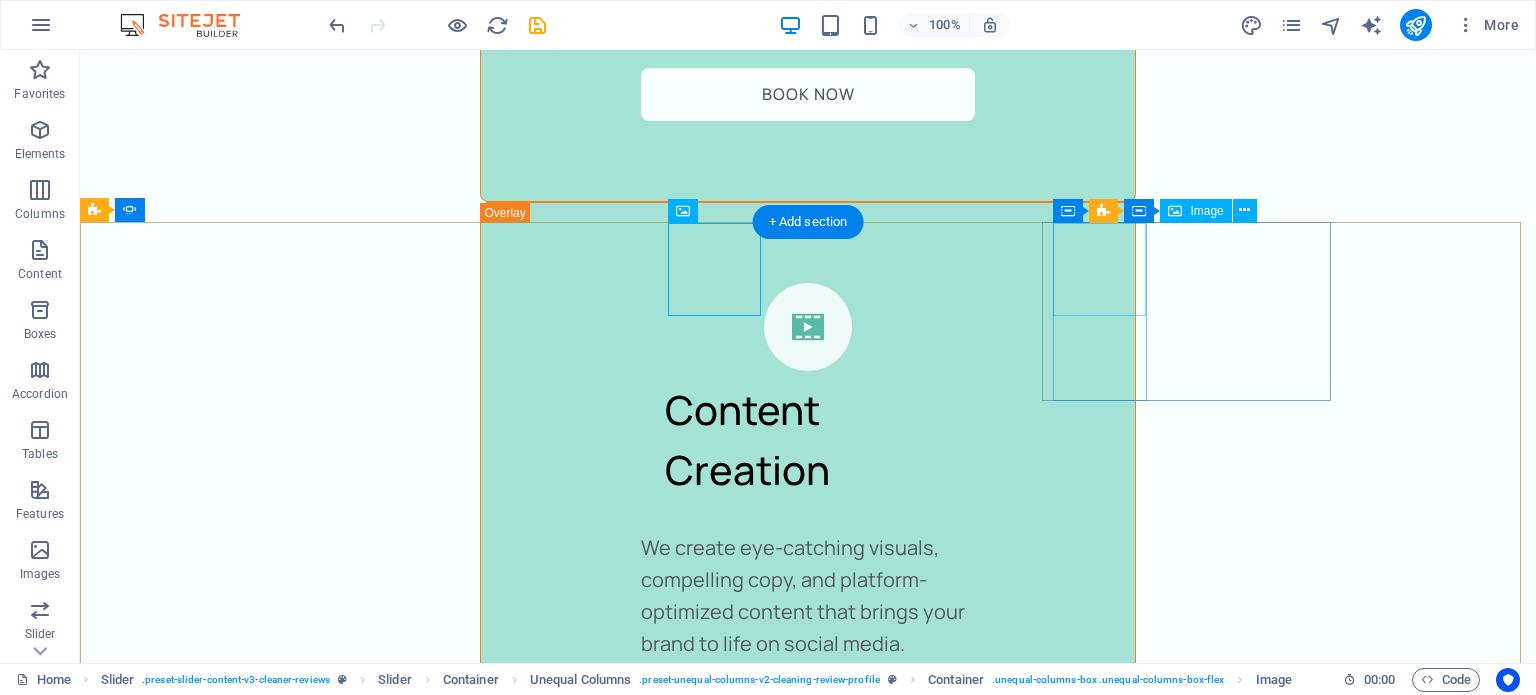 click at bounding box center [-747, 6027] 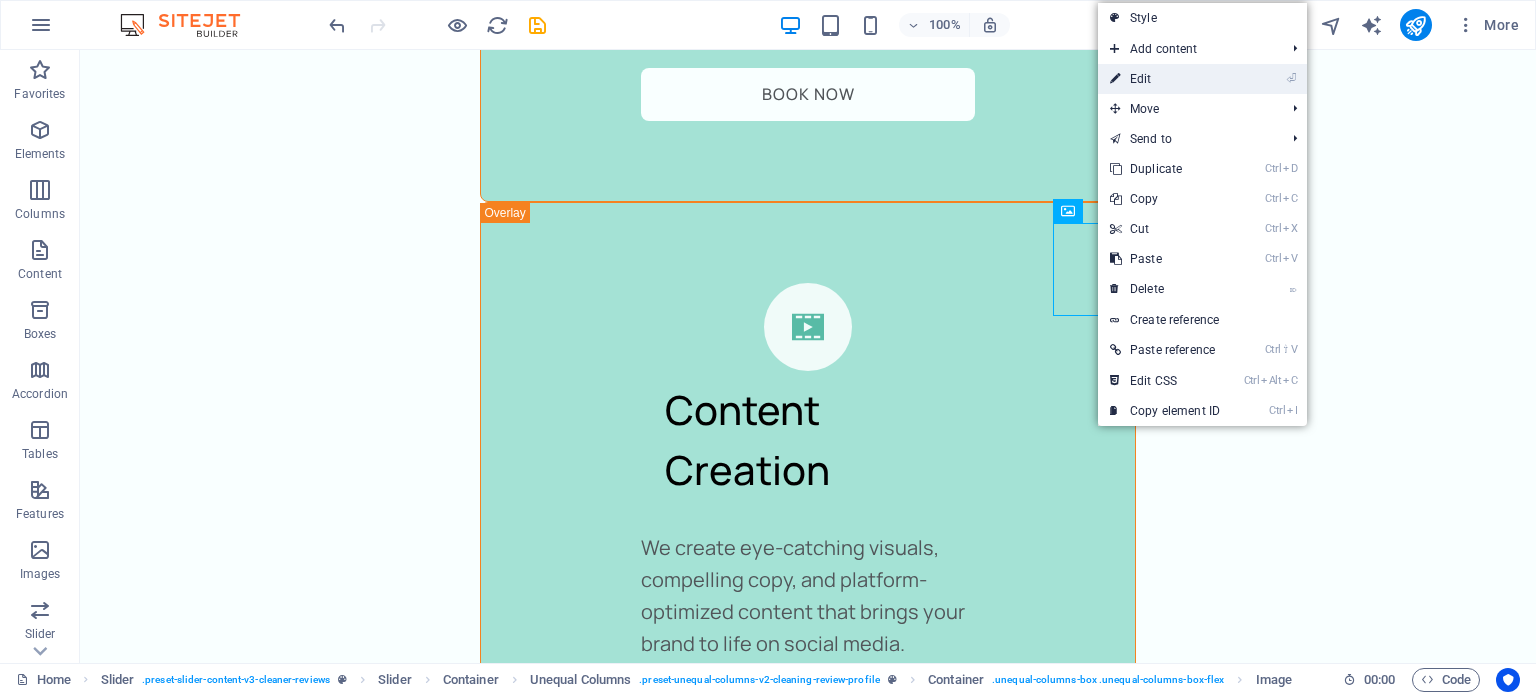 click on "⏎  Edit" at bounding box center (1165, 79) 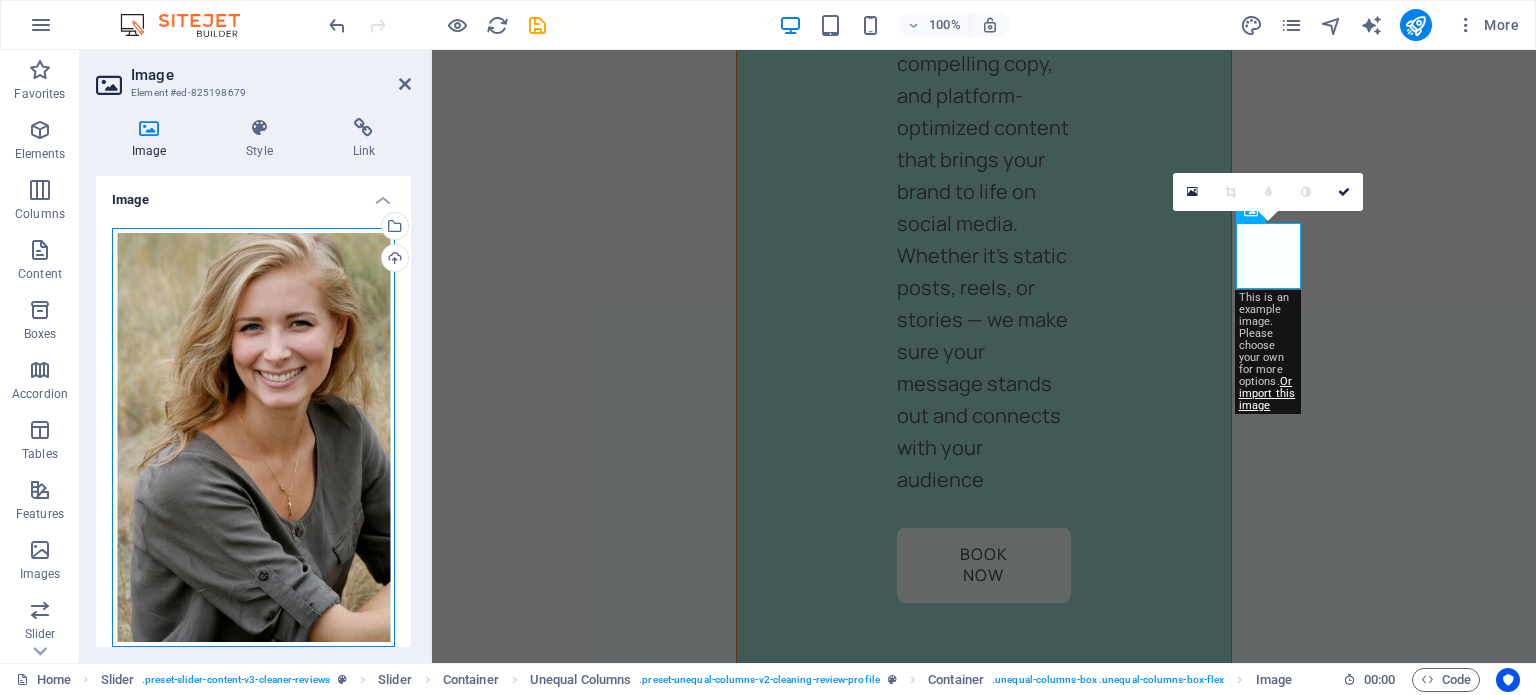 click on "Drag files here, click to choose files or select files from Files or our free stock photos & videos" at bounding box center [253, 438] 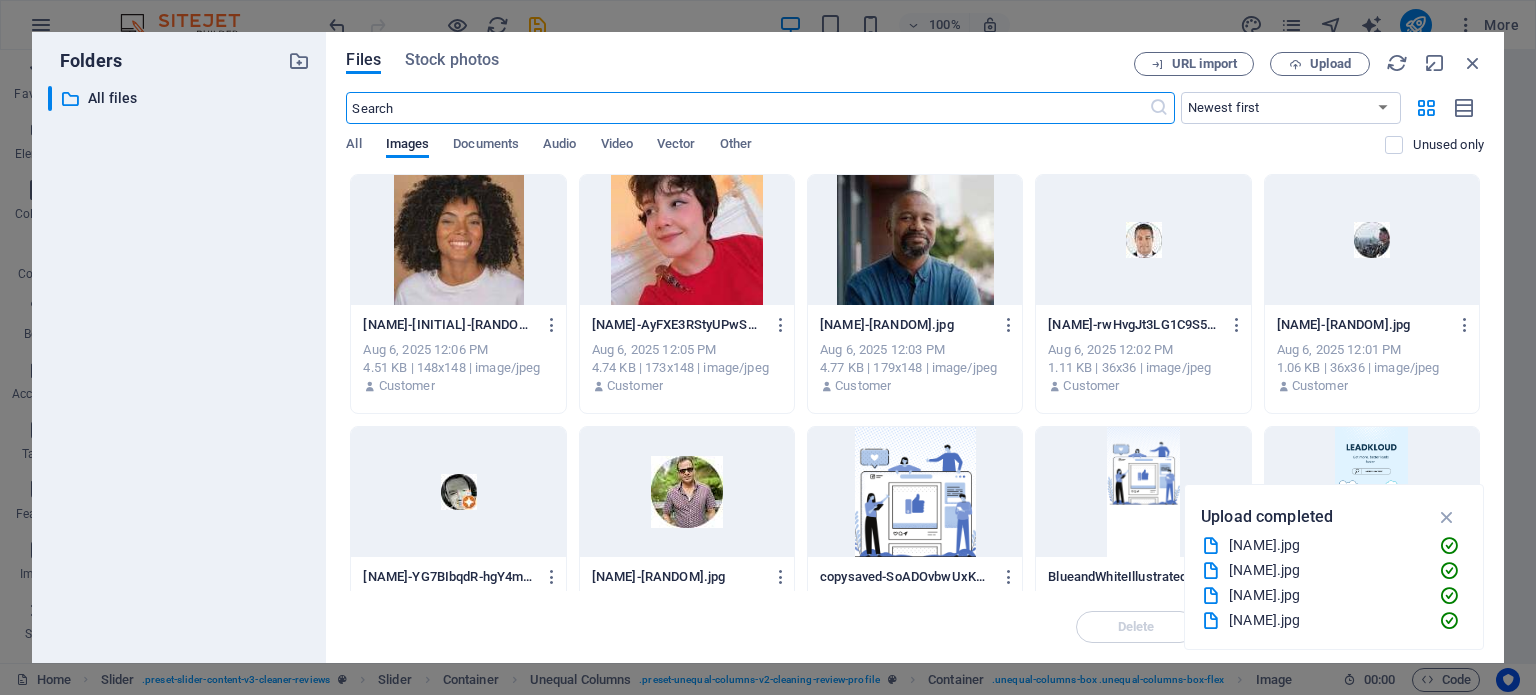 scroll, scrollTop: 5515, scrollLeft: 0, axis: vertical 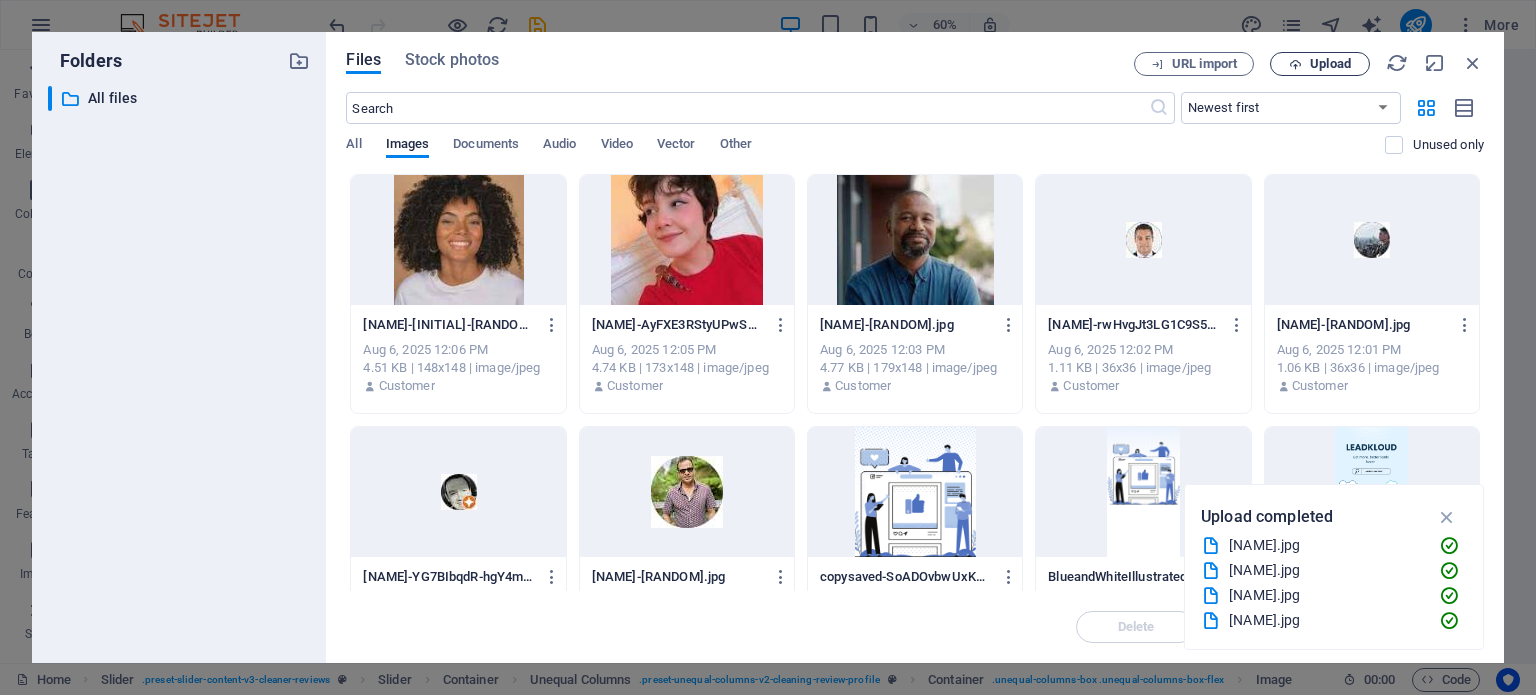 click on "Upload" at bounding box center (1330, 64) 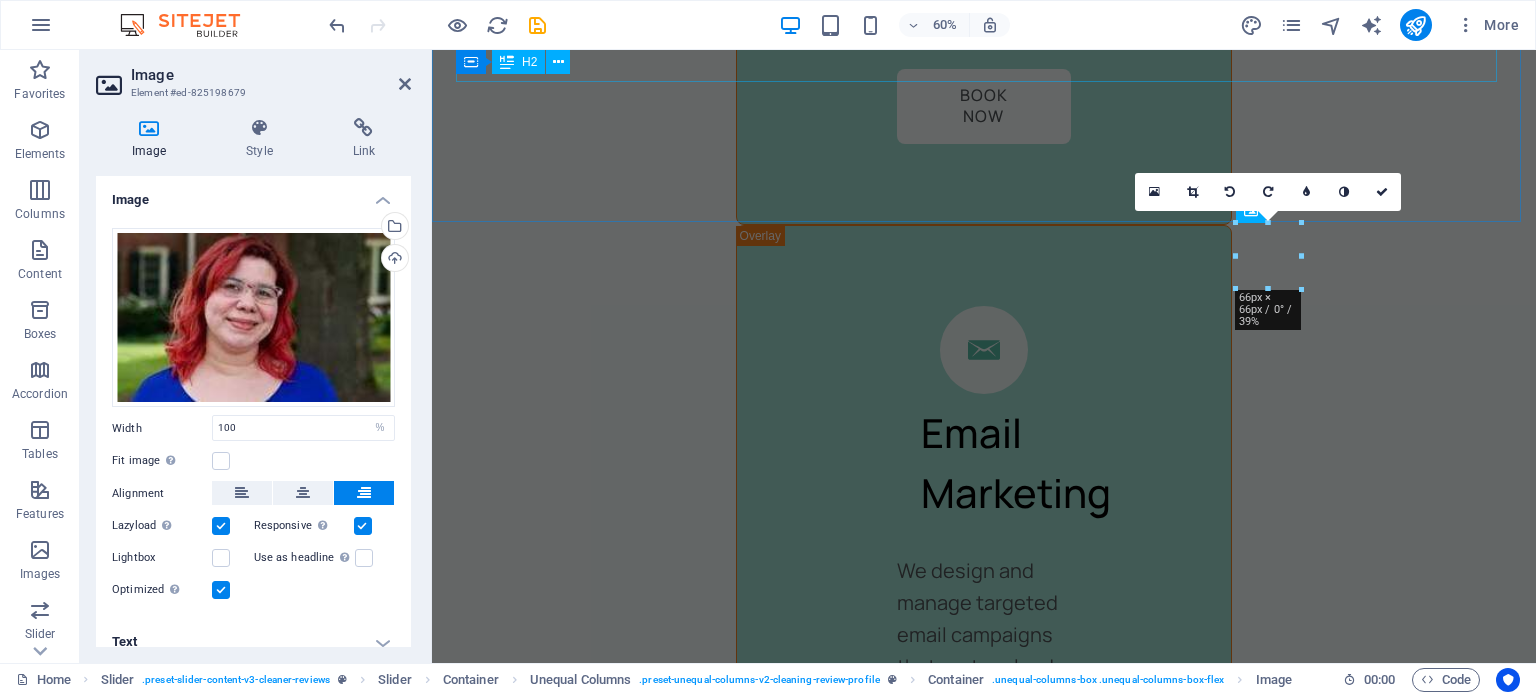 scroll, scrollTop: 5056, scrollLeft: 0, axis: vertical 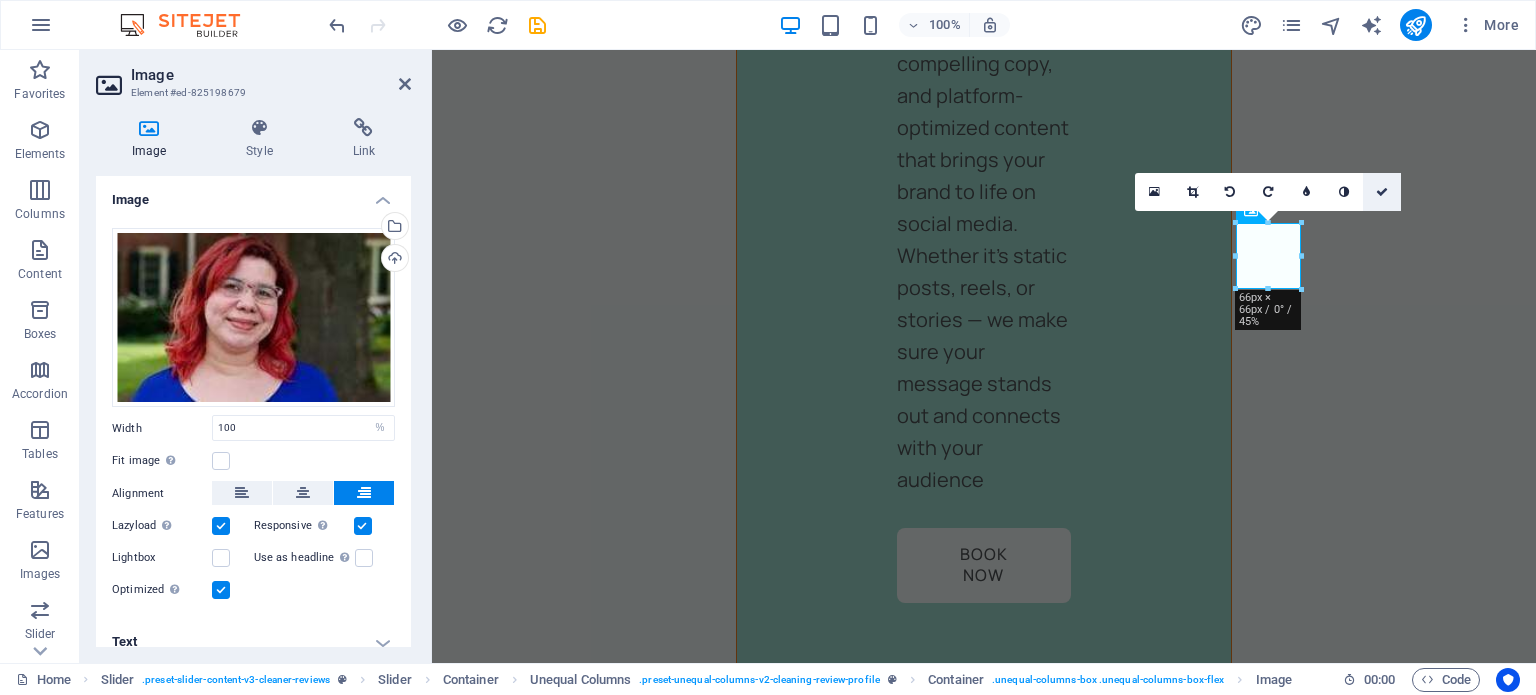 click at bounding box center (1382, 192) 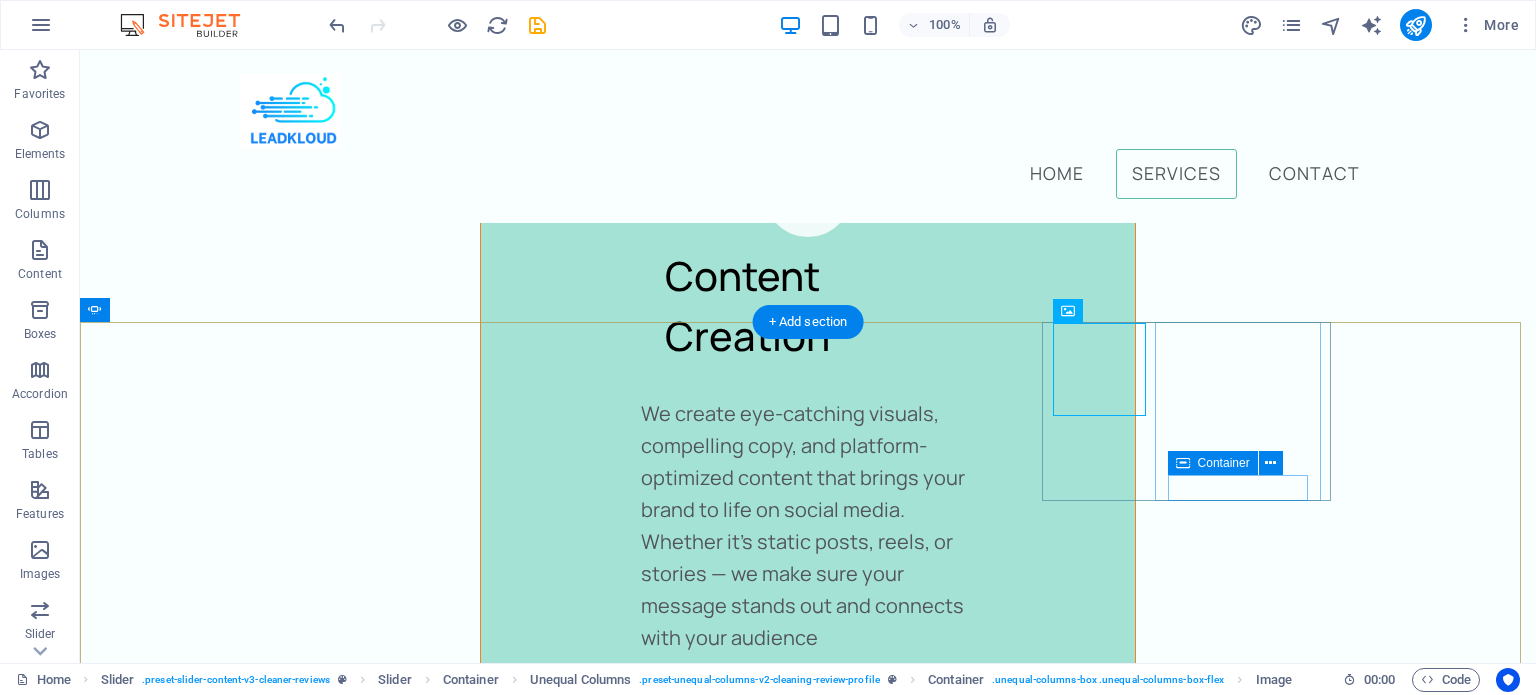 scroll, scrollTop: 4084, scrollLeft: 0, axis: vertical 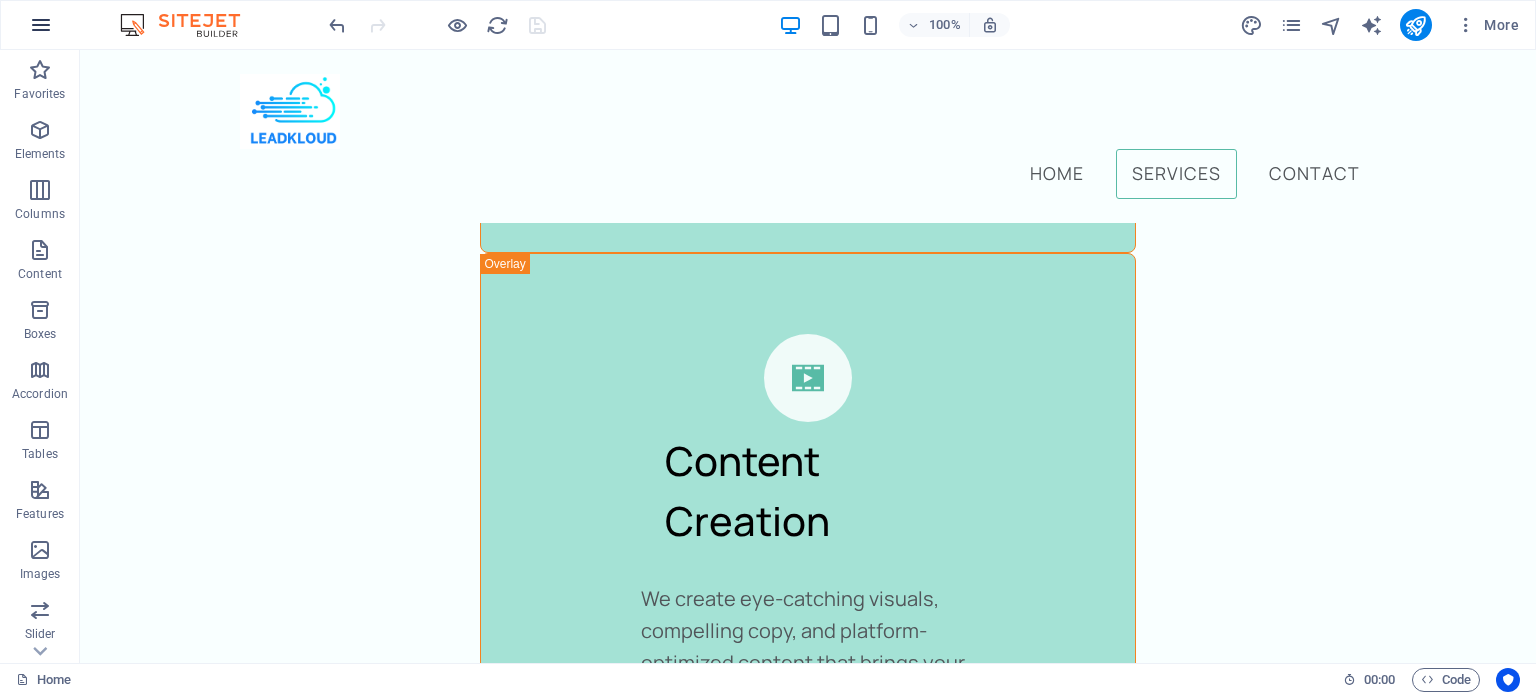 click at bounding box center [41, 25] 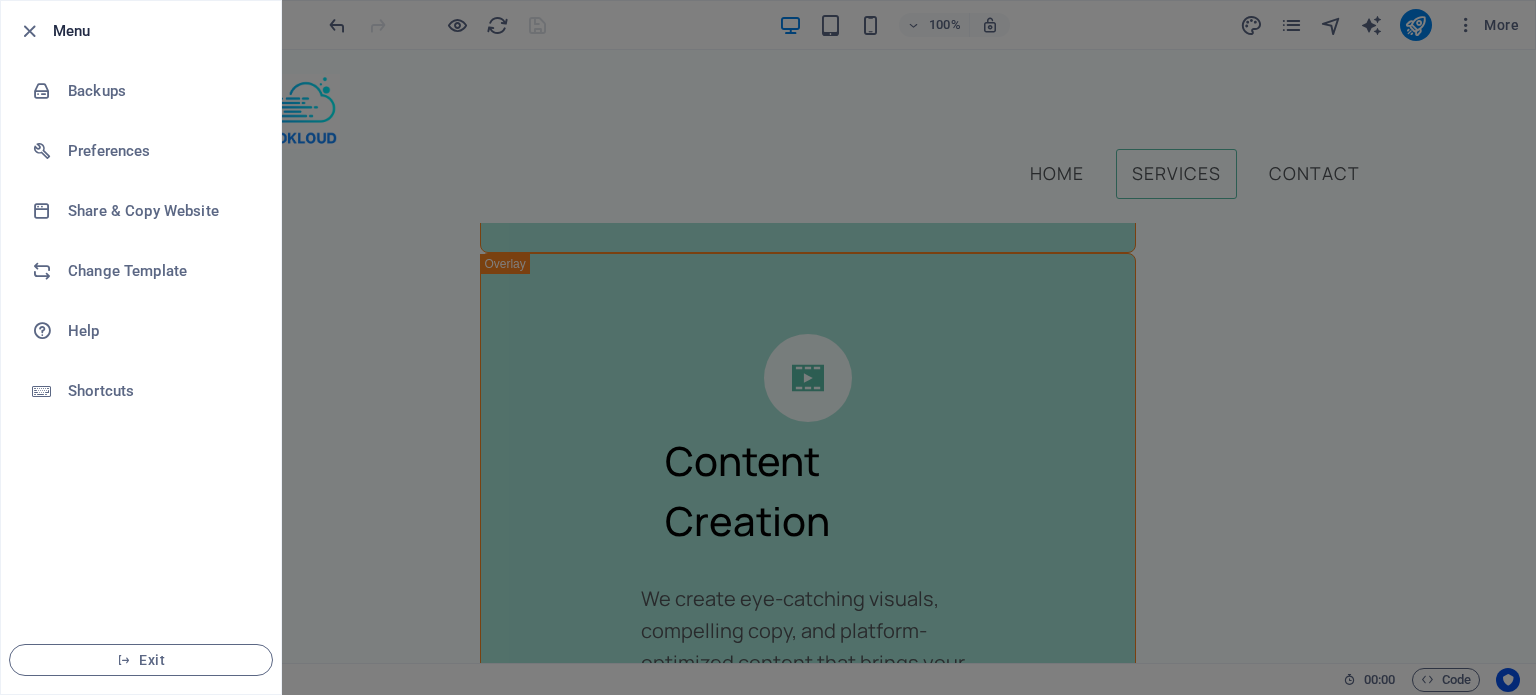 click at bounding box center [768, 347] 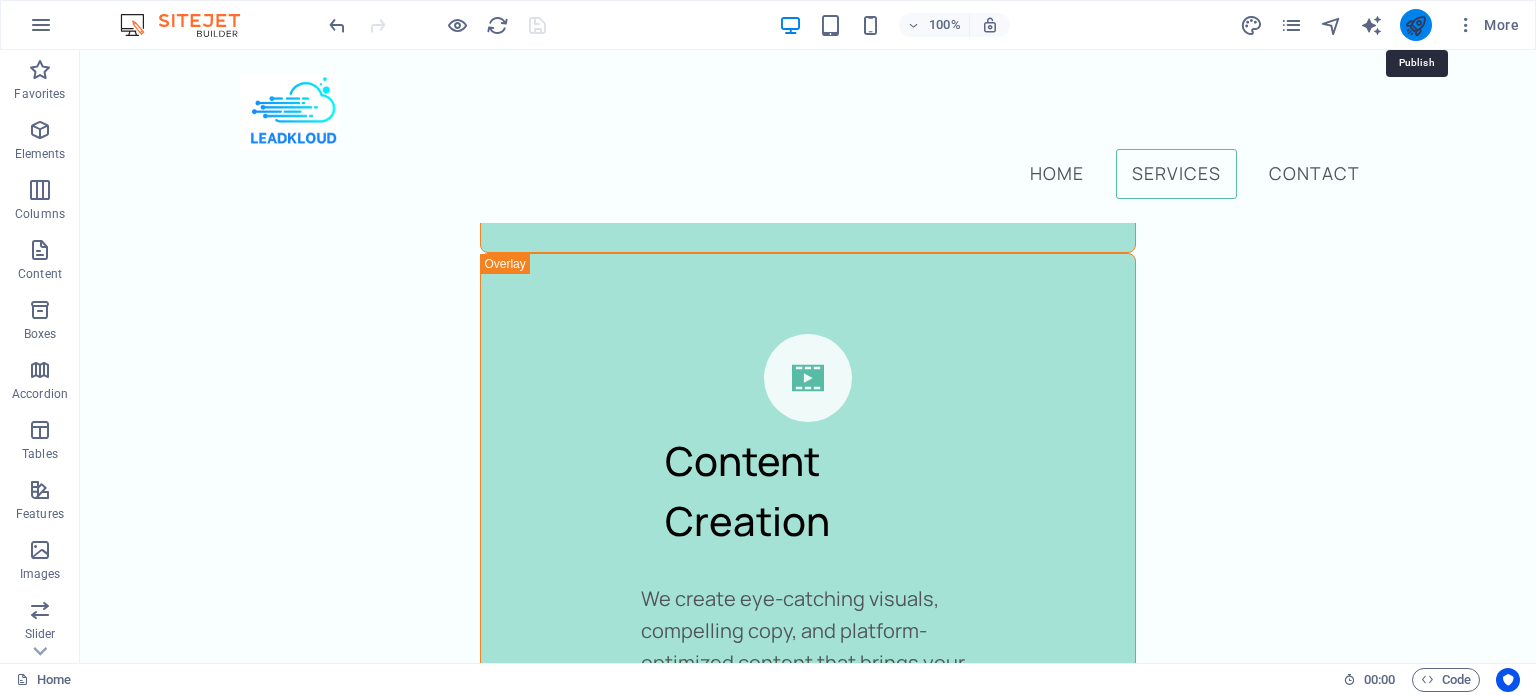 click at bounding box center [1415, 25] 